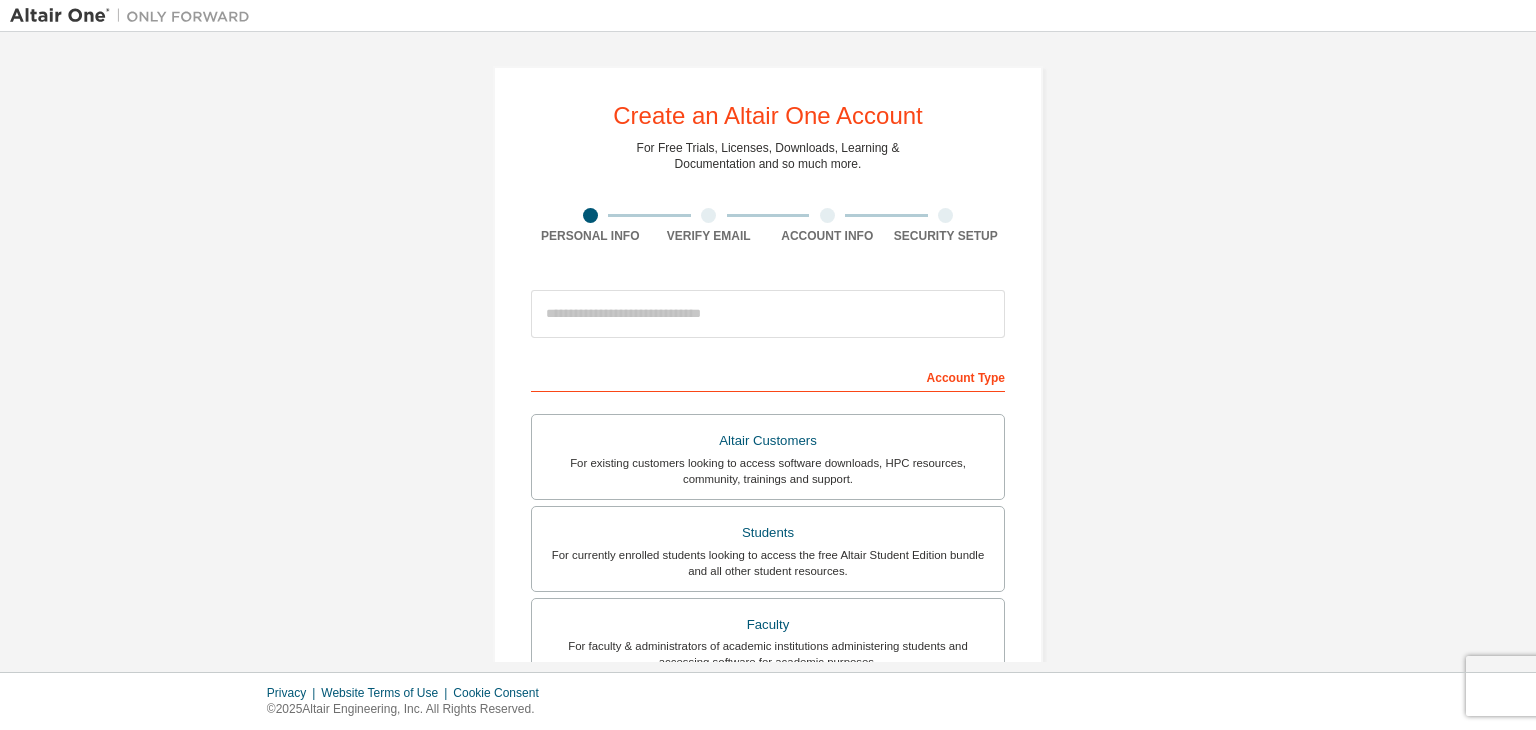 scroll, scrollTop: 0, scrollLeft: 0, axis: both 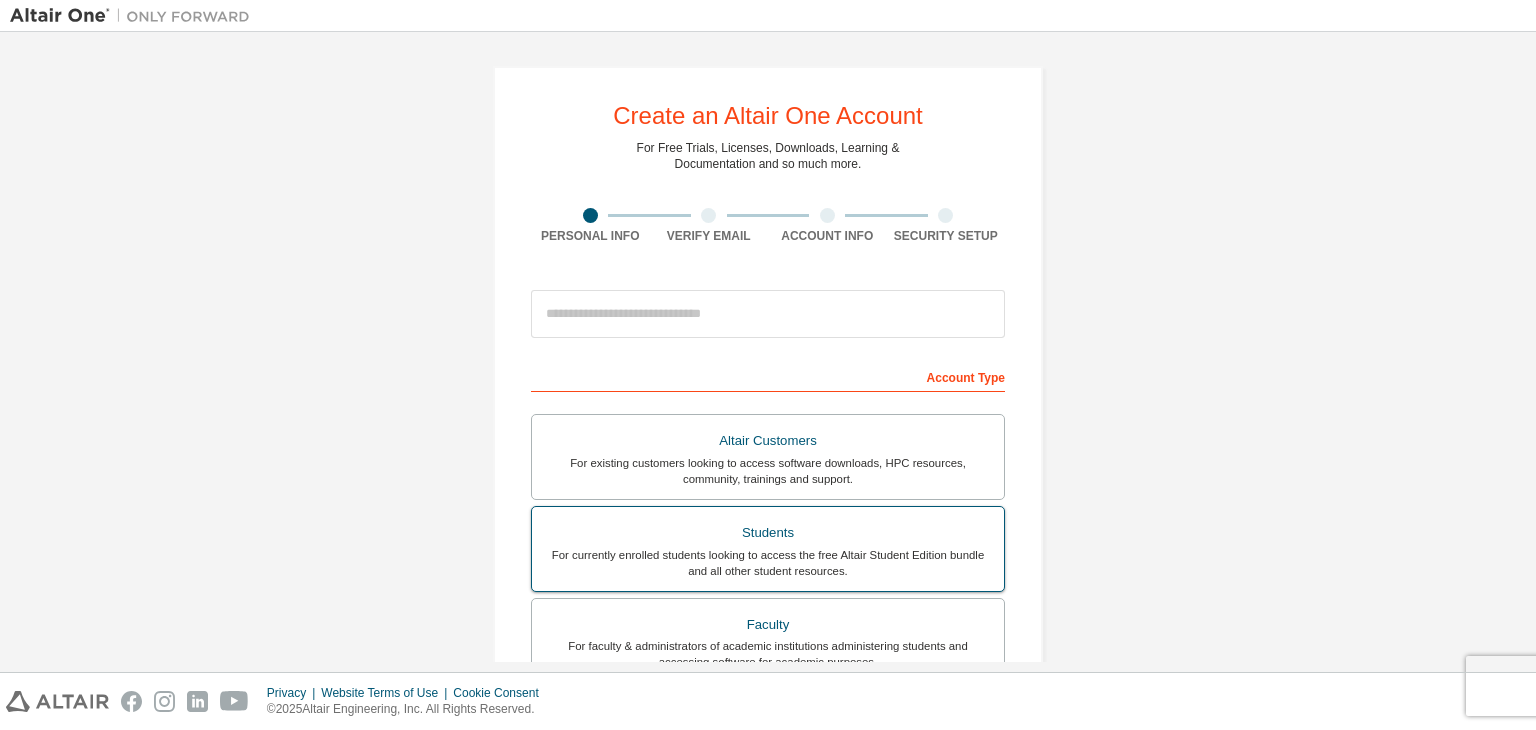 click on "Students" at bounding box center [768, 533] 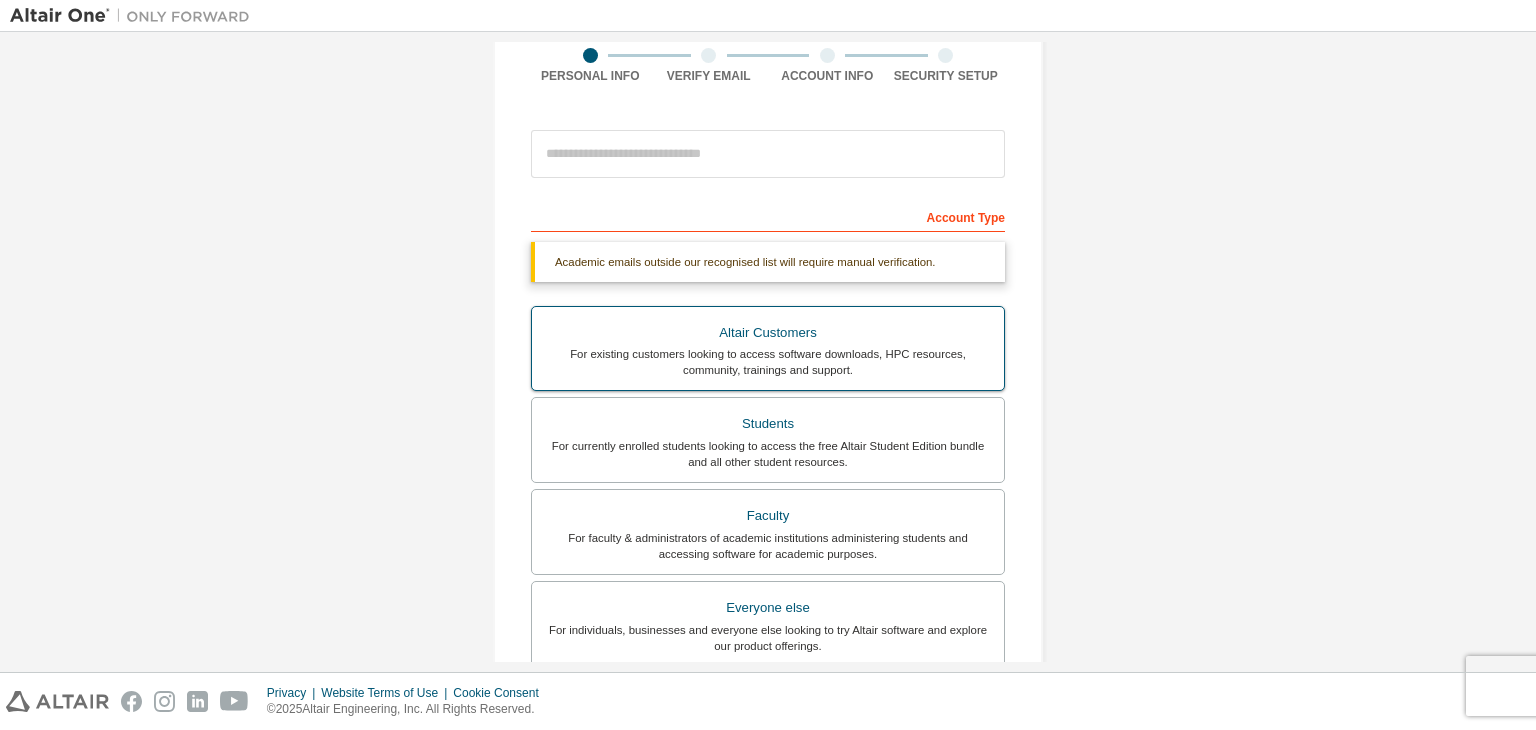 scroll, scrollTop: 487, scrollLeft: 0, axis: vertical 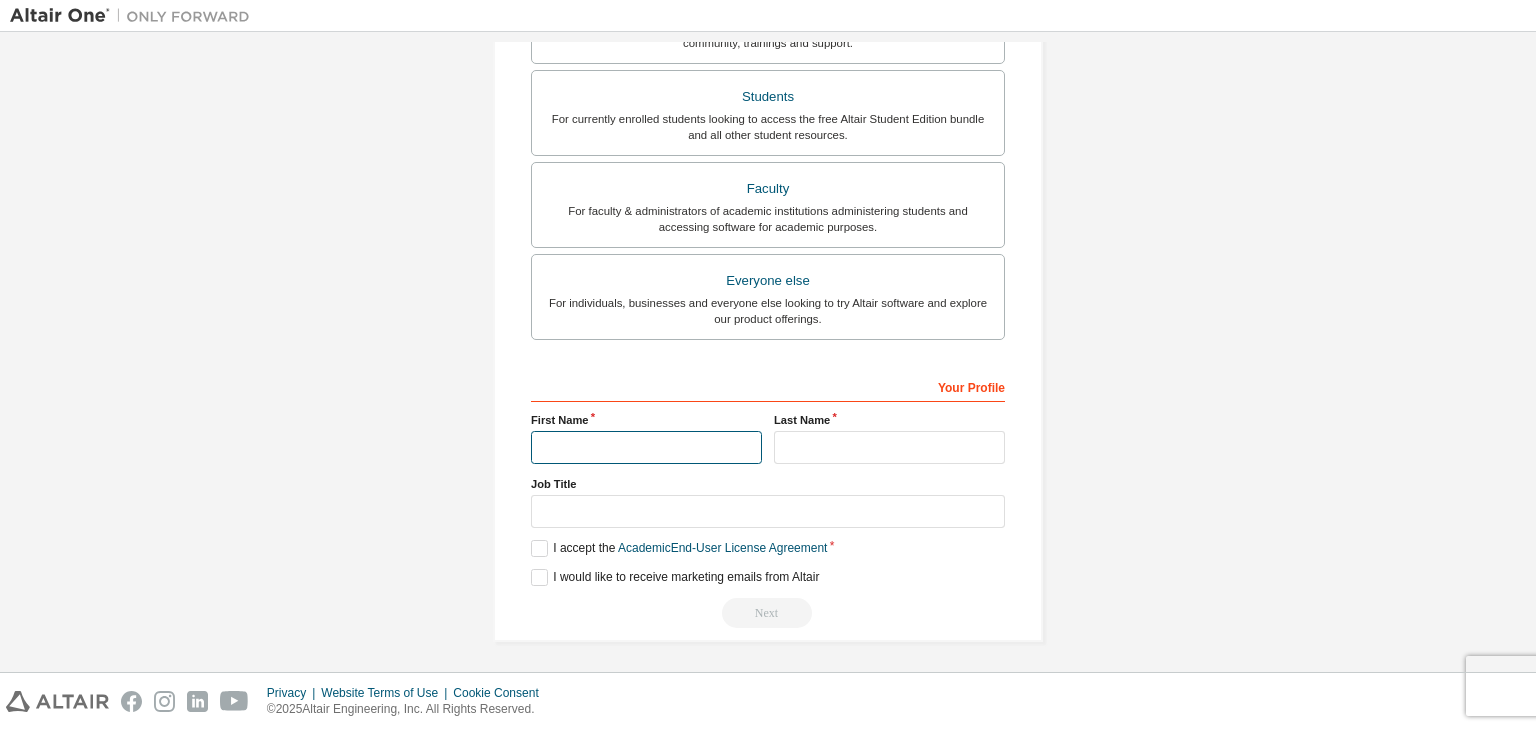 click at bounding box center (646, 447) 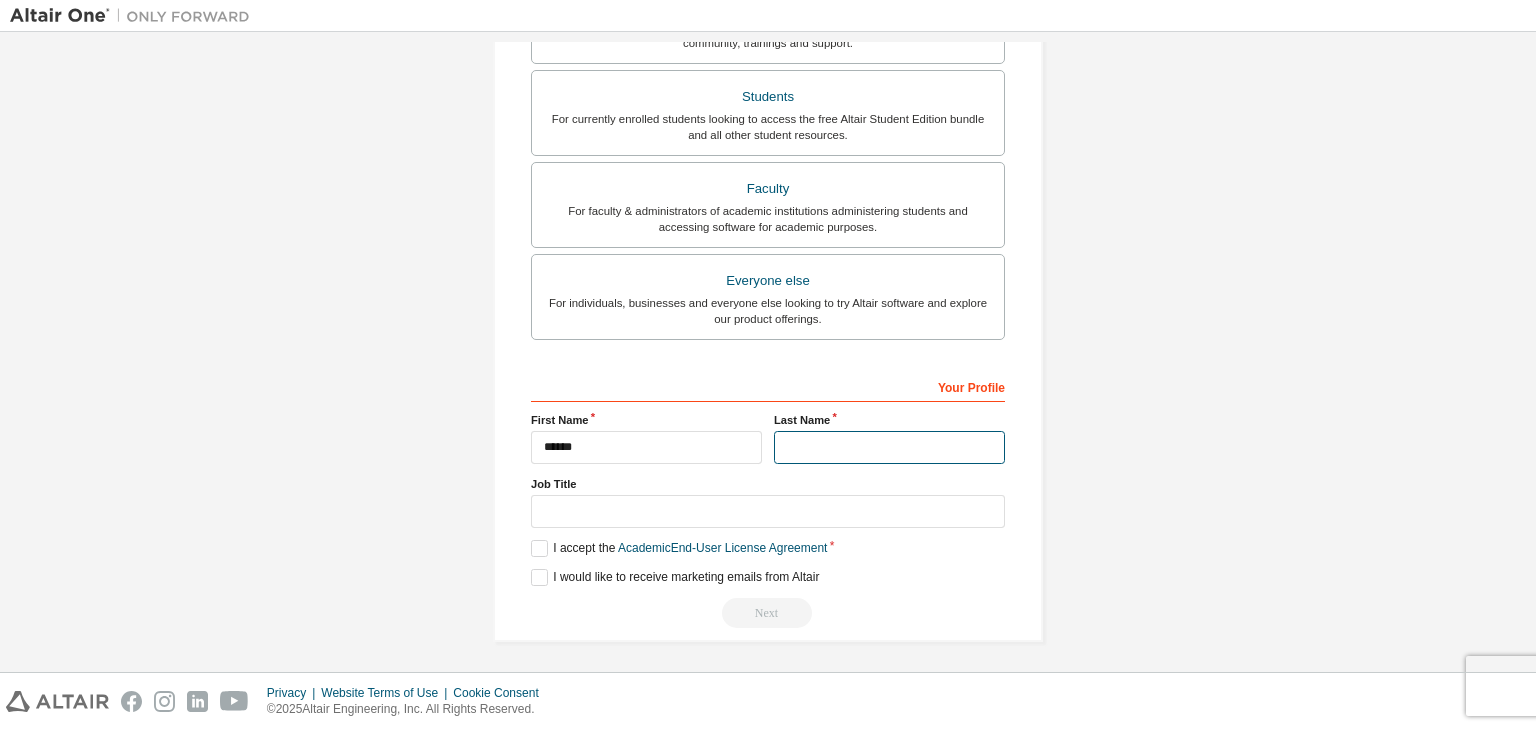 click at bounding box center (889, 447) 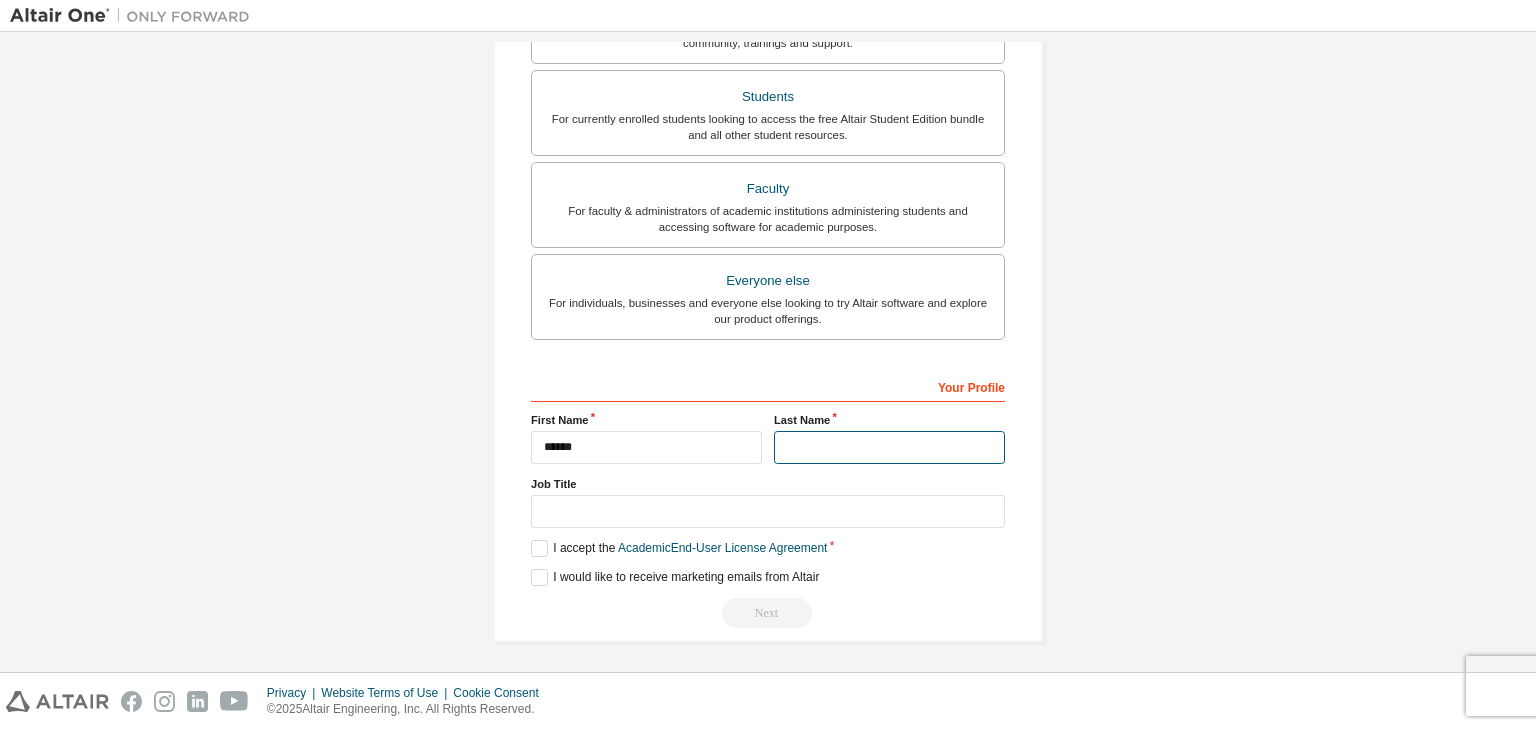 type on "*******" 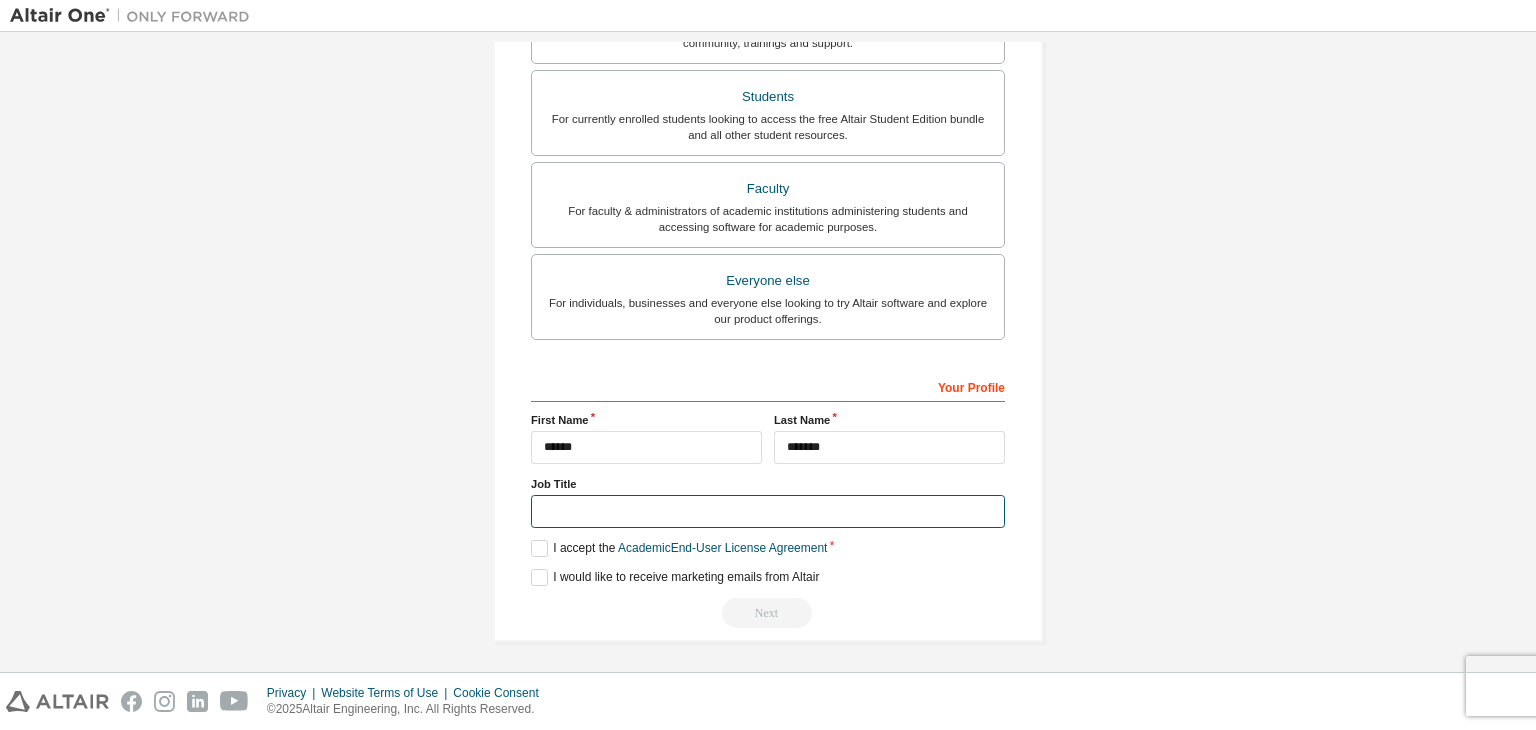 click at bounding box center (768, 511) 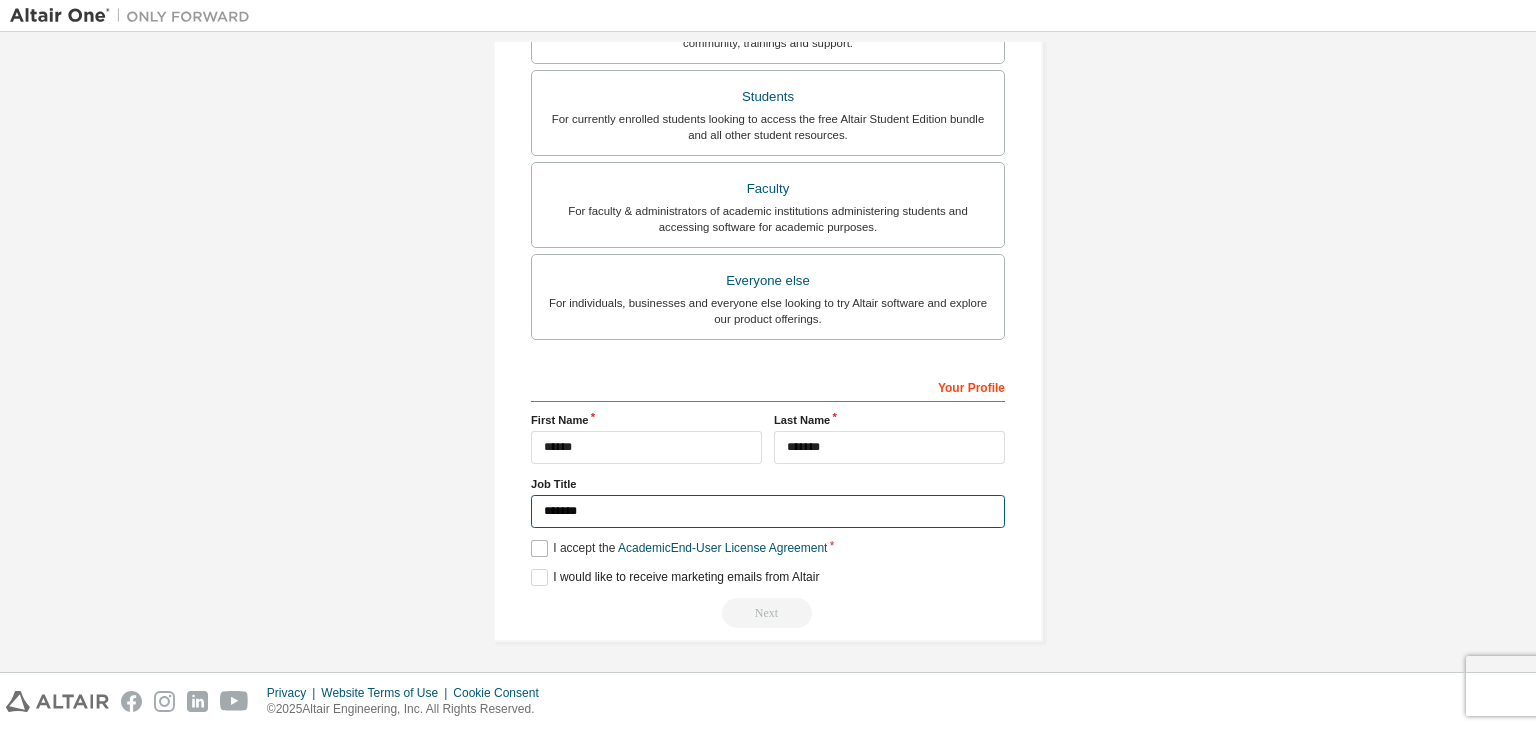 type on "*******" 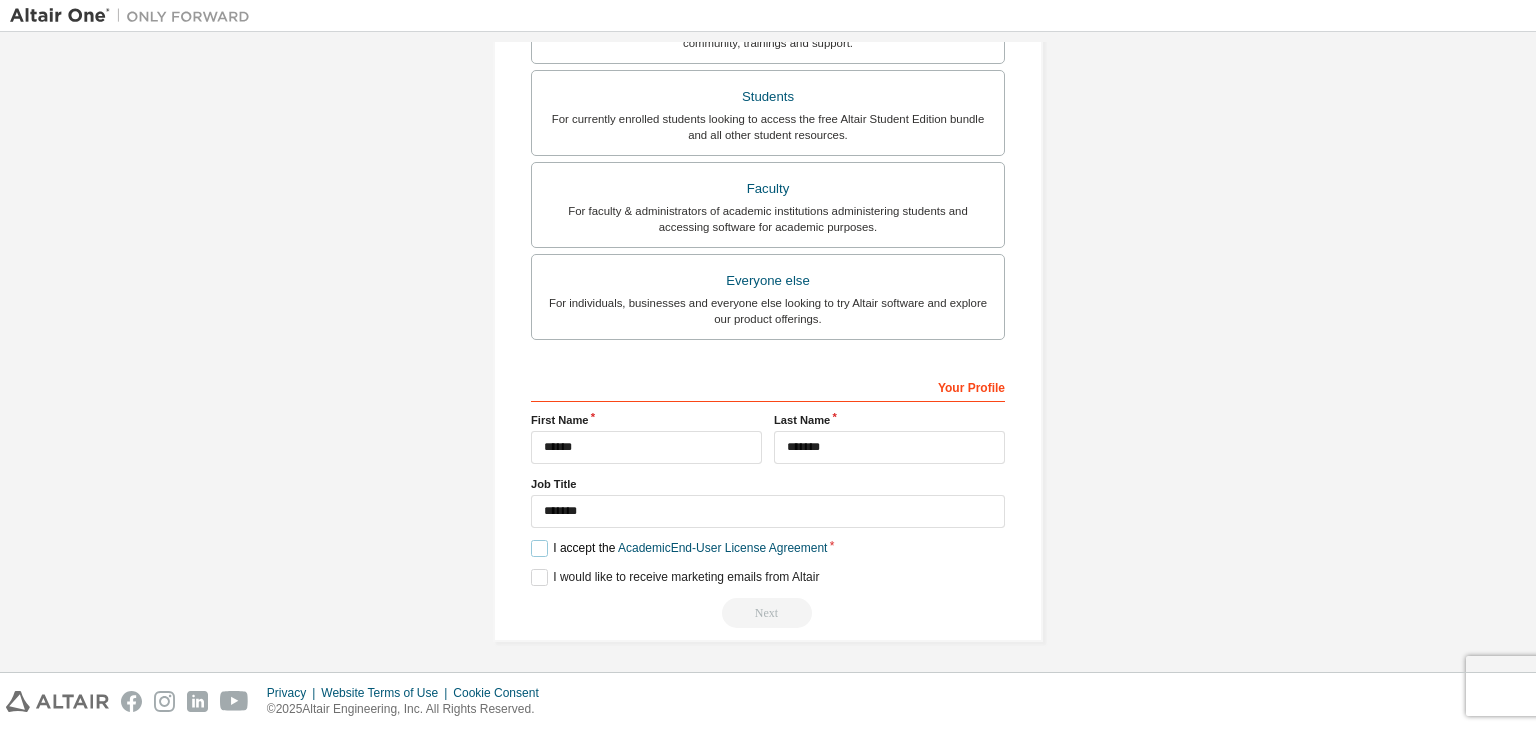 click on "I accept the   Academic   End-User License Agreement" at bounding box center (679, 548) 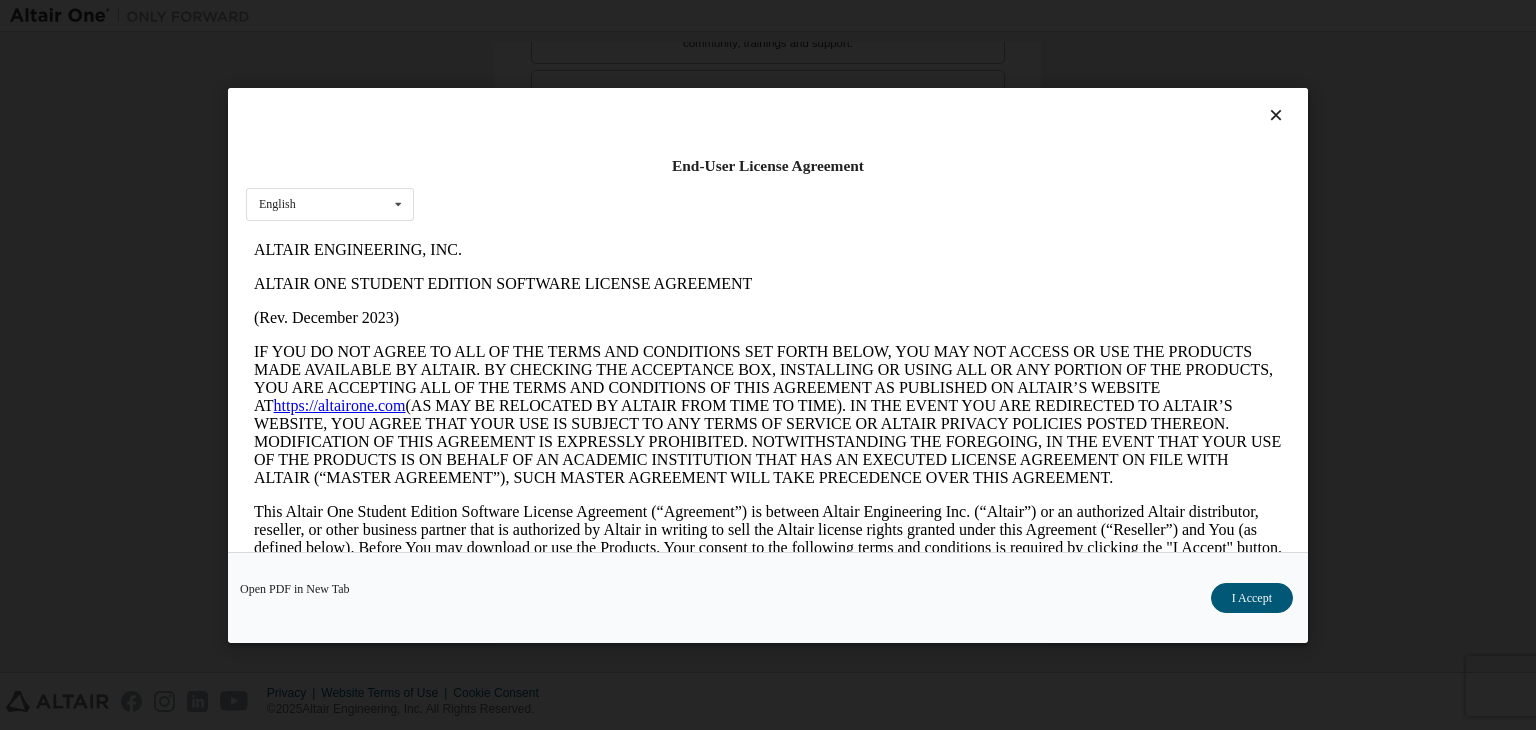 scroll, scrollTop: 0, scrollLeft: 0, axis: both 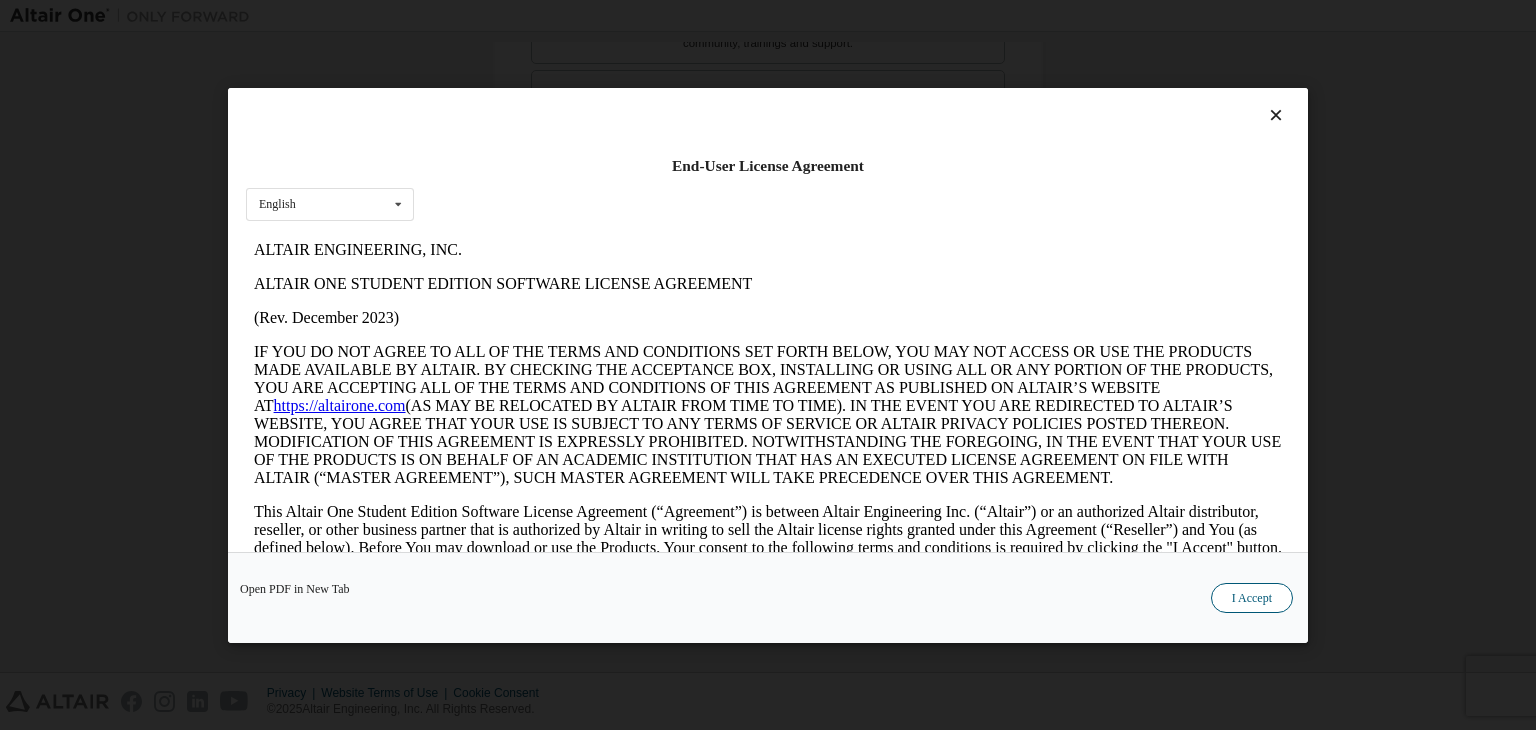 click on "I Accept" at bounding box center [1252, 598] 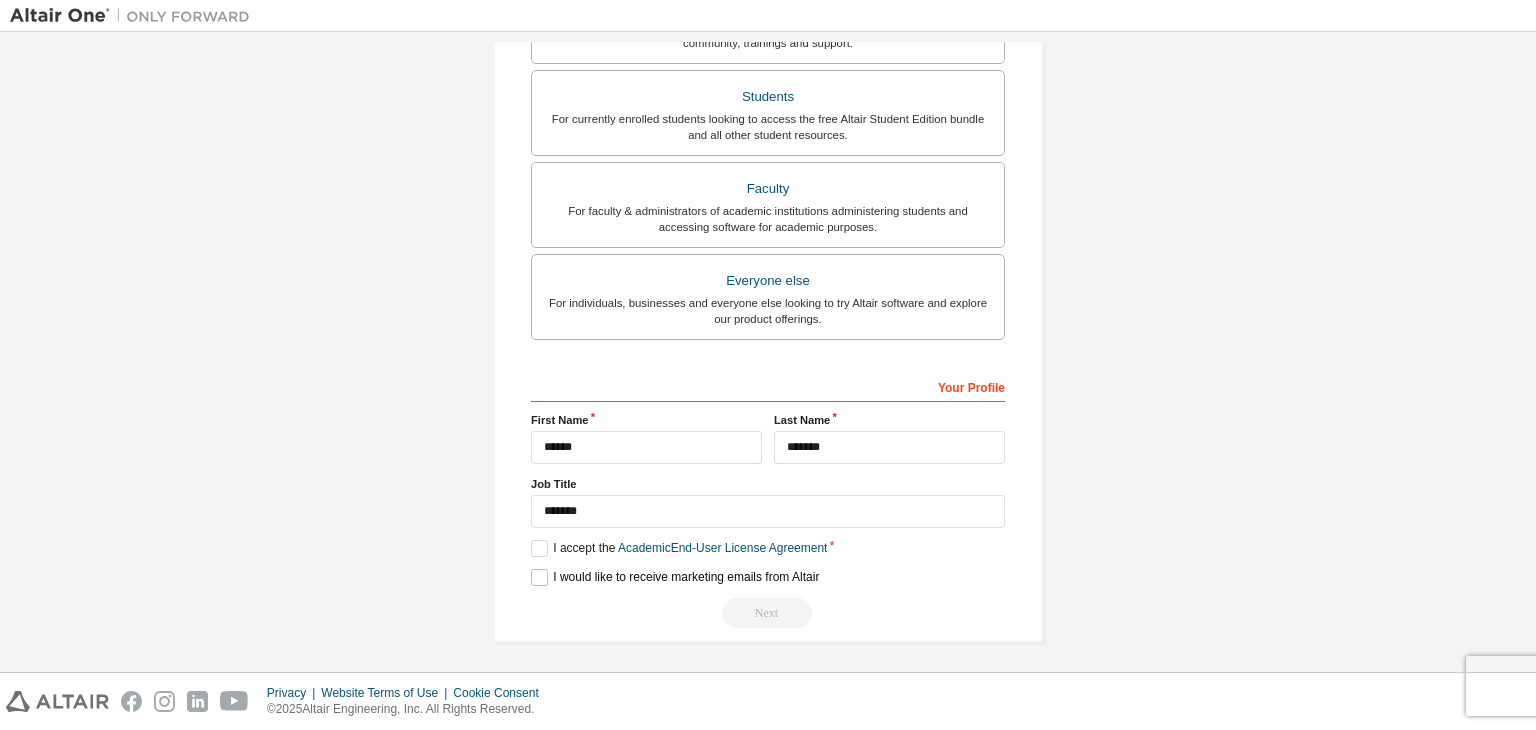 click on "I would like to receive marketing emails from Altair" at bounding box center [675, 577] 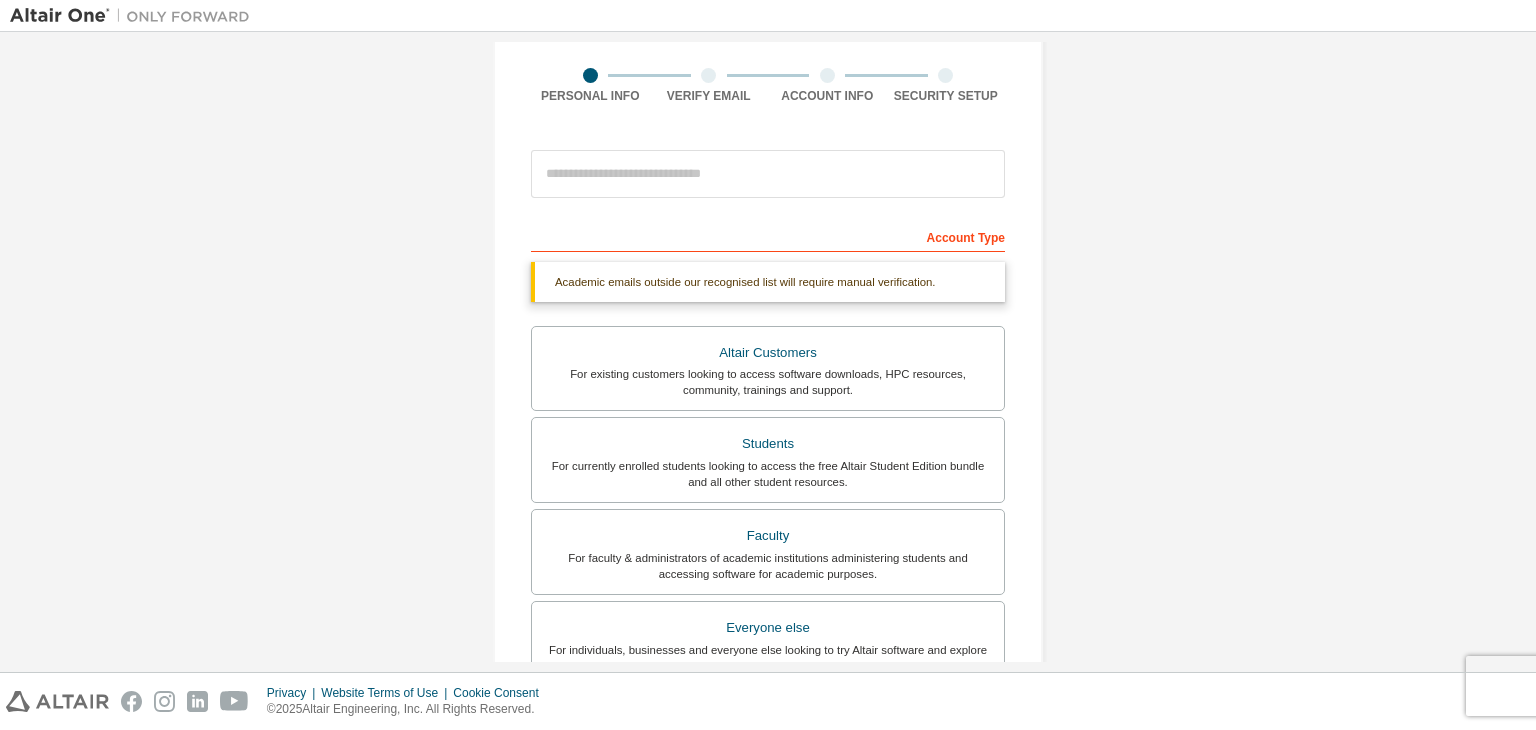 scroll, scrollTop: 0, scrollLeft: 0, axis: both 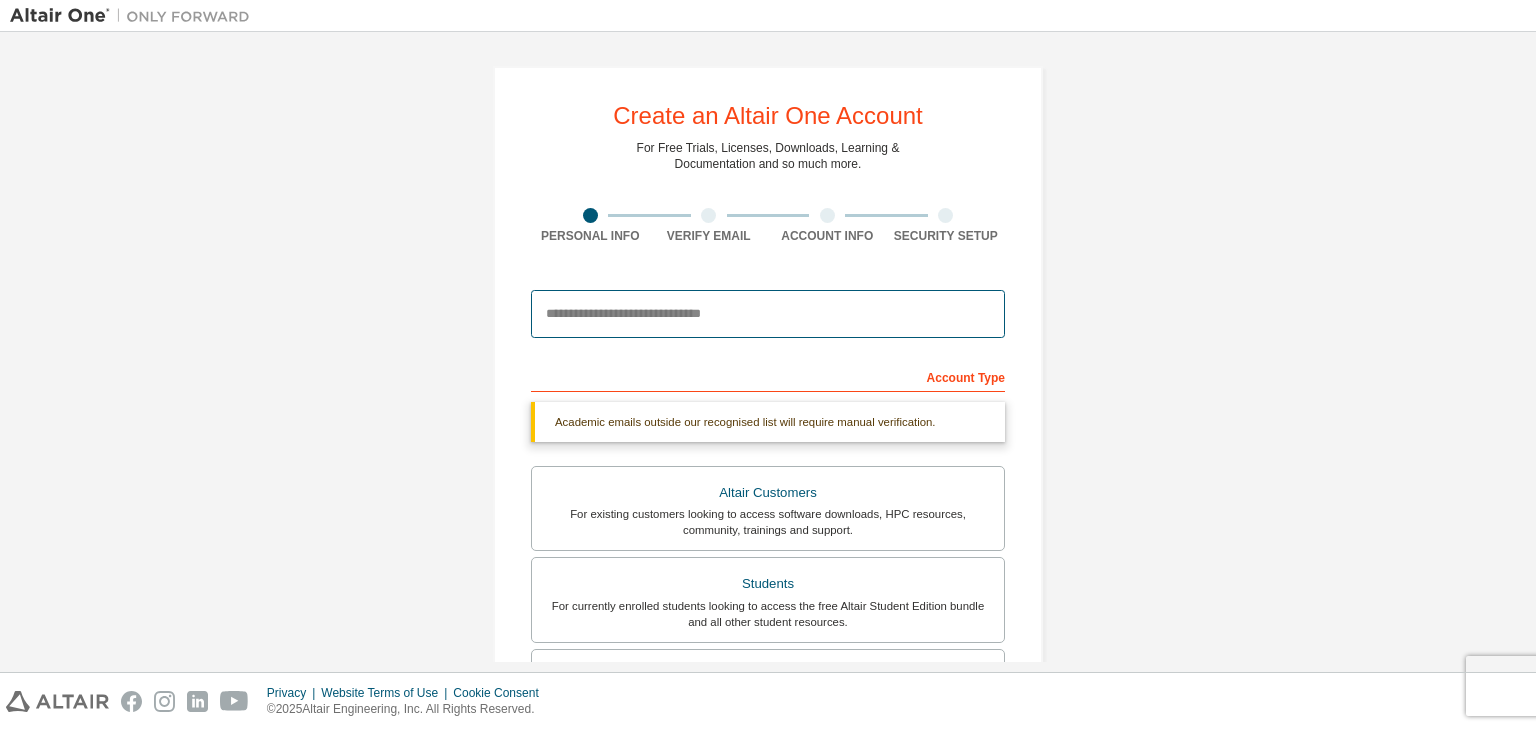 click at bounding box center (768, 314) 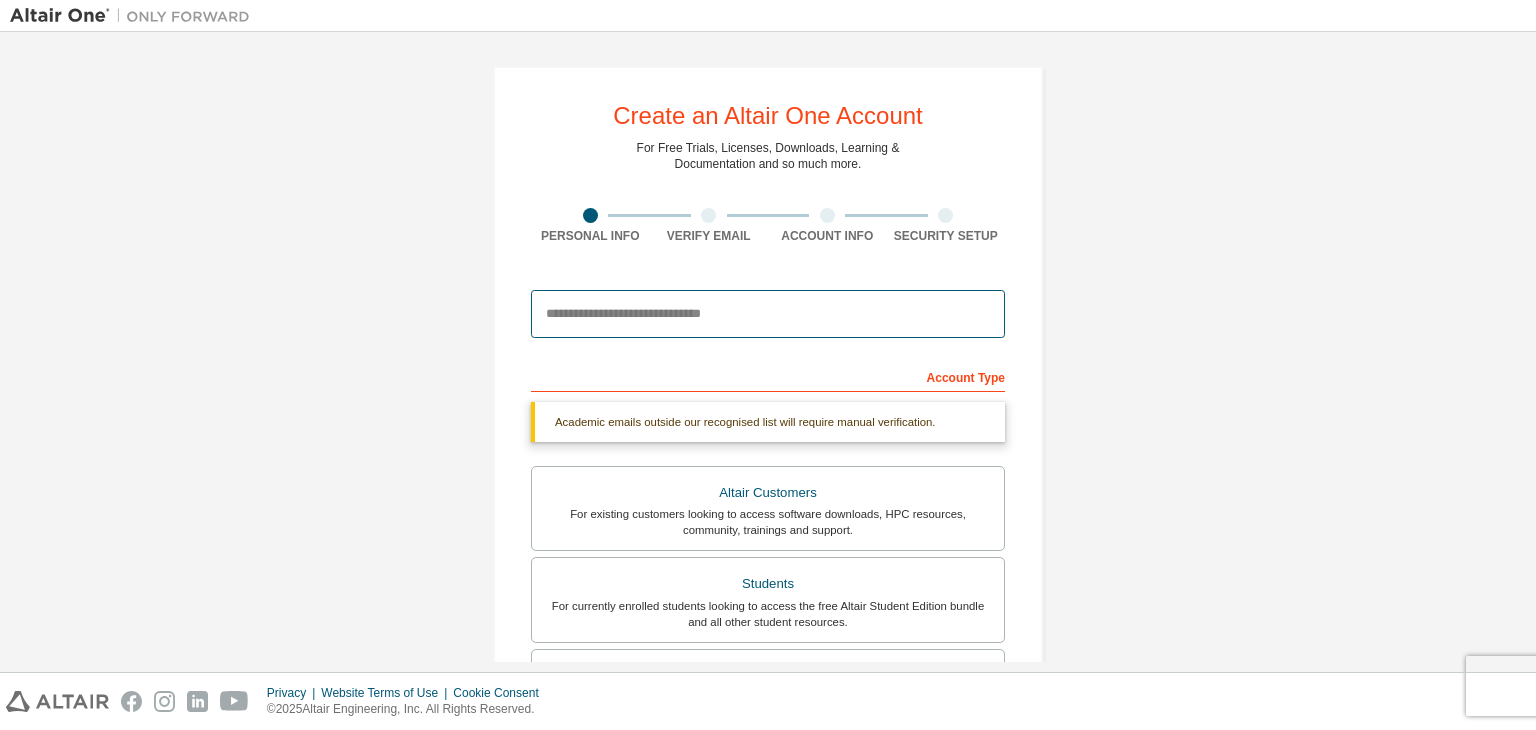 type on "**********" 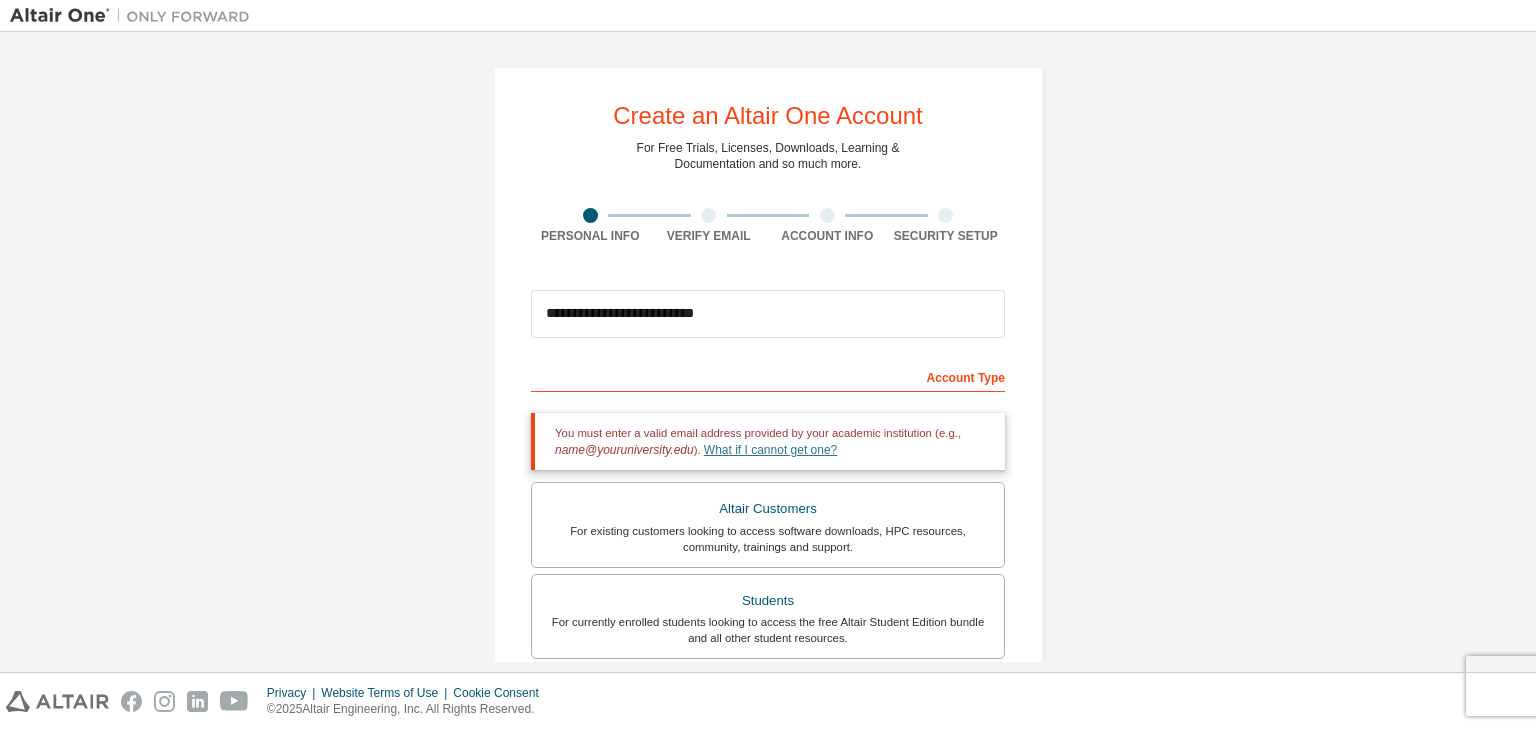 click on "What if I cannot get one?" at bounding box center [770, 450] 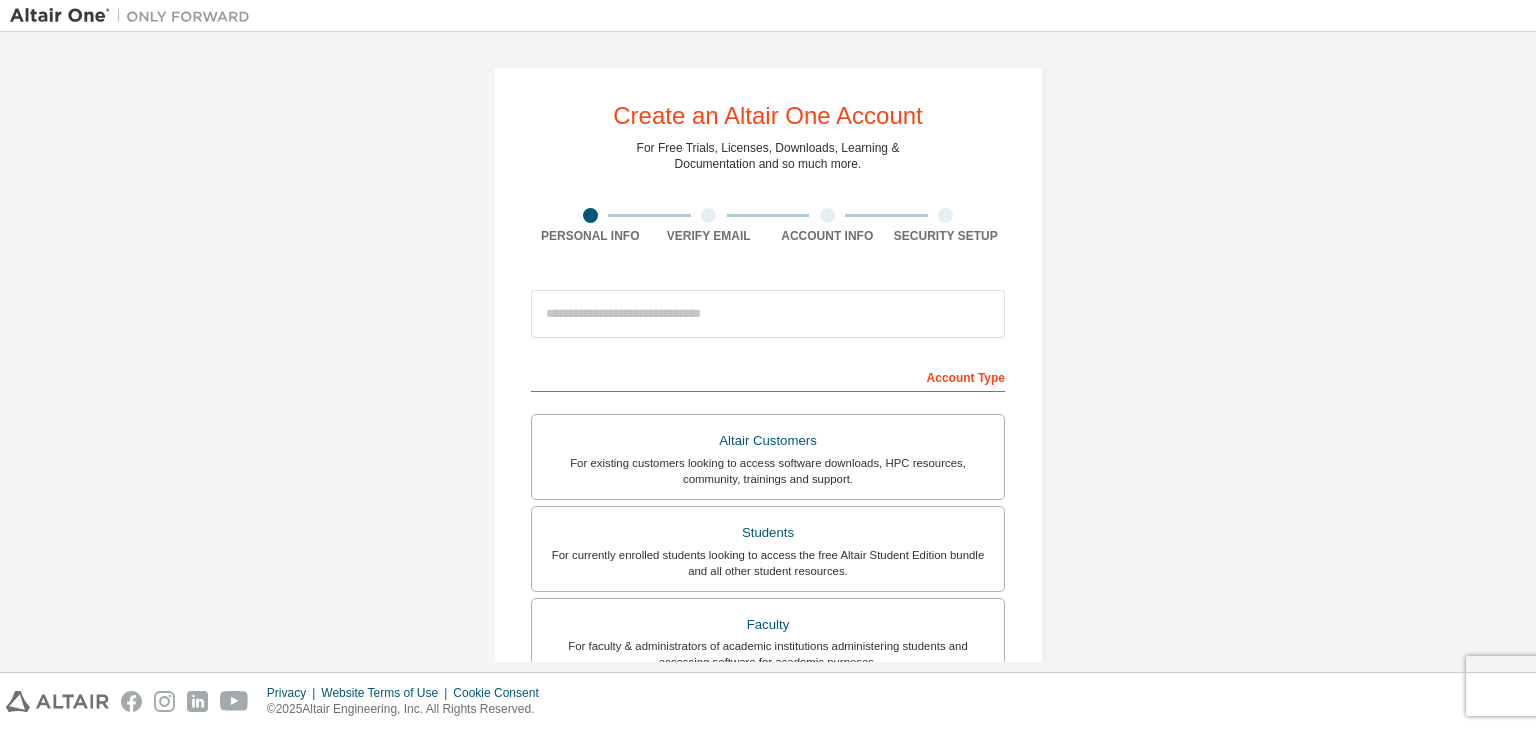 scroll, scrollTop: 0, scrollLeft: 0, axis: both 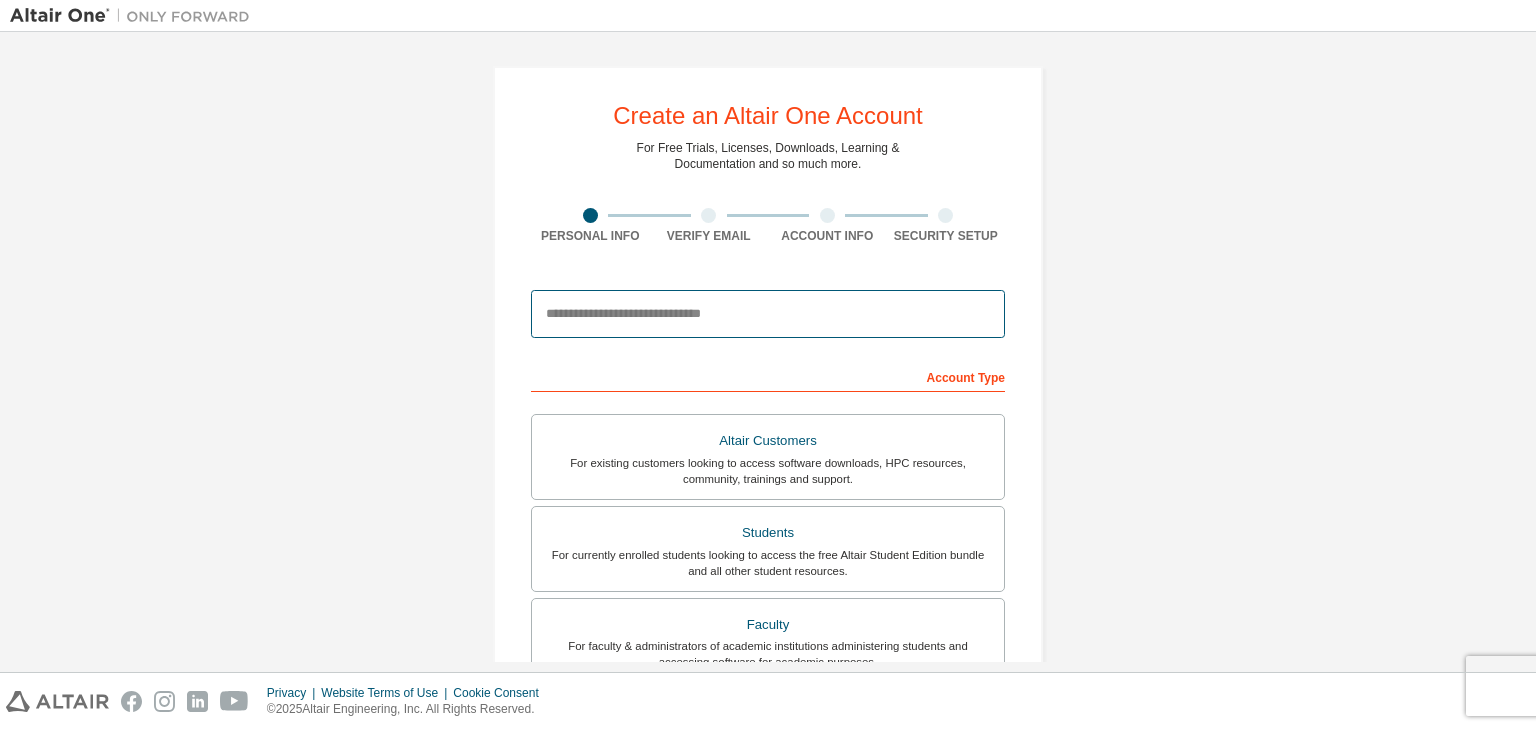 click at bounding box center (768, 314) 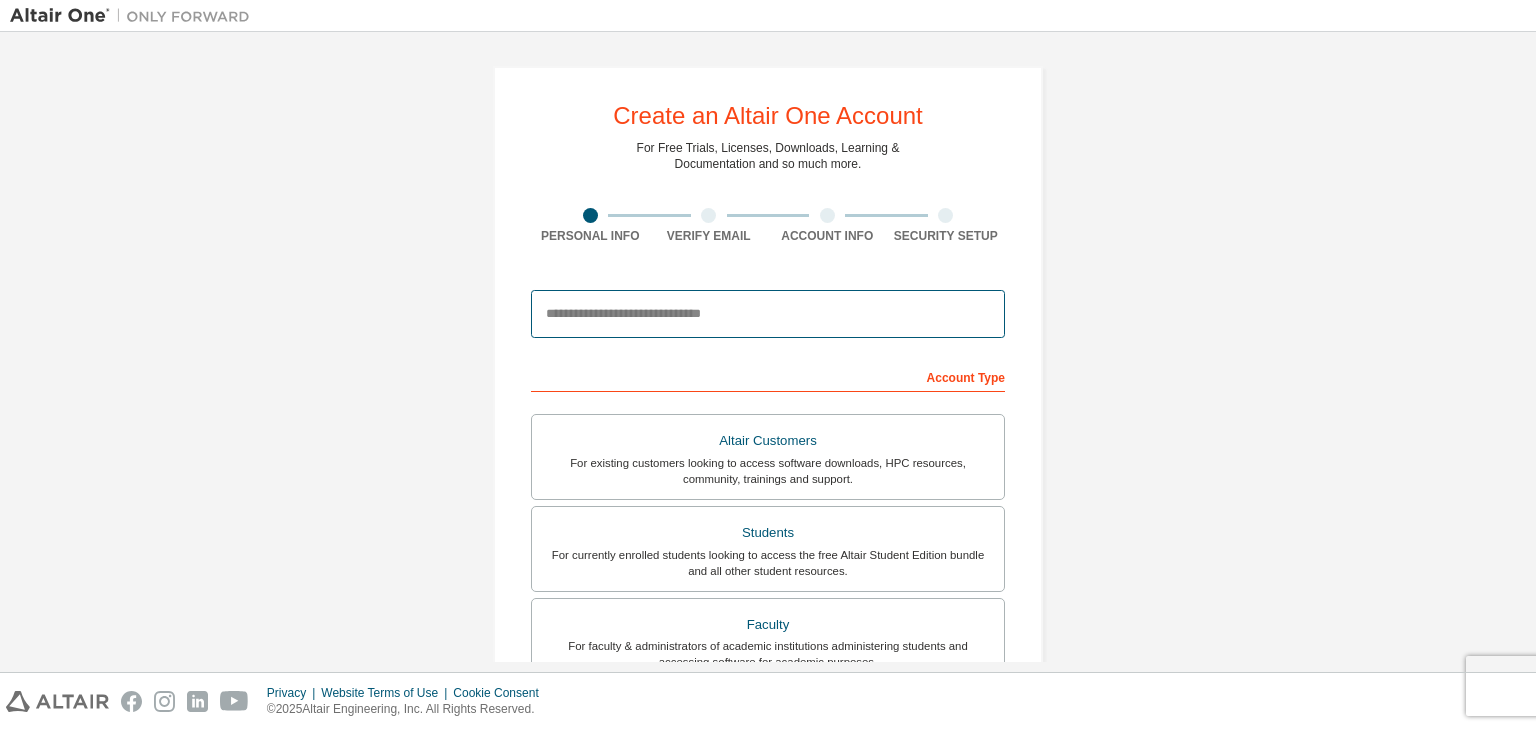 type on "**********" 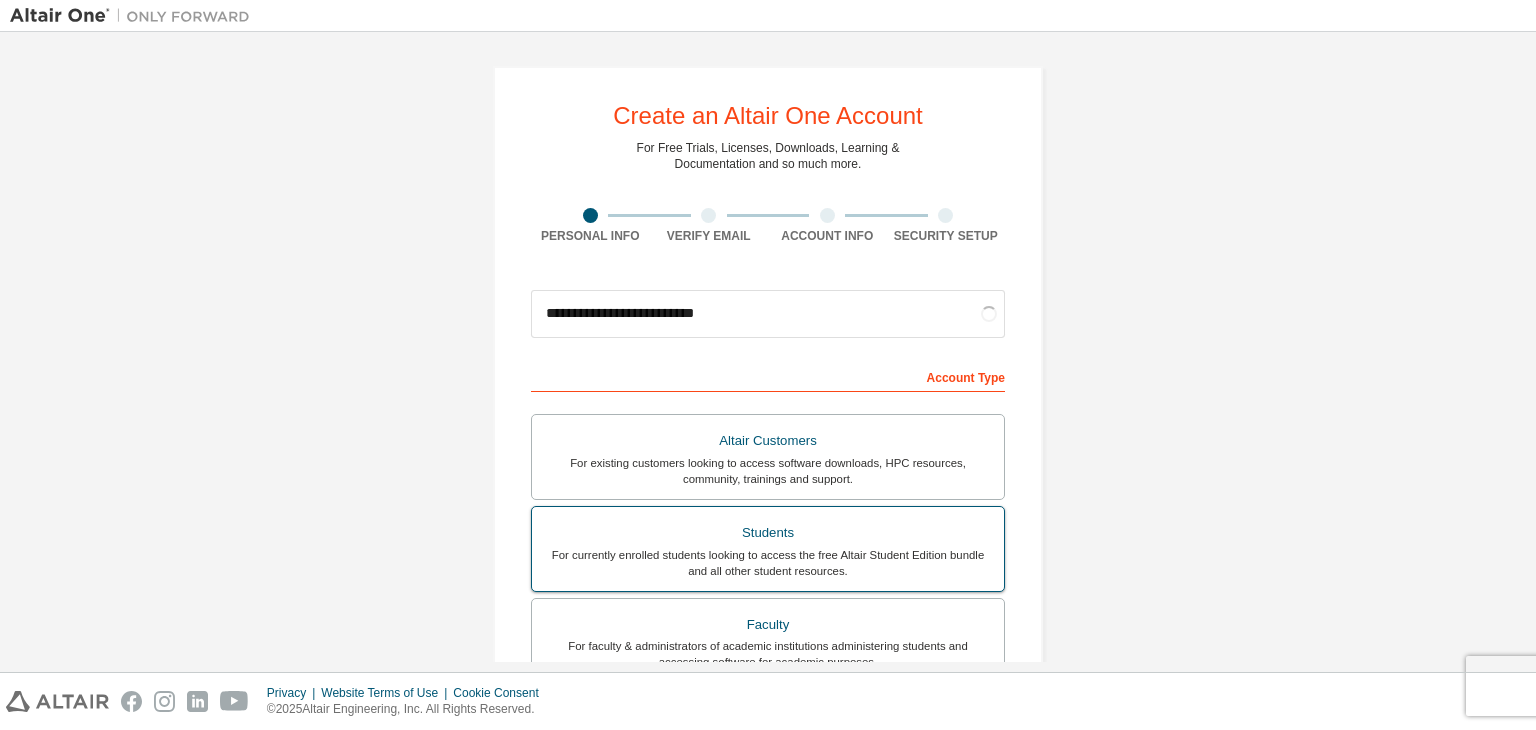 click on "Students" at bounding box center (768, 533) 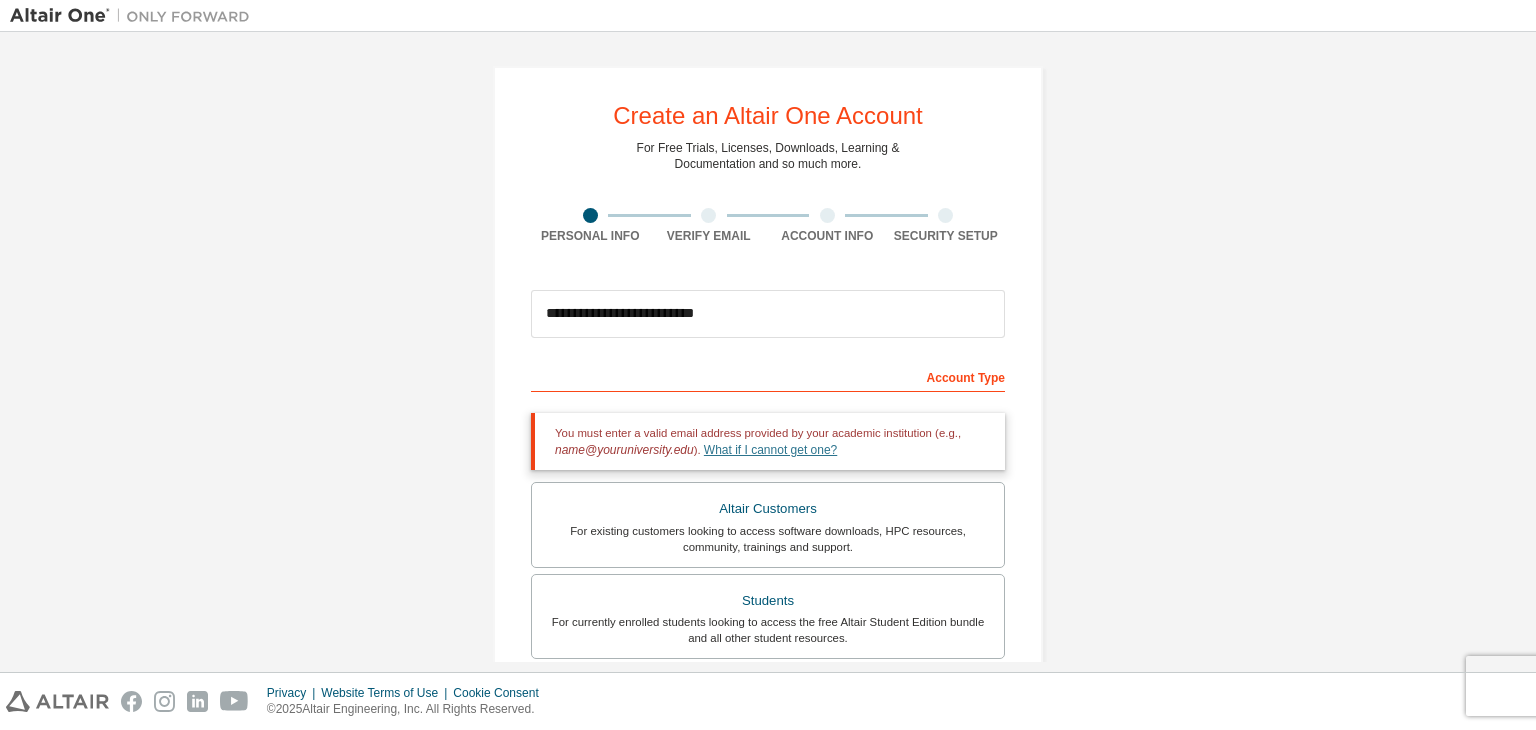 click on "What if I cannot get one?" at bounding box center (770, 450) 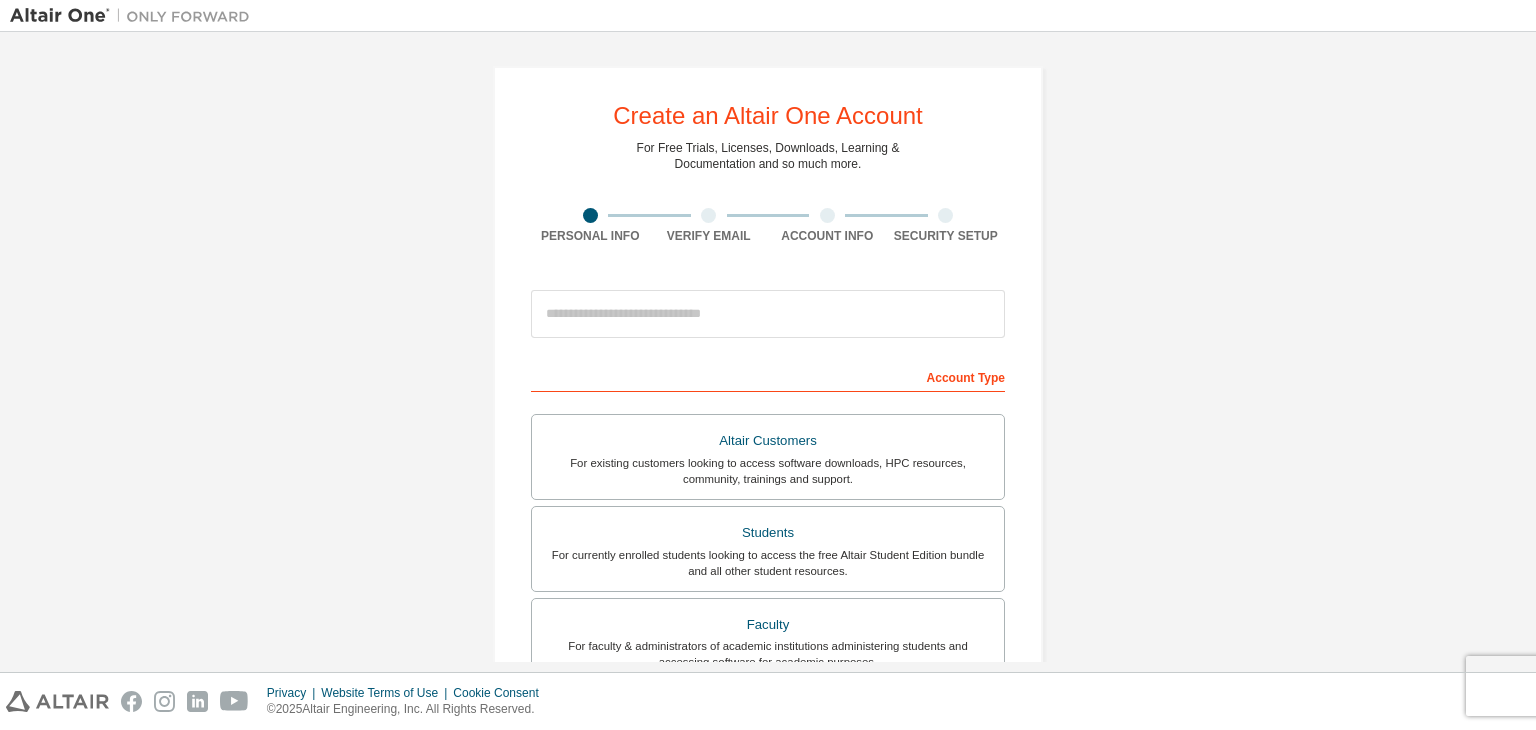 scroll, scrollTop: 0, scrollLeft: 0, axis: both 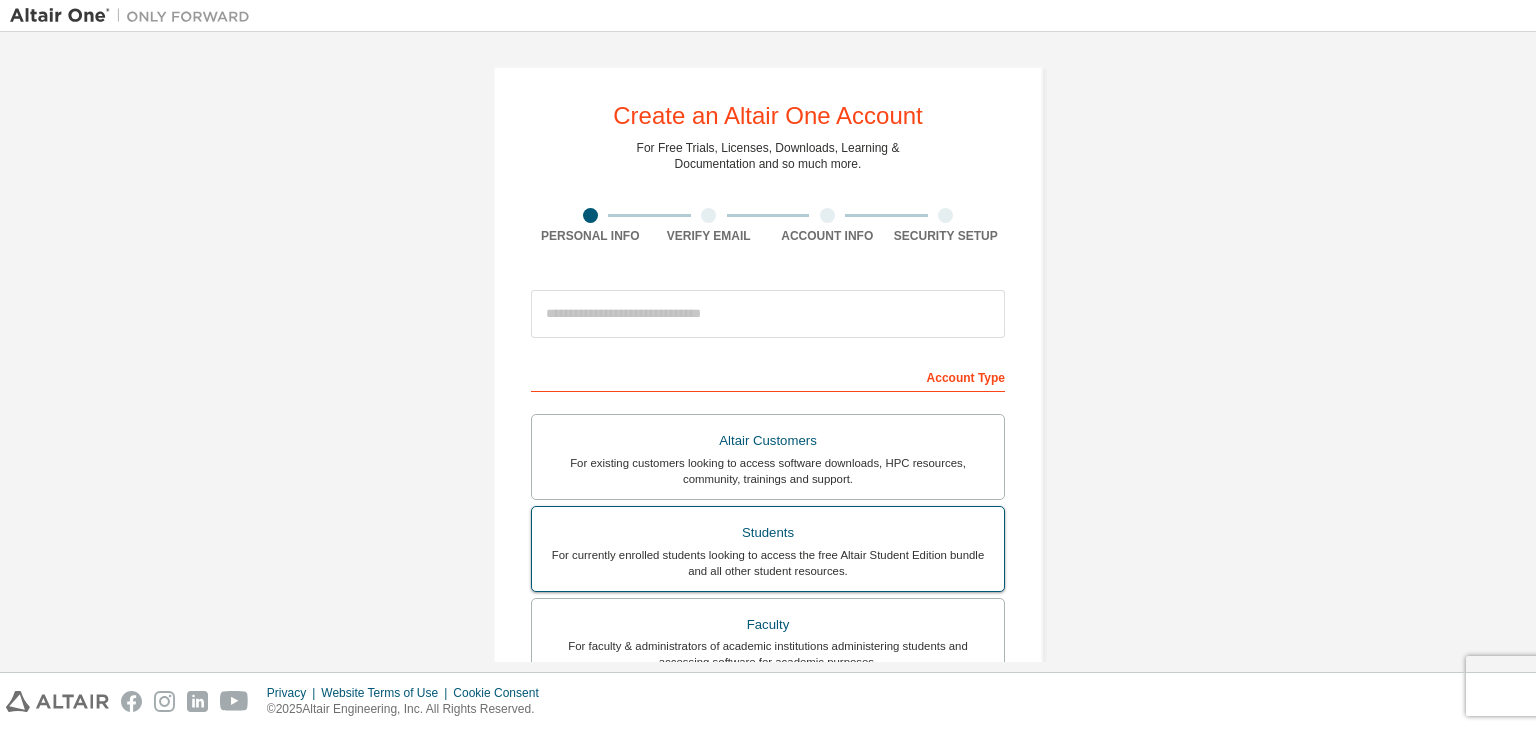 click on "Students" at bounding box center (768, 533) 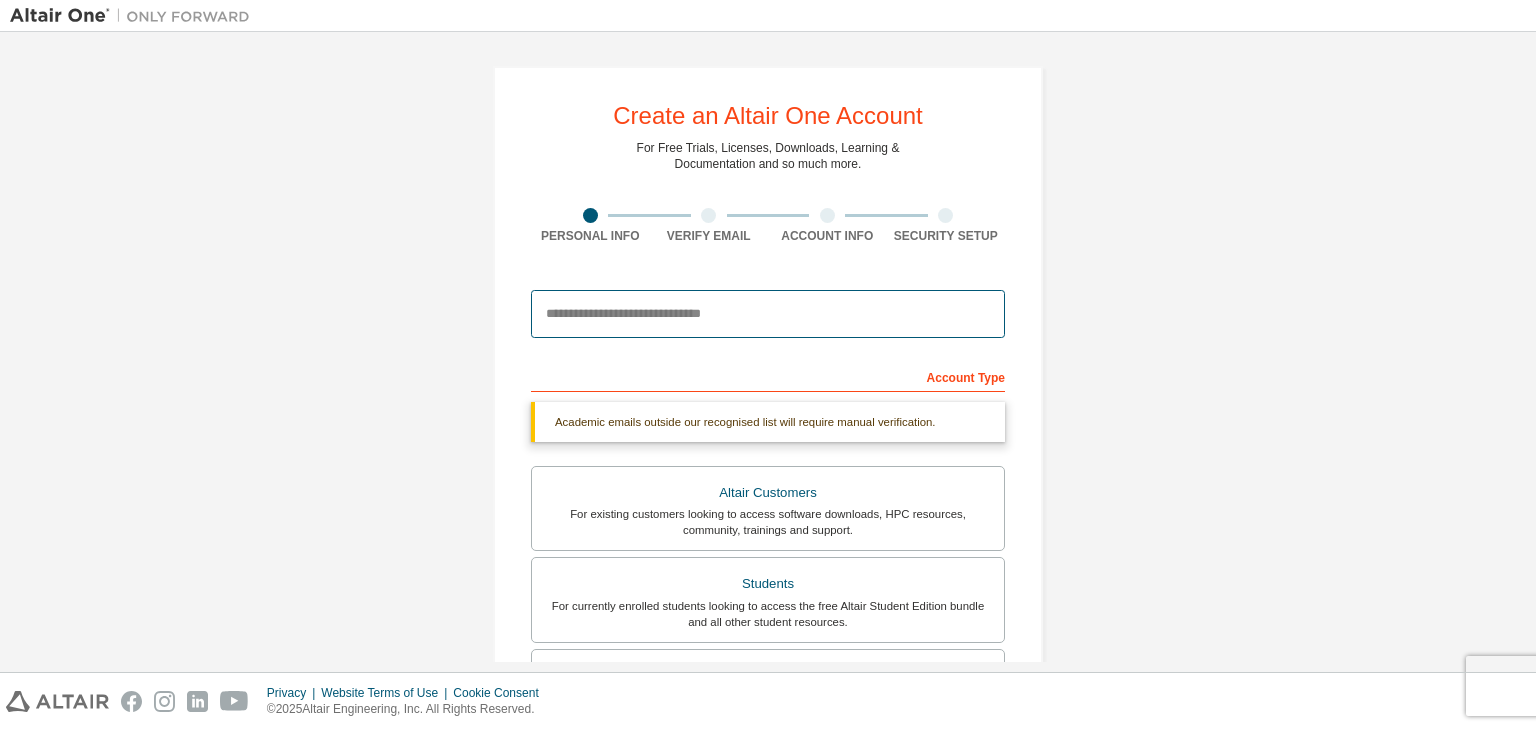 click at bounding box center (768, 314) 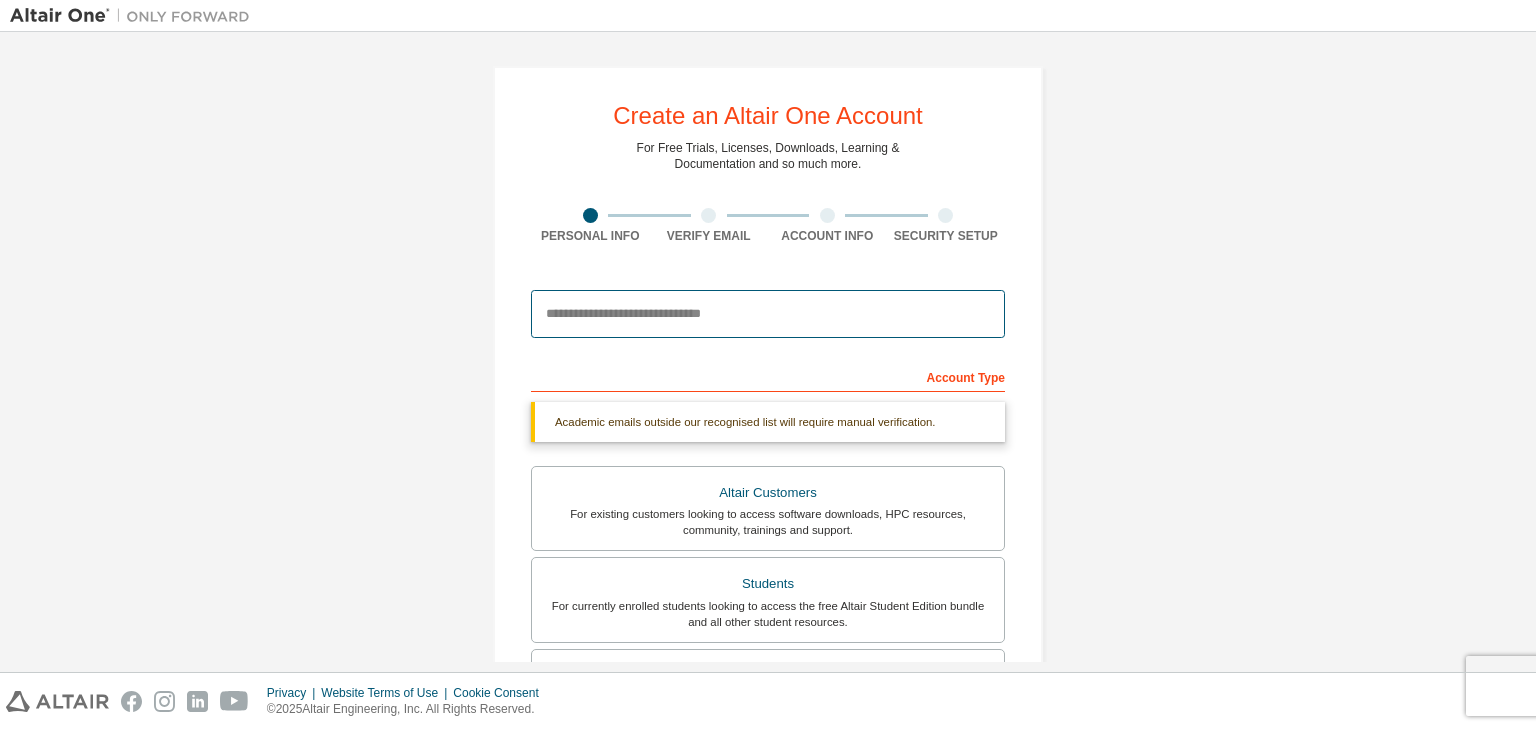 type on "**********" 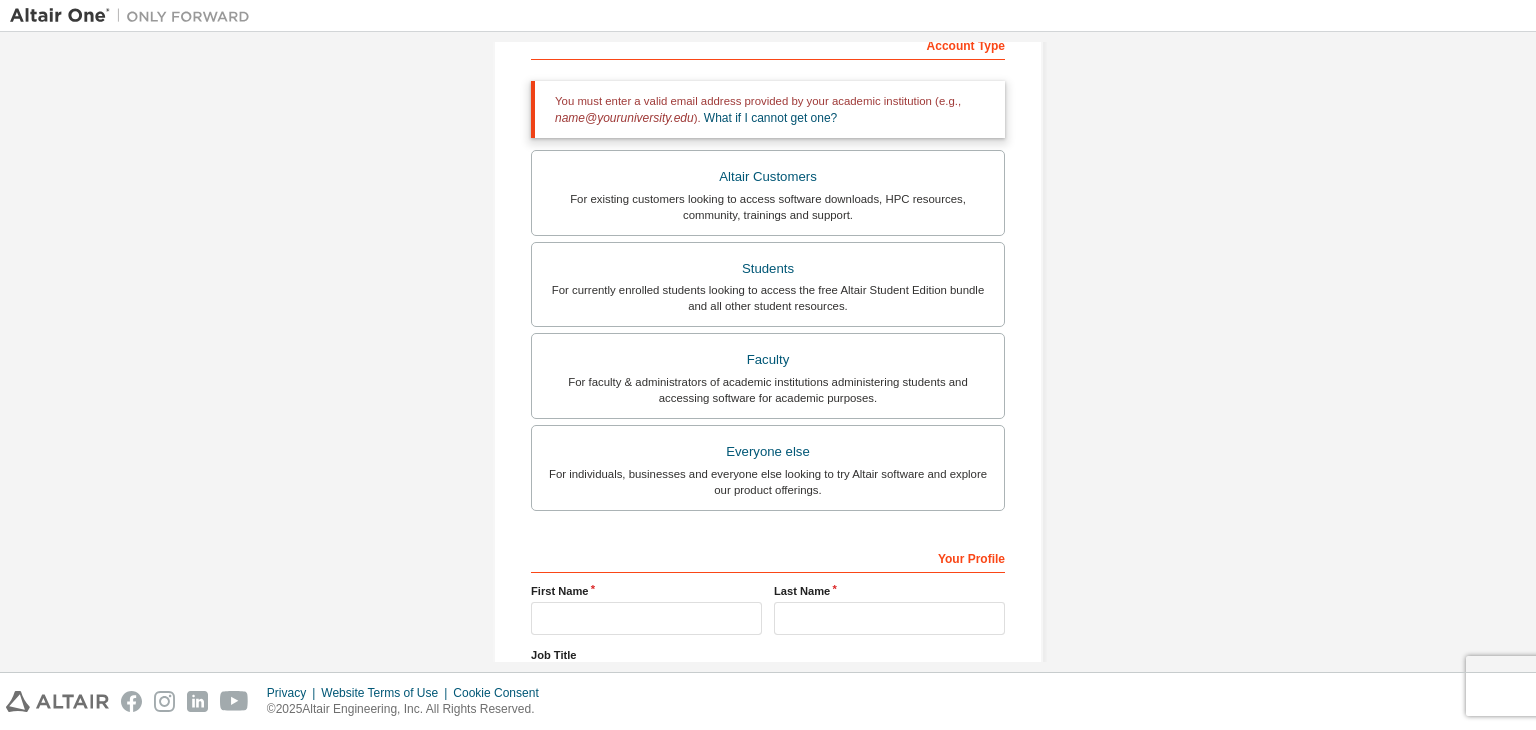 scroll, scrollTop: 504, scrollLeft: 0, axis: vertical 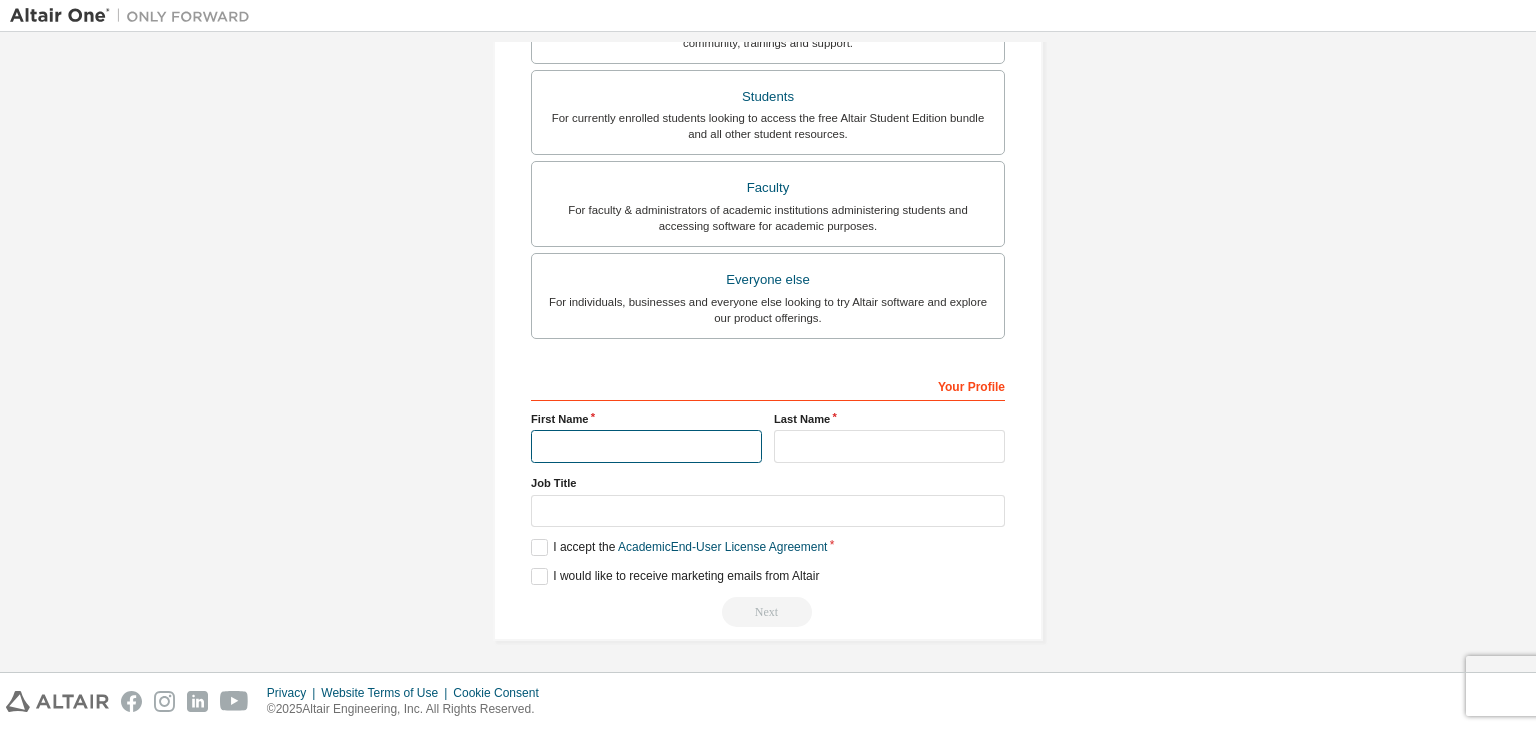 click at bounding box center [646, 446] 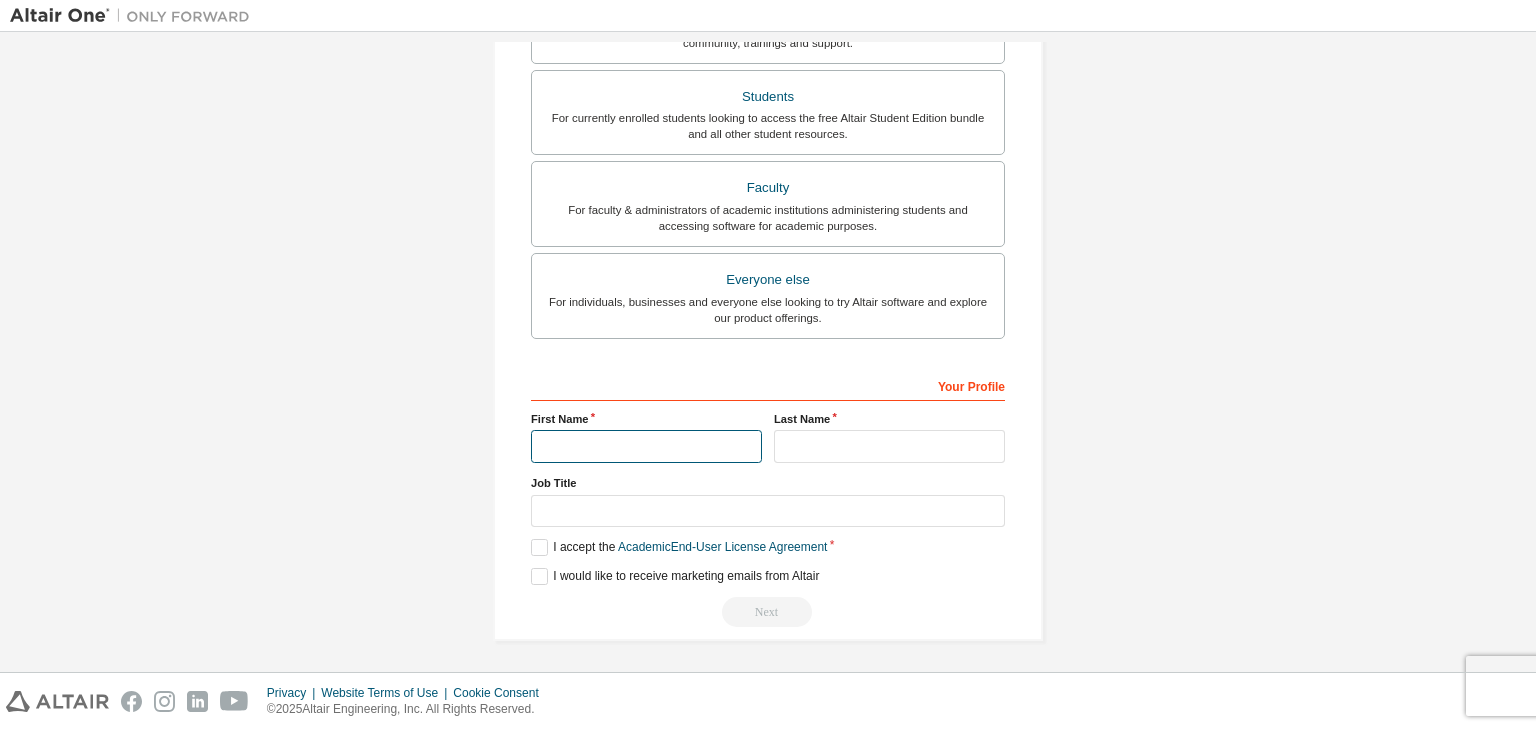 type on "******" 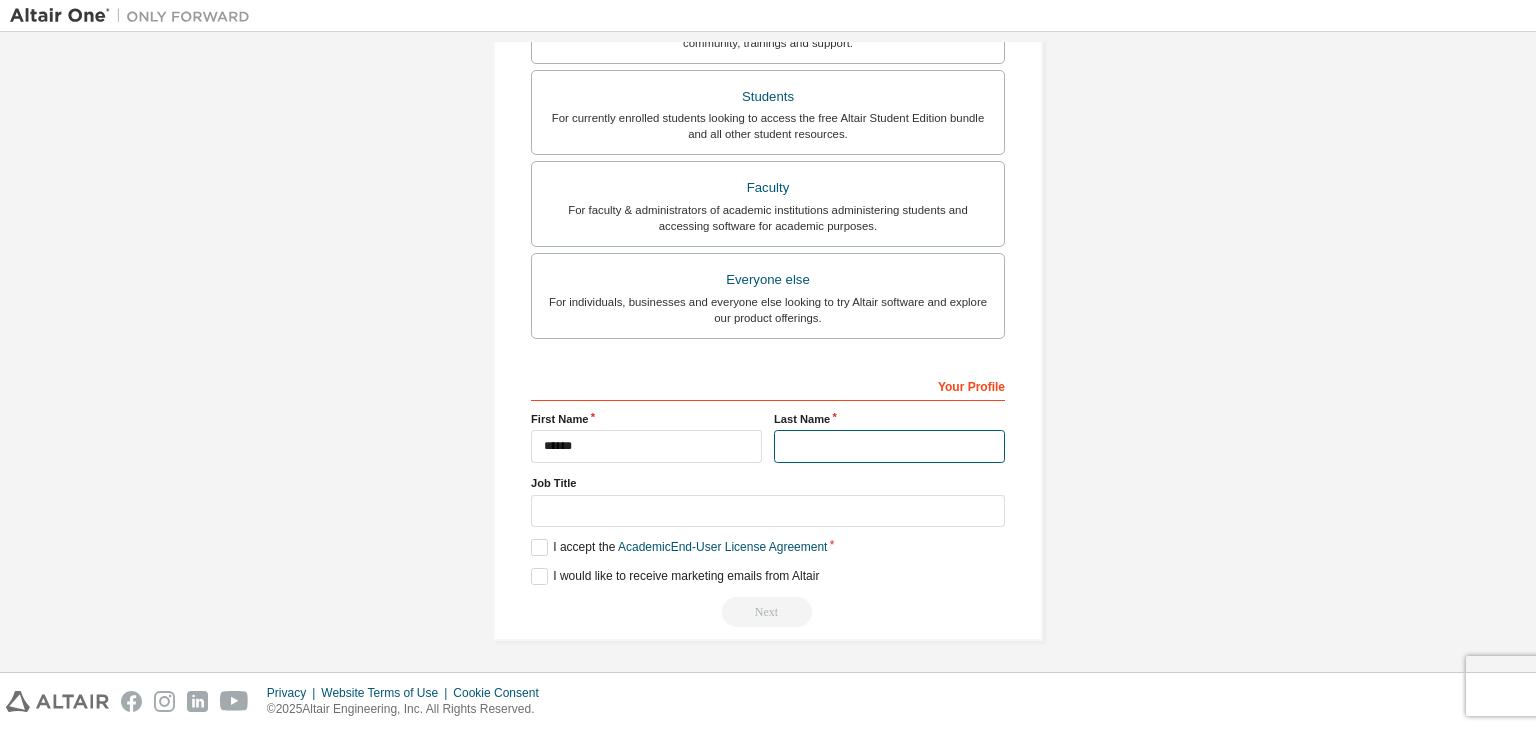 click at bounding box center (889, 446) 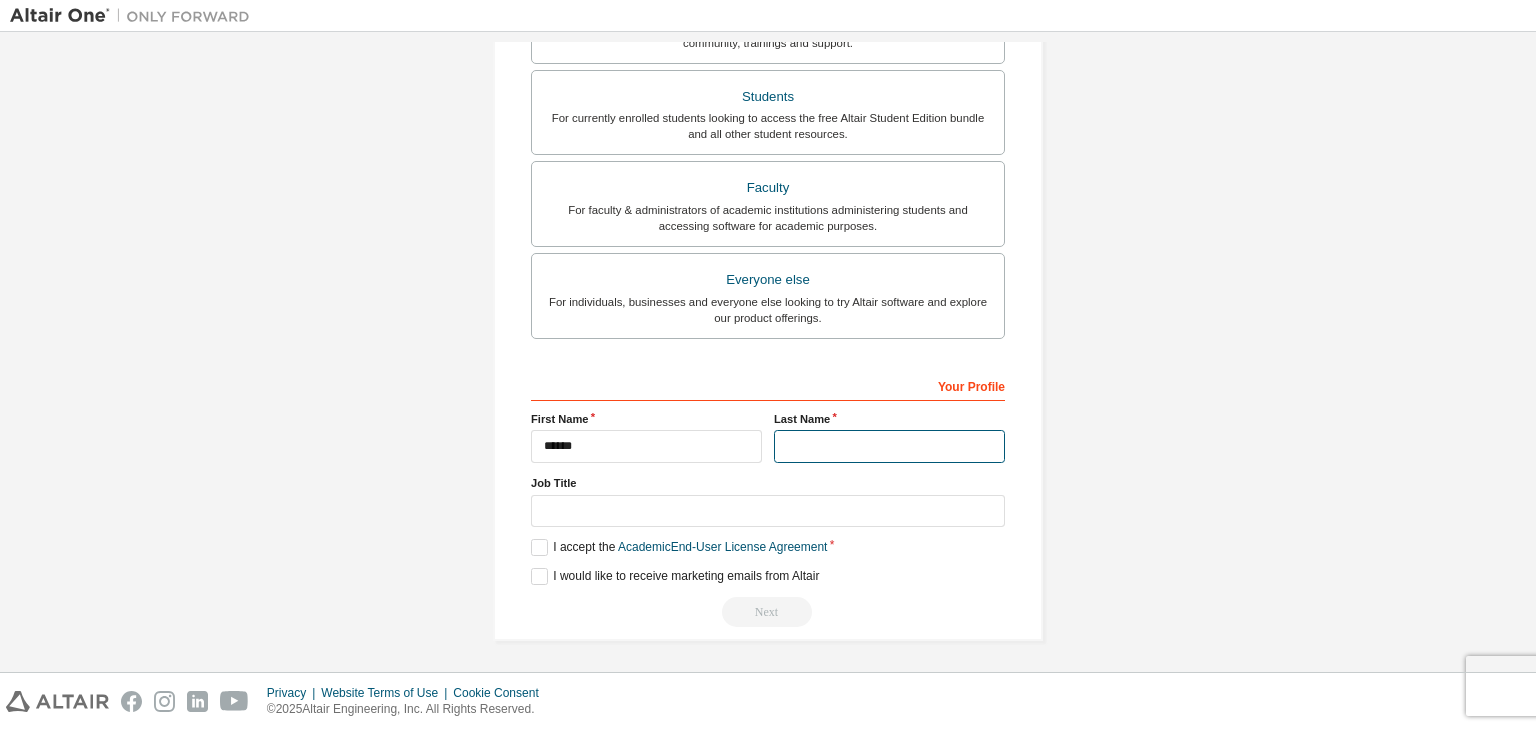 type on "*******" 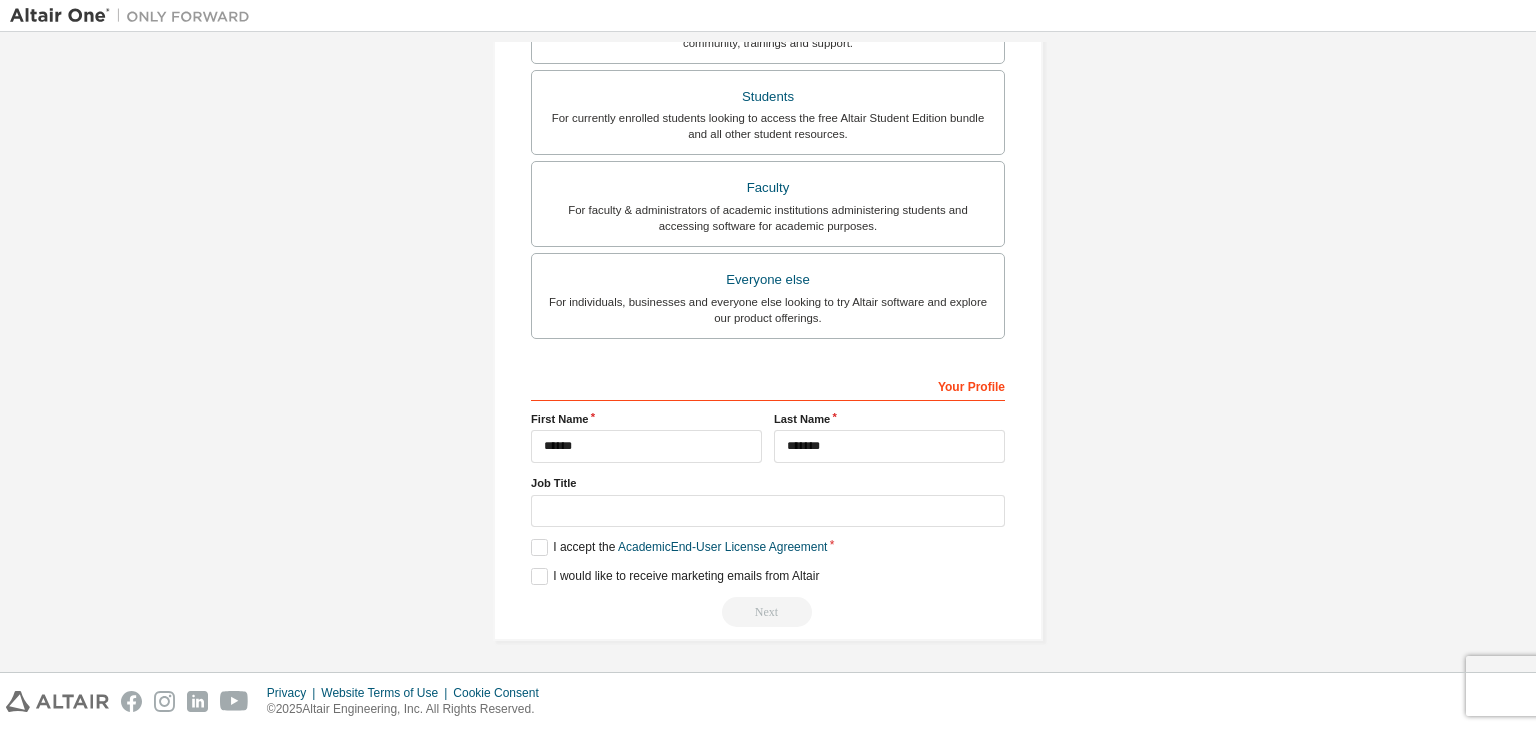 click on "Job Title" at bounding box center (768, 483) 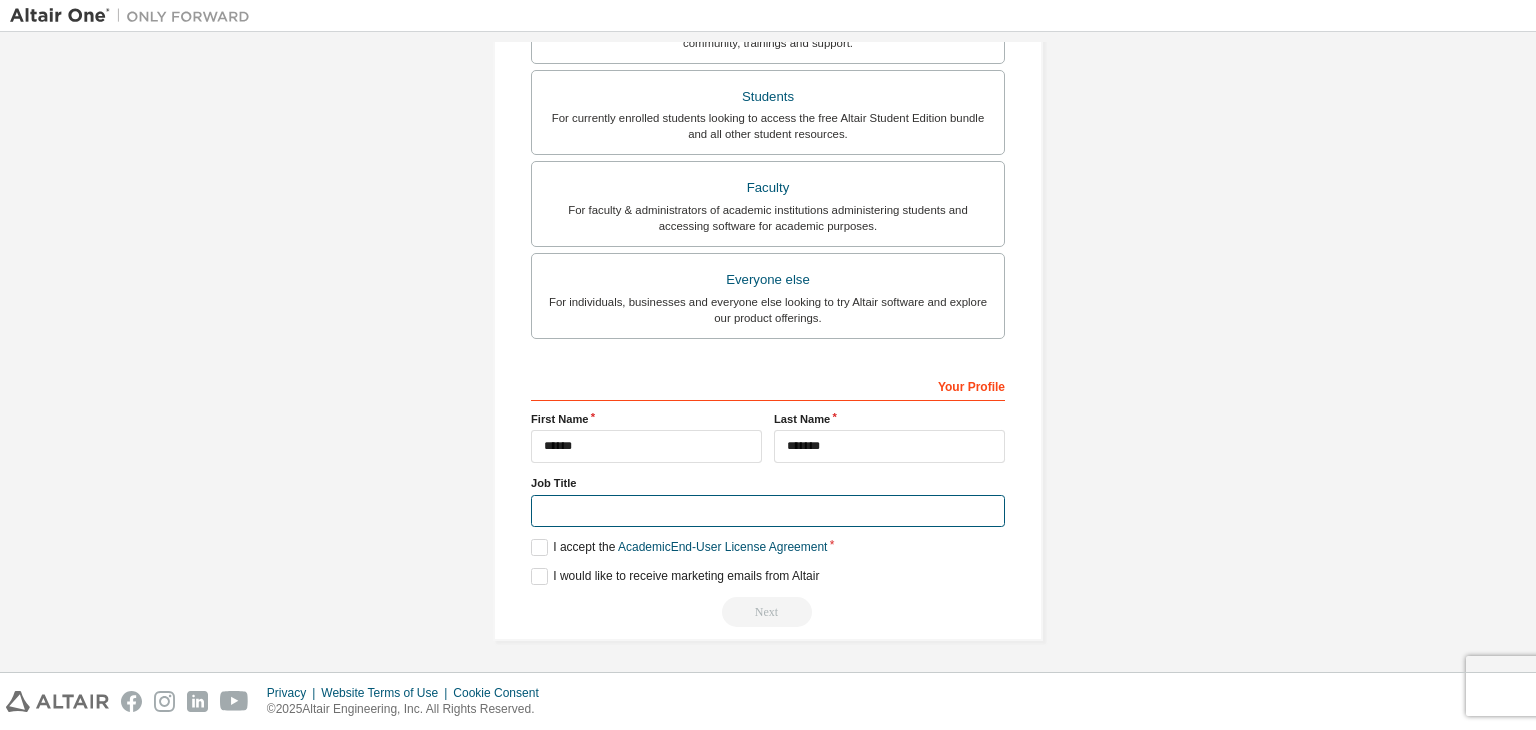 click at bounding box center (768, 511) 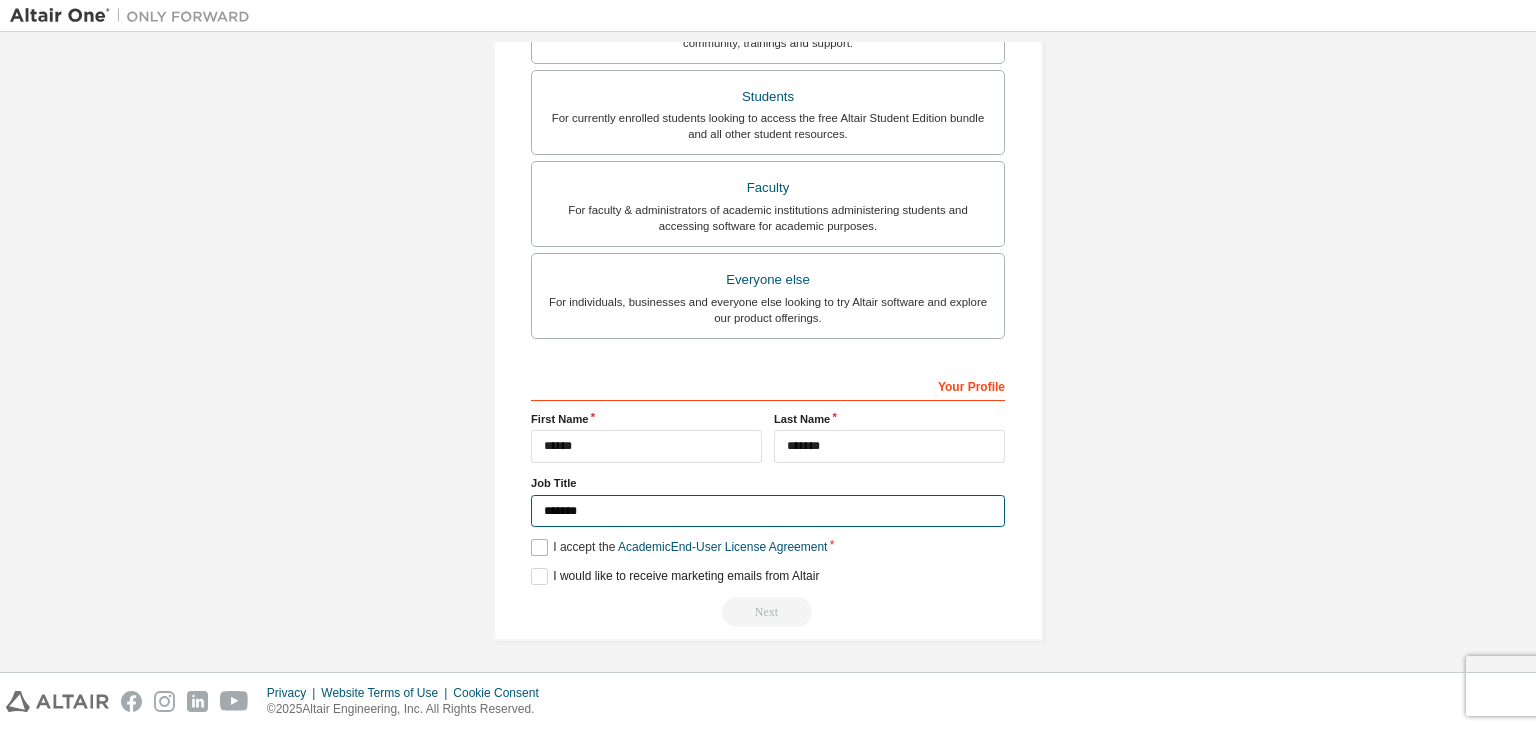 type on "*******" 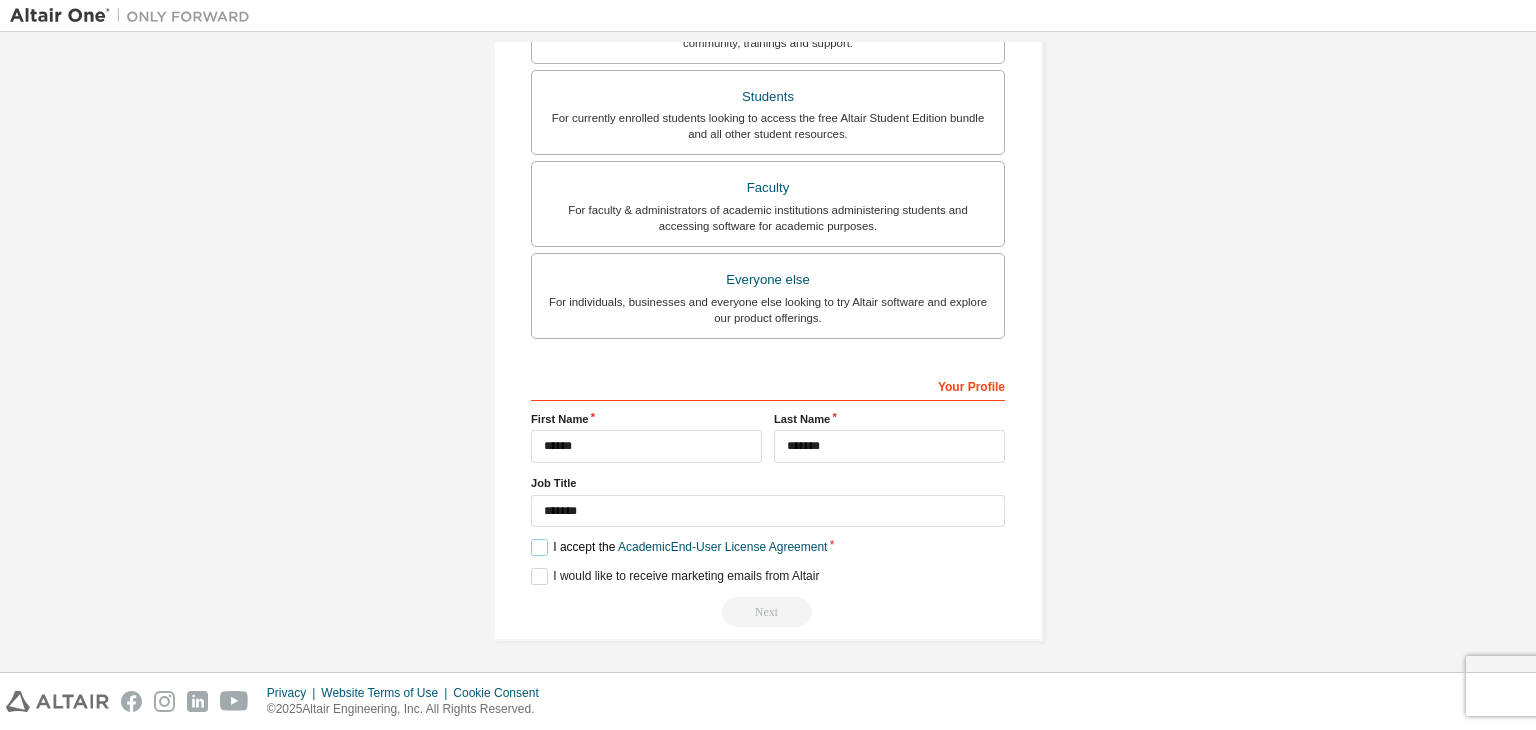 click on "I accept the   Academic   End-User License Agreement" at bounding box center [679, 547] 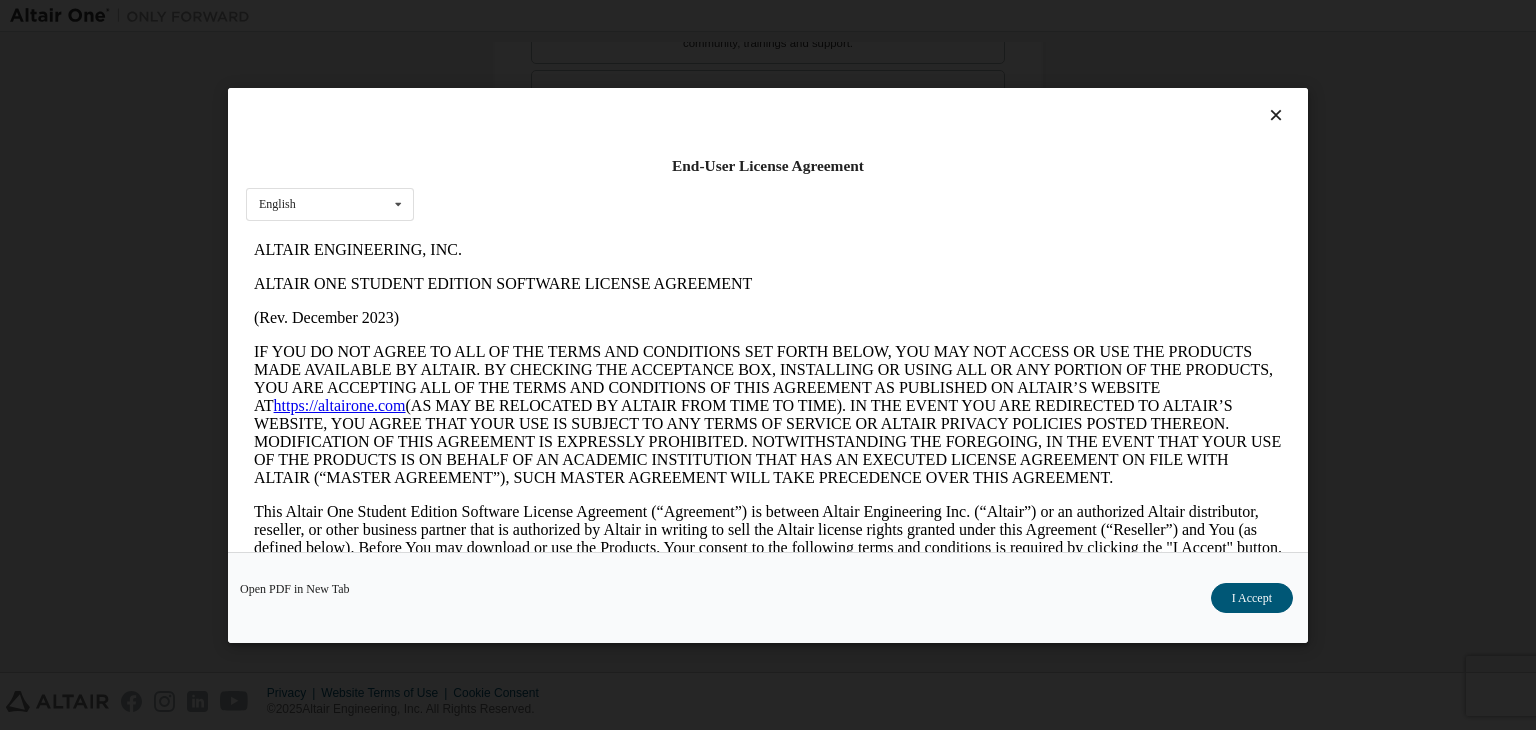 scroll, scrollTop: 0, scrollLeft: 0, axis: both 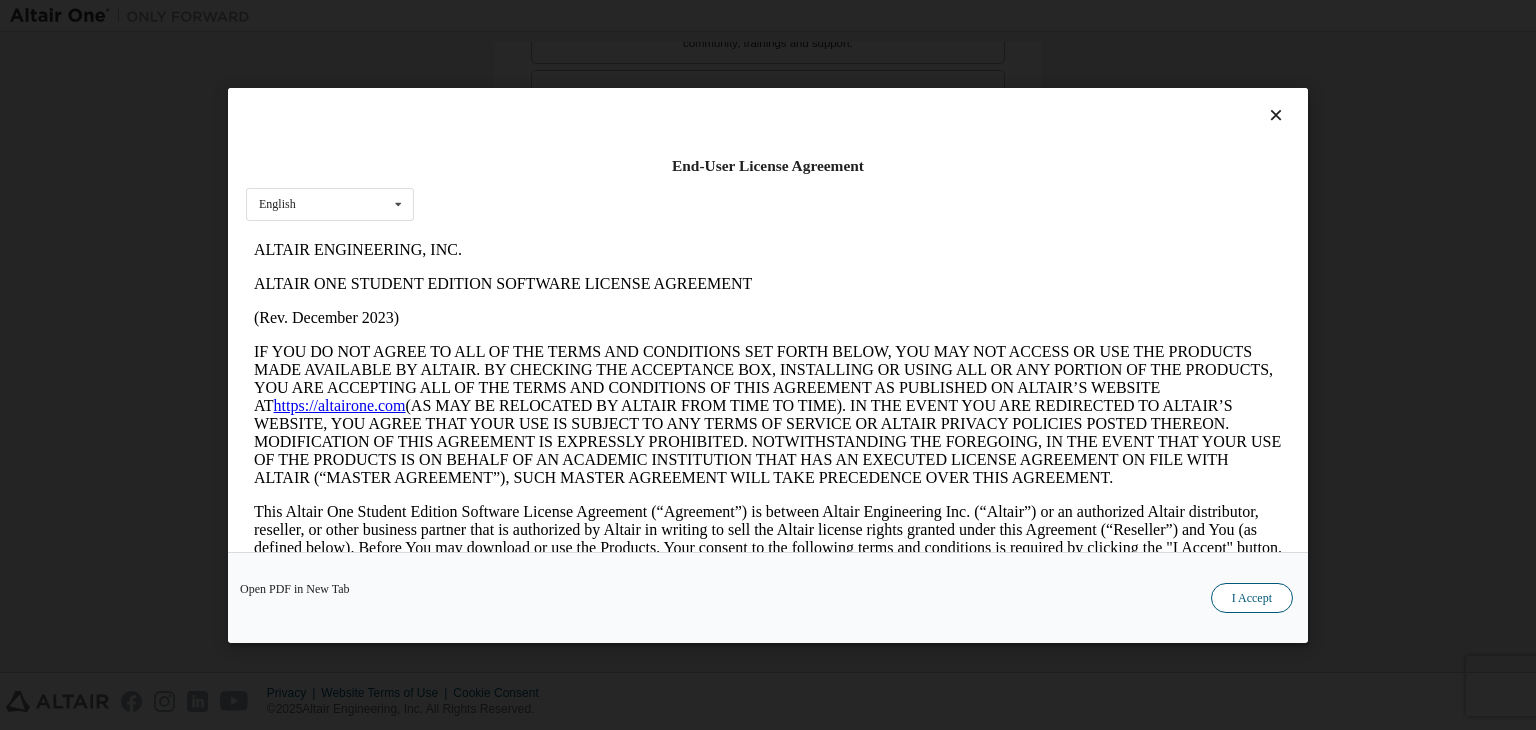 click on "I Accept" at bounding box center [1252, 598] 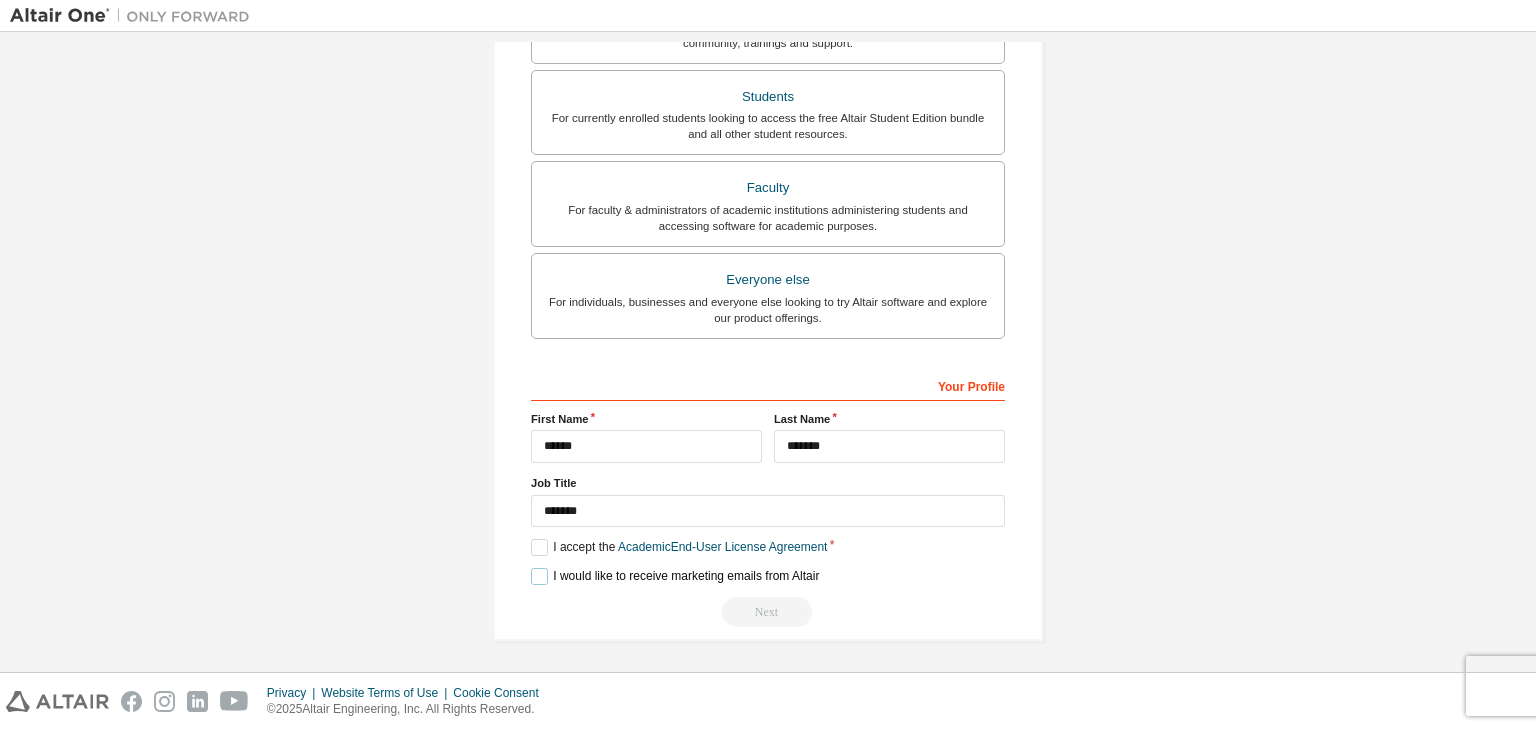 click on "I would like to receive marketing emails from Altair" at bounding box center (675, 576) 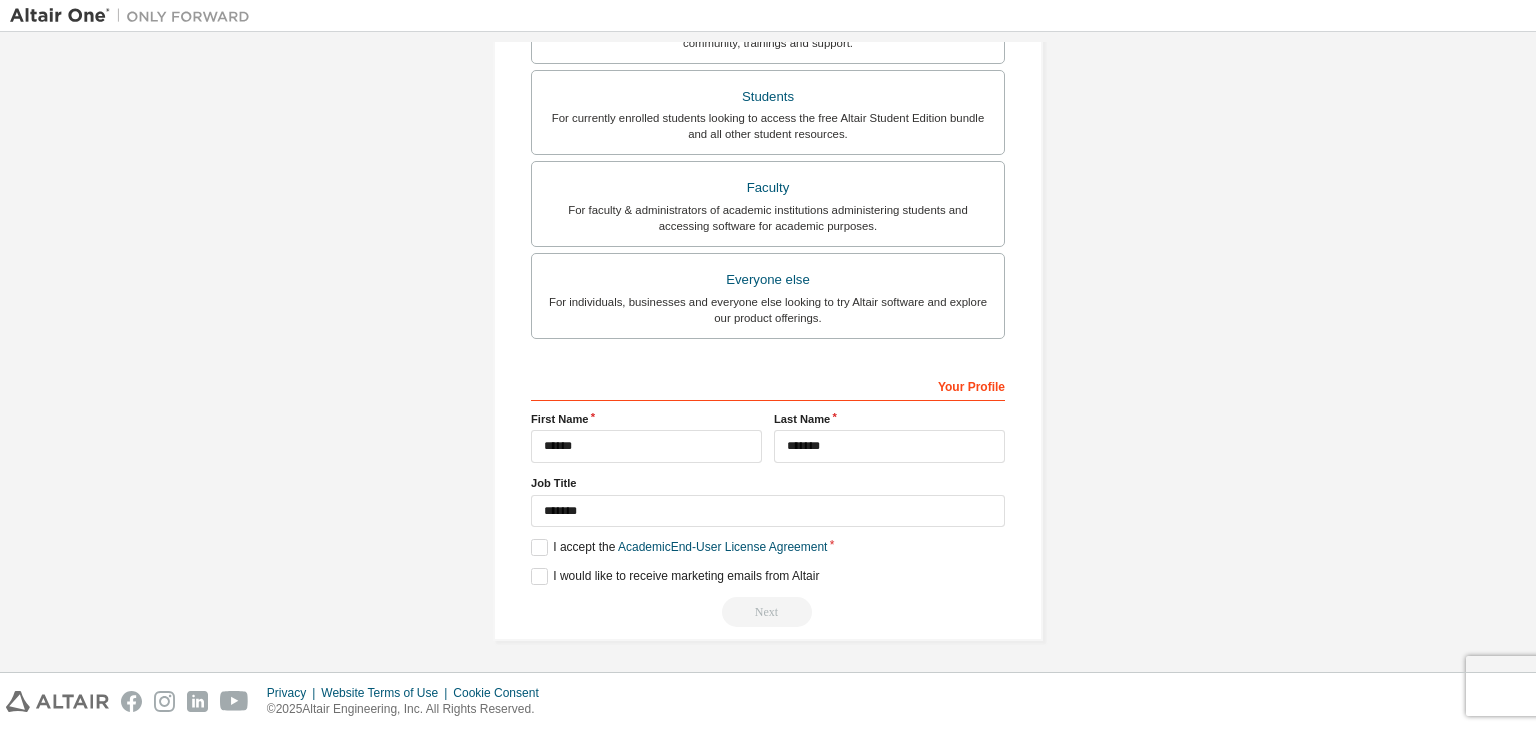 click on "Next" at bounding box center [768, 612] 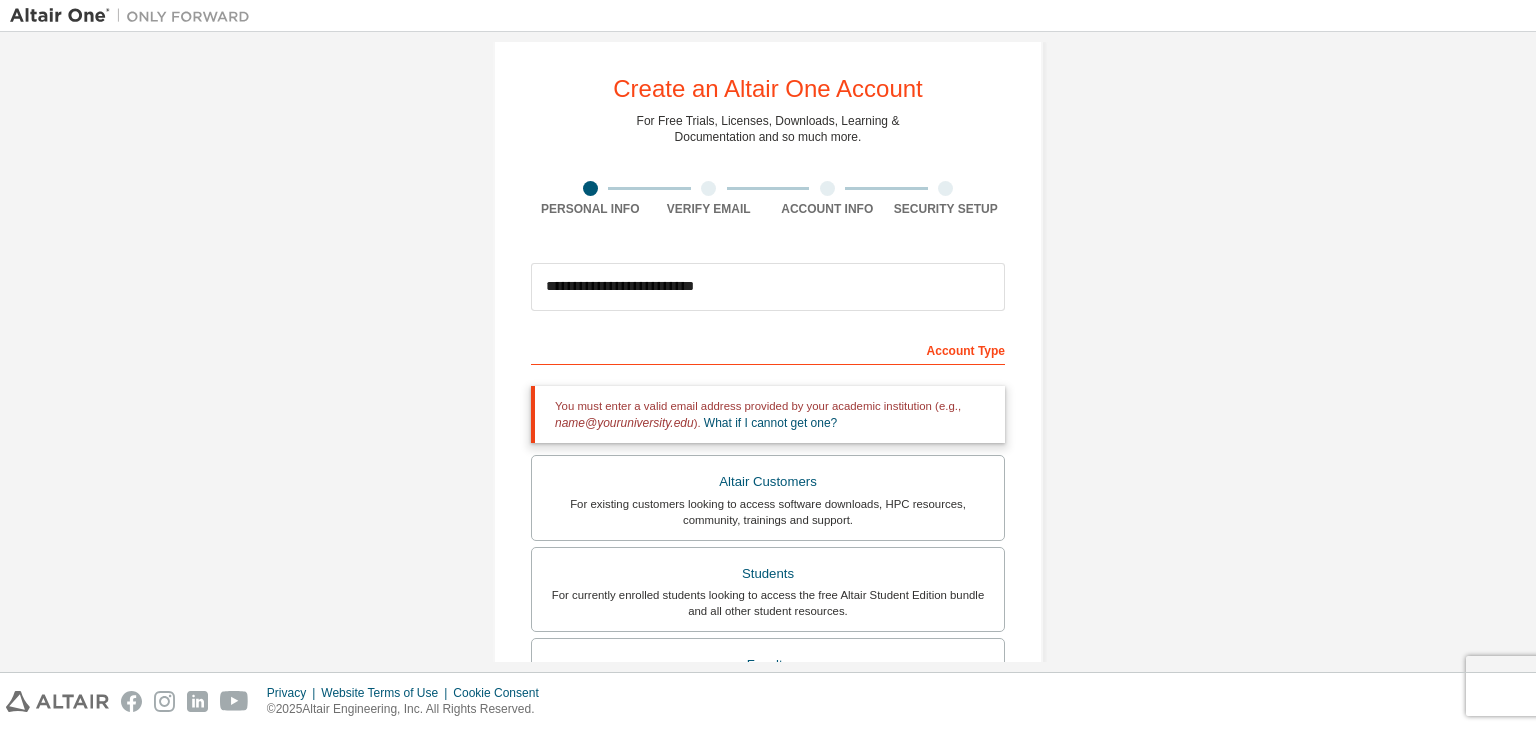 scroll, scrollTop: 14, scrollLeft: 0, axis: vertical 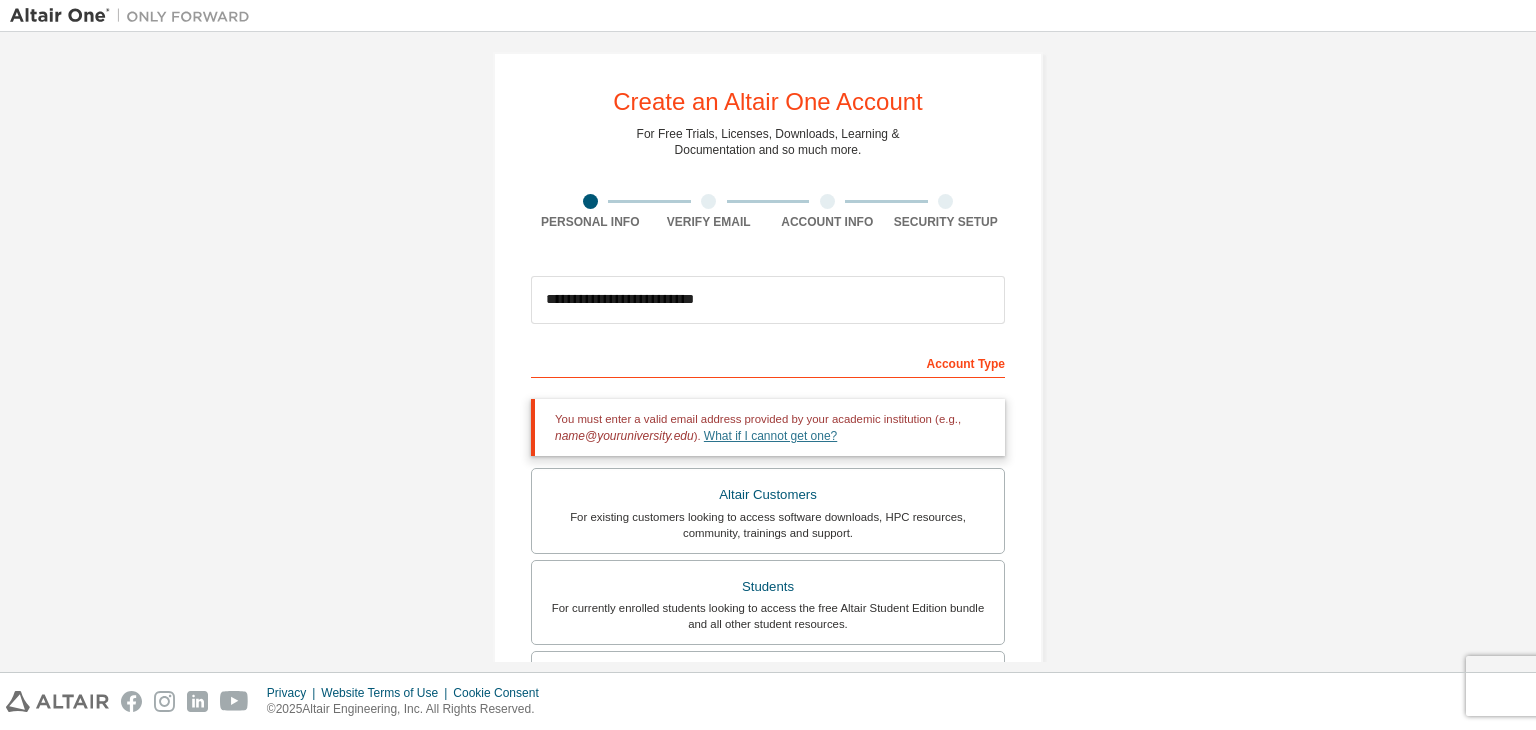 click on "What if I cannot get one?" at bounding box center (770, 436) 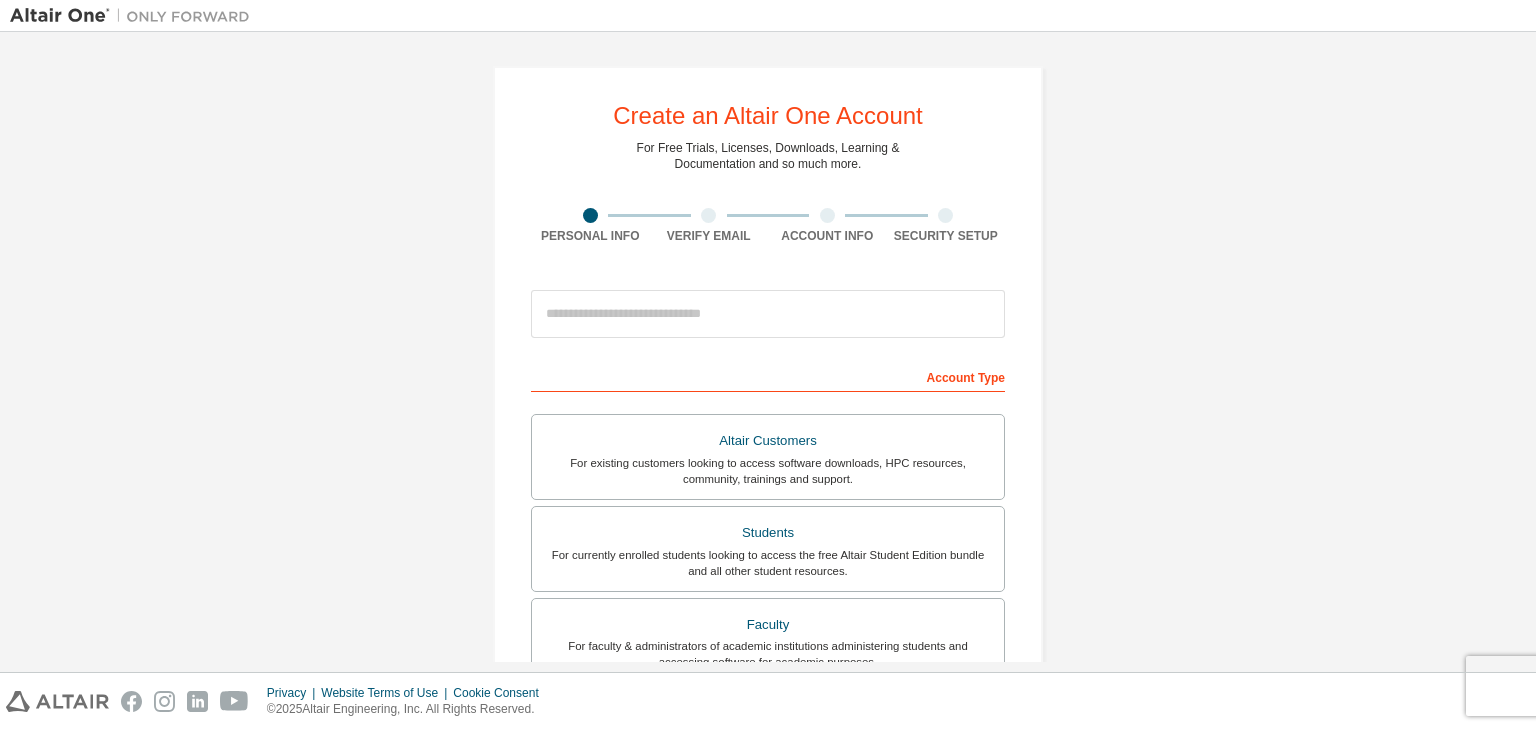scroll, scrollTop: 0, scrollLeft: 0, axis: both 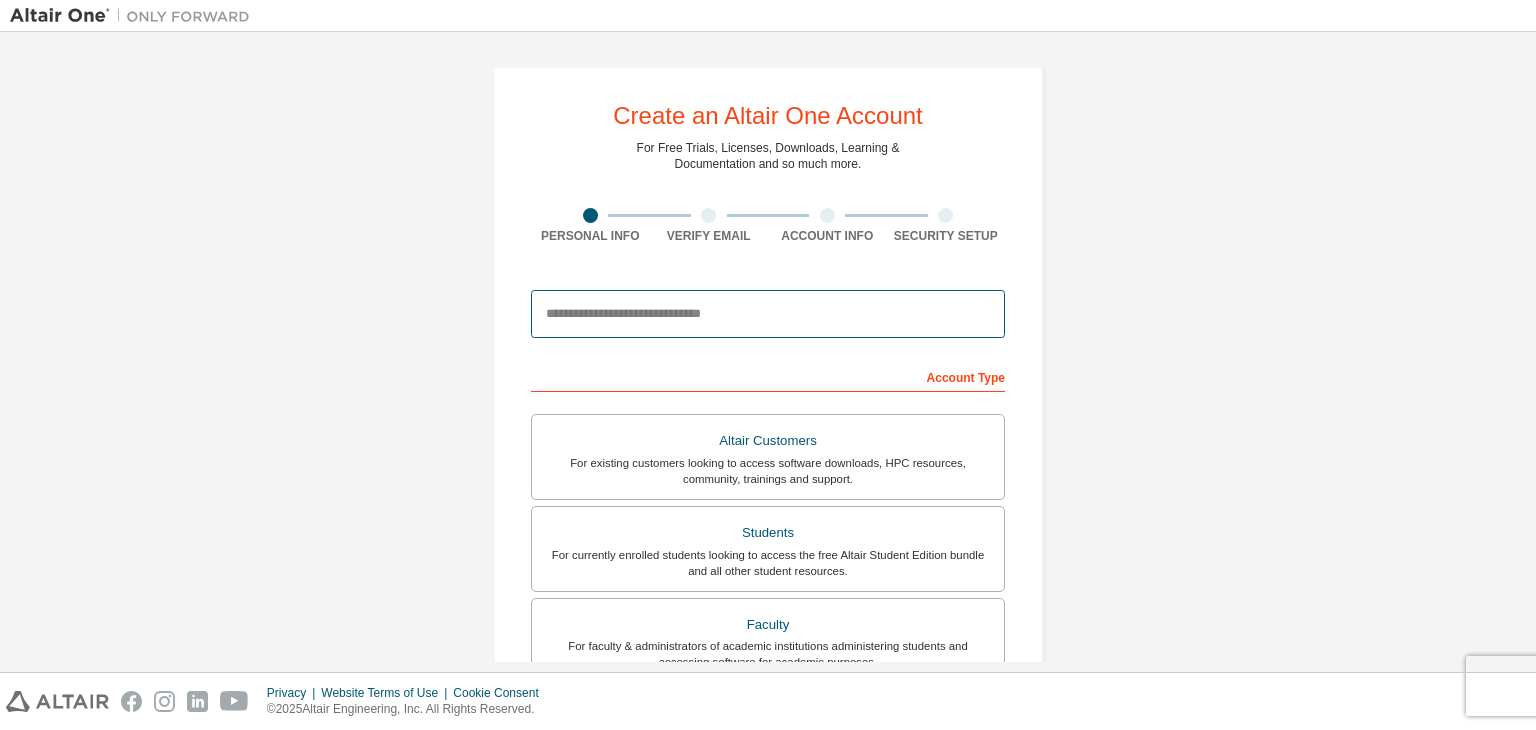 click at bounding box center (768, 314) 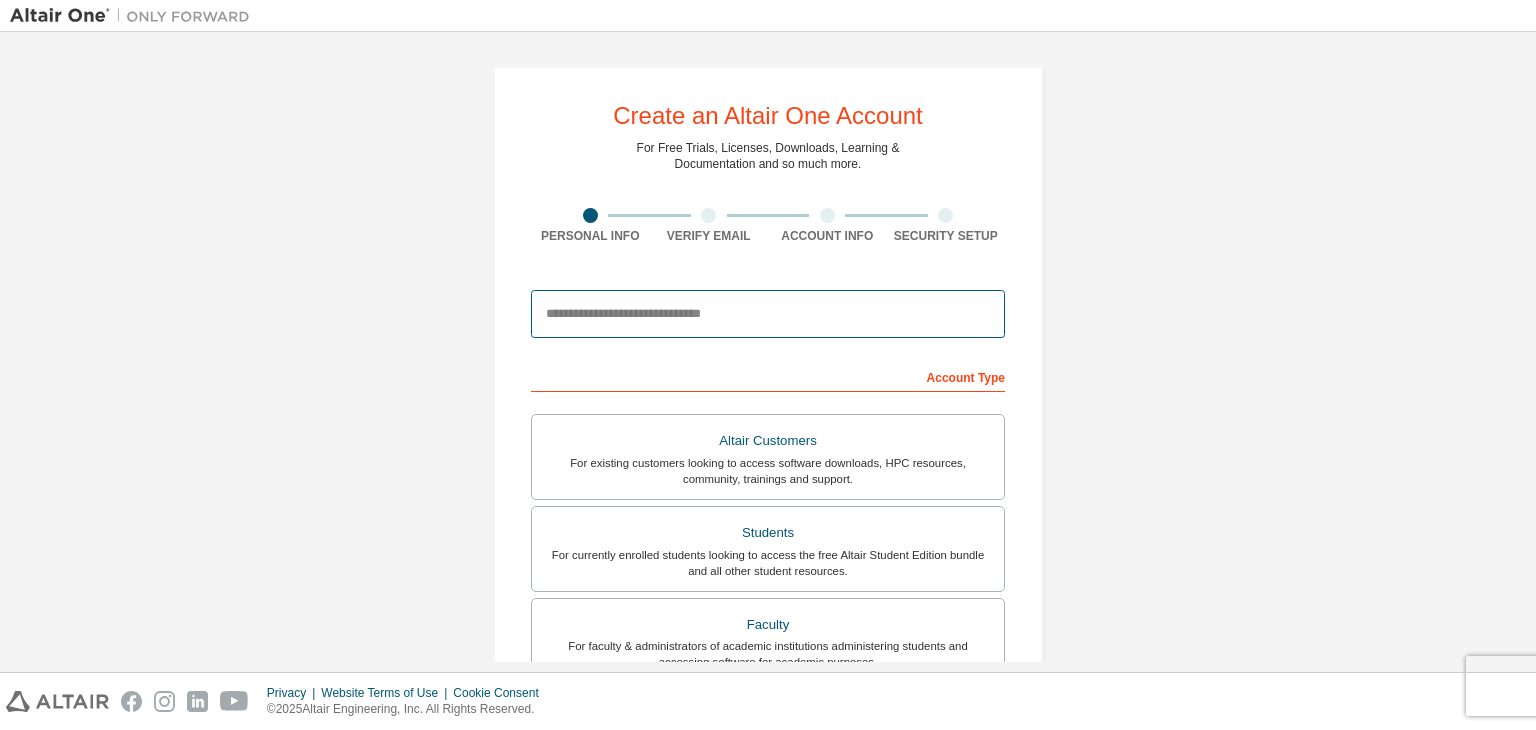 type on "**********" 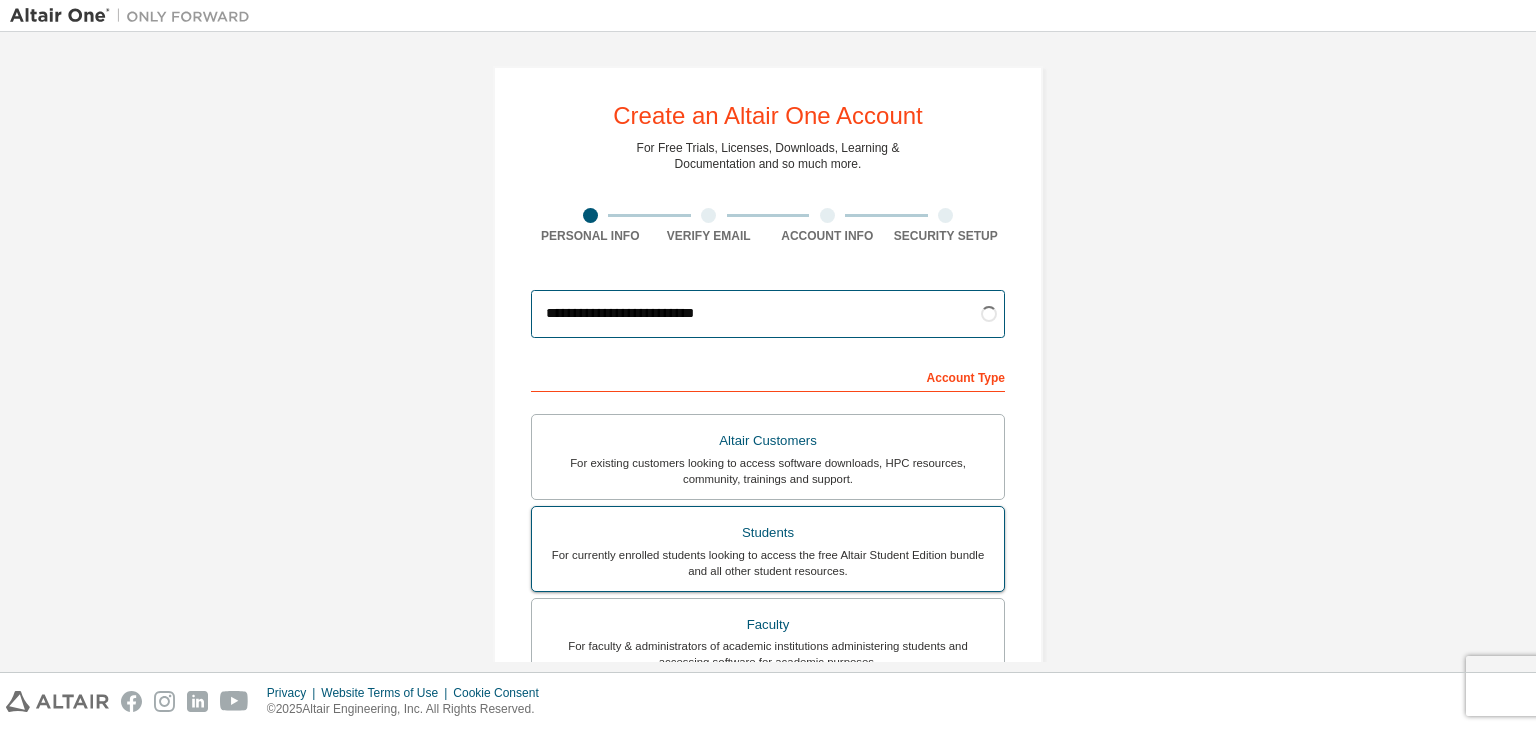 scroll, scrollTop: 159, scrollLeft: 0, axis: vertical 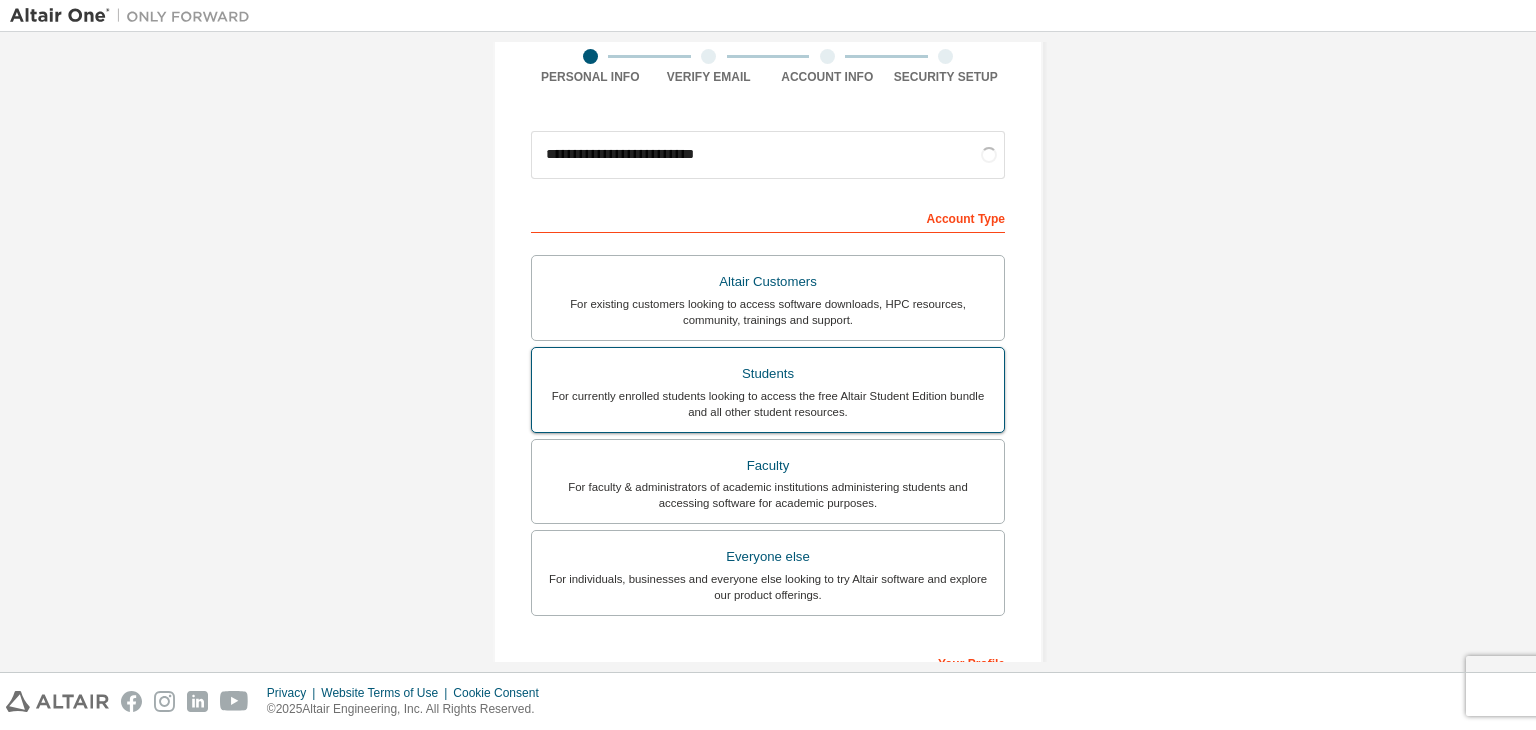 click on "For individuals, businesses and everyone else looking to try Altair software and explore our product offerings." at bounding box center [768, 587] 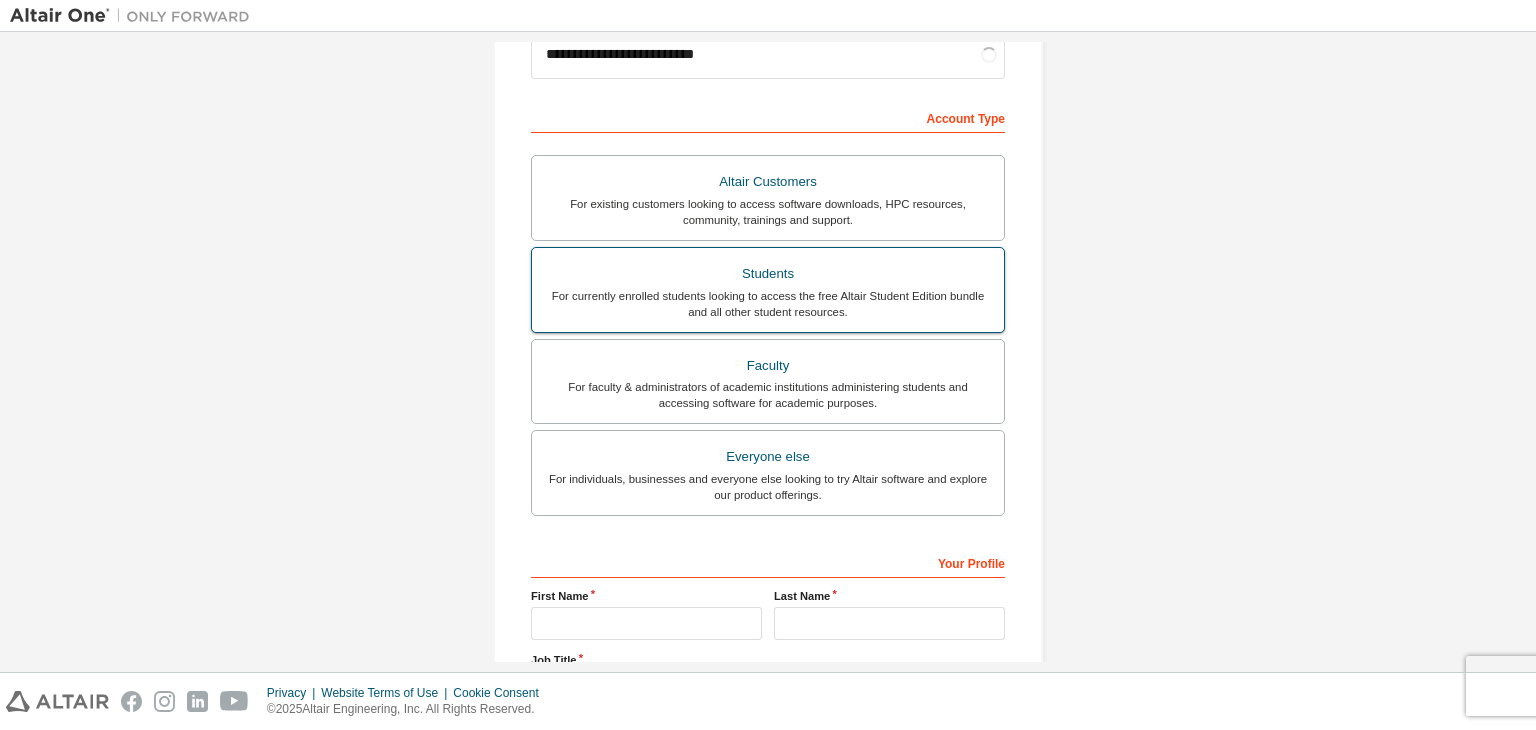 scroll, scrollTop: 375, scrollLeft: 0, axis: vertical 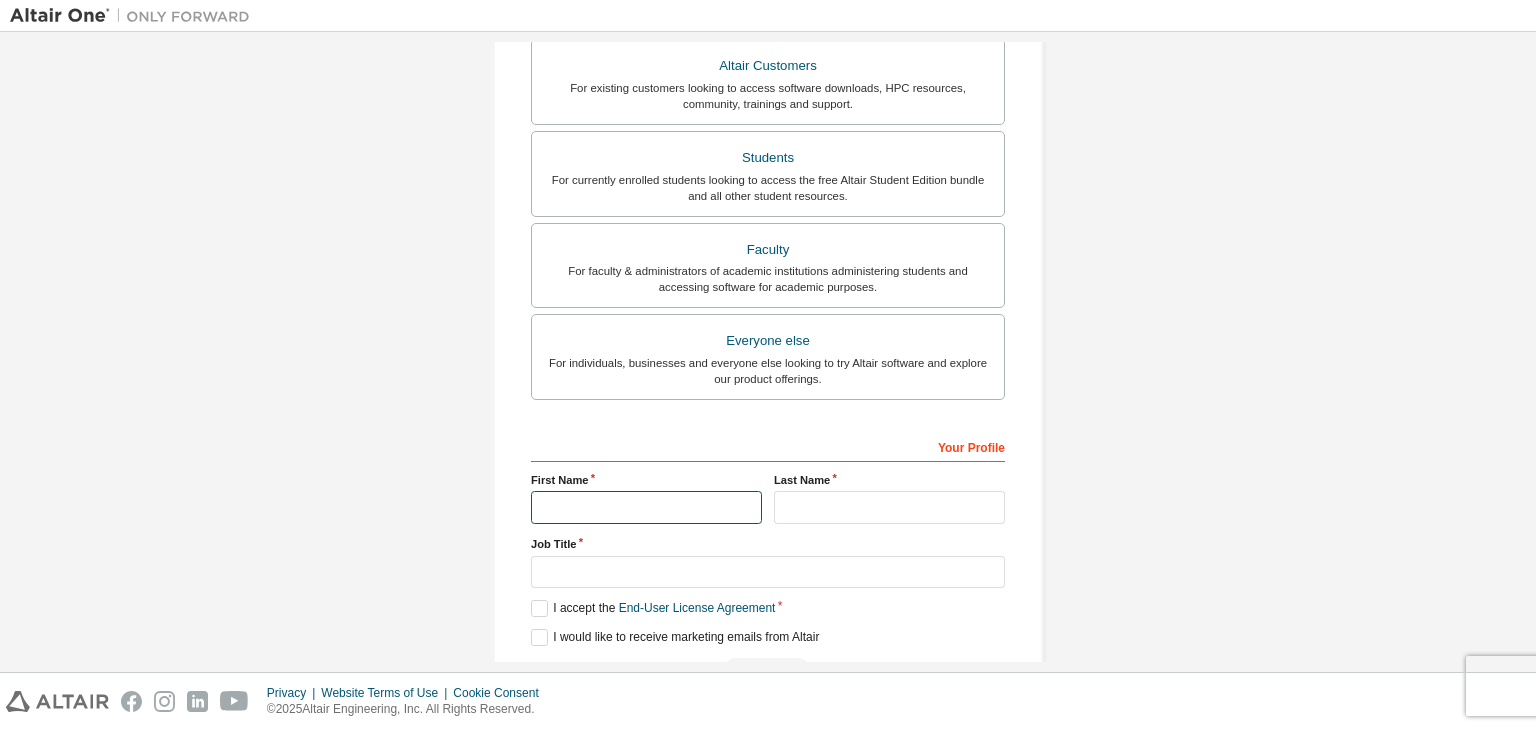 click at bounding box center (646, 507) 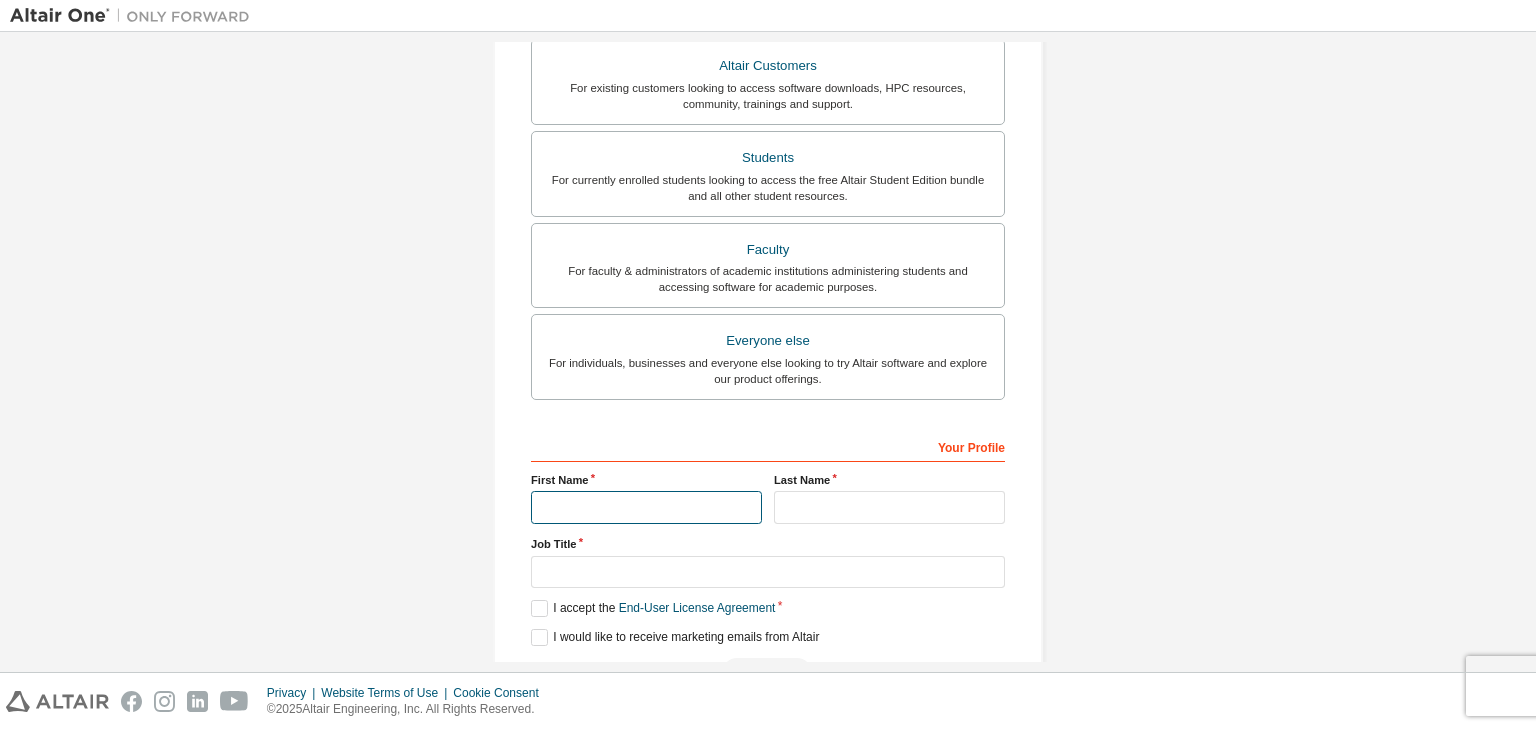type on "******" 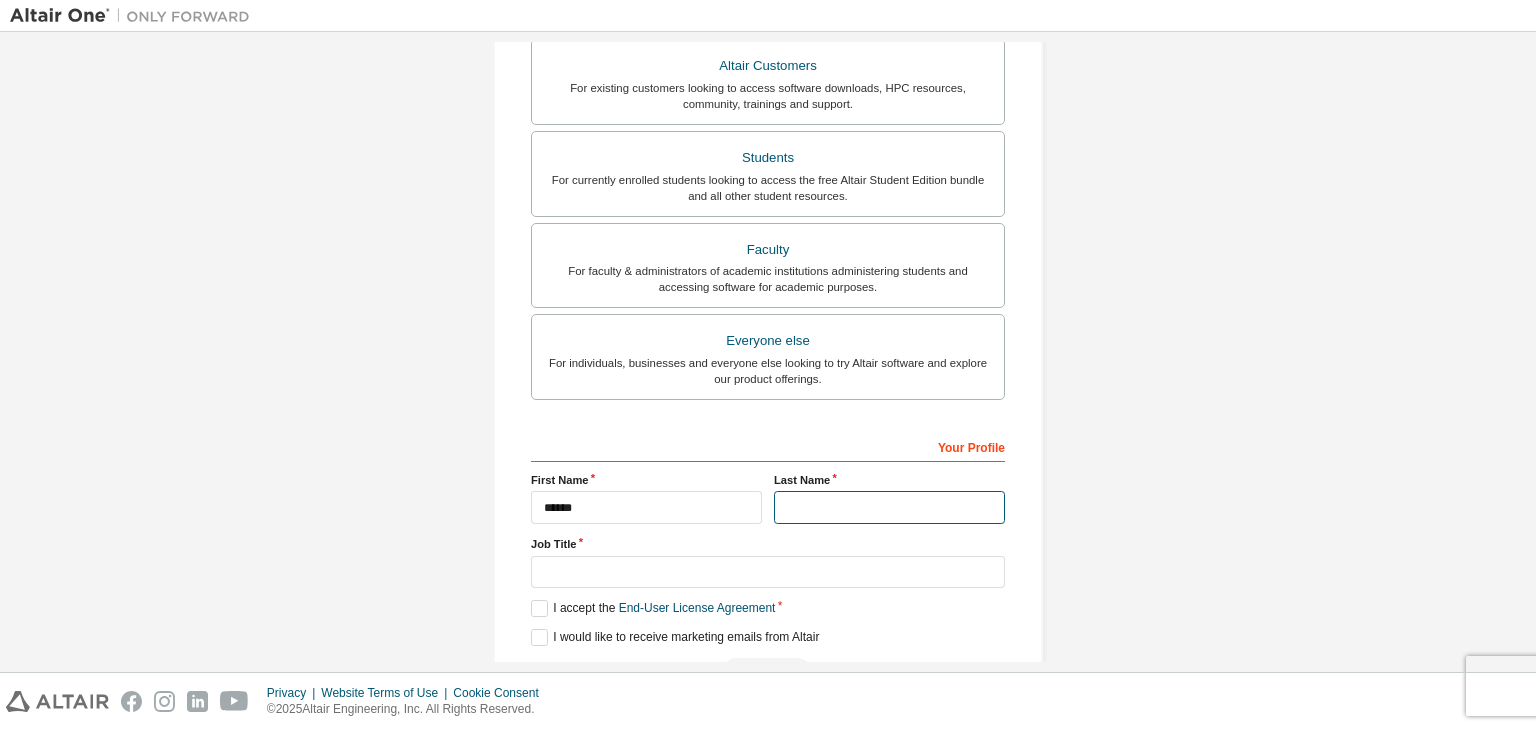 click at bounding box center (889, 507) 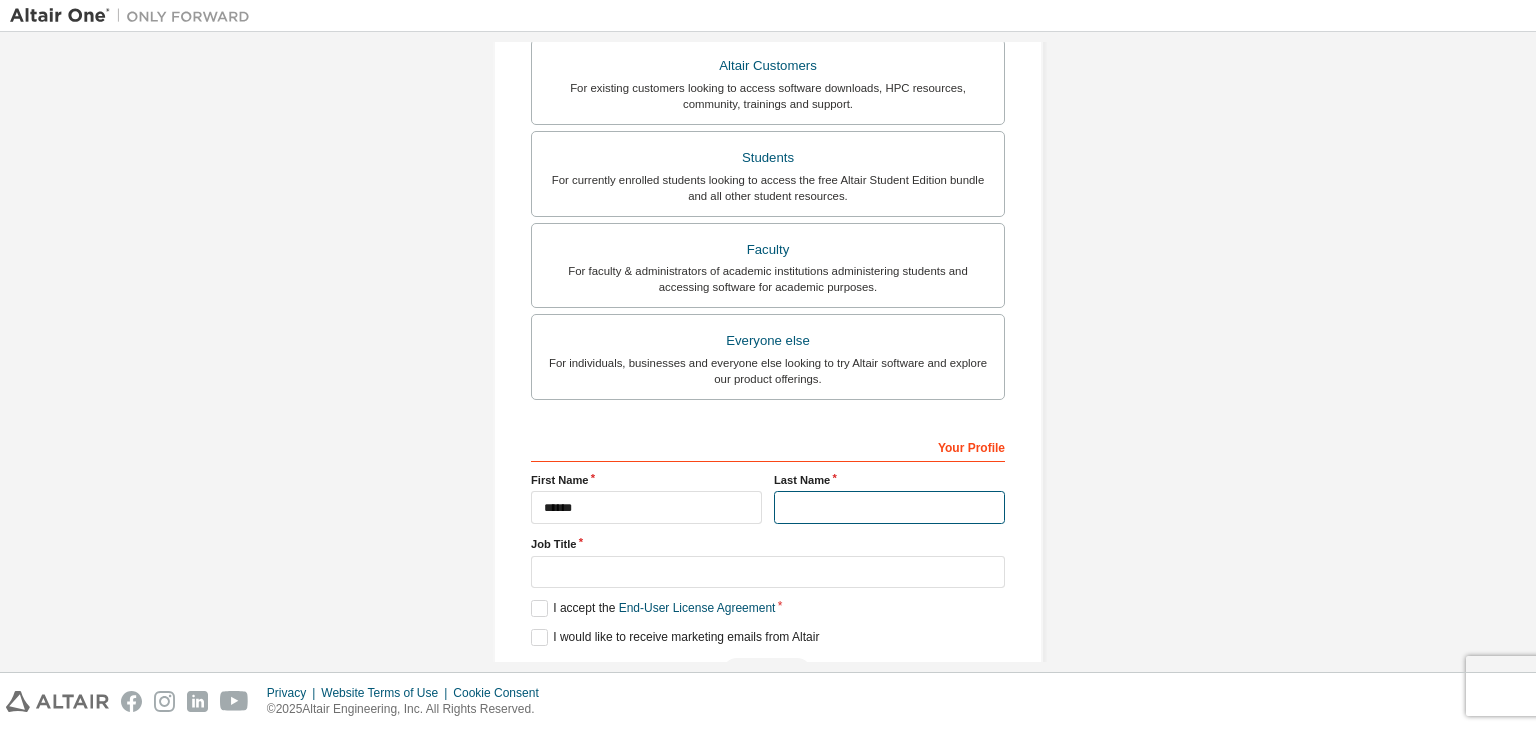 type on "*******" 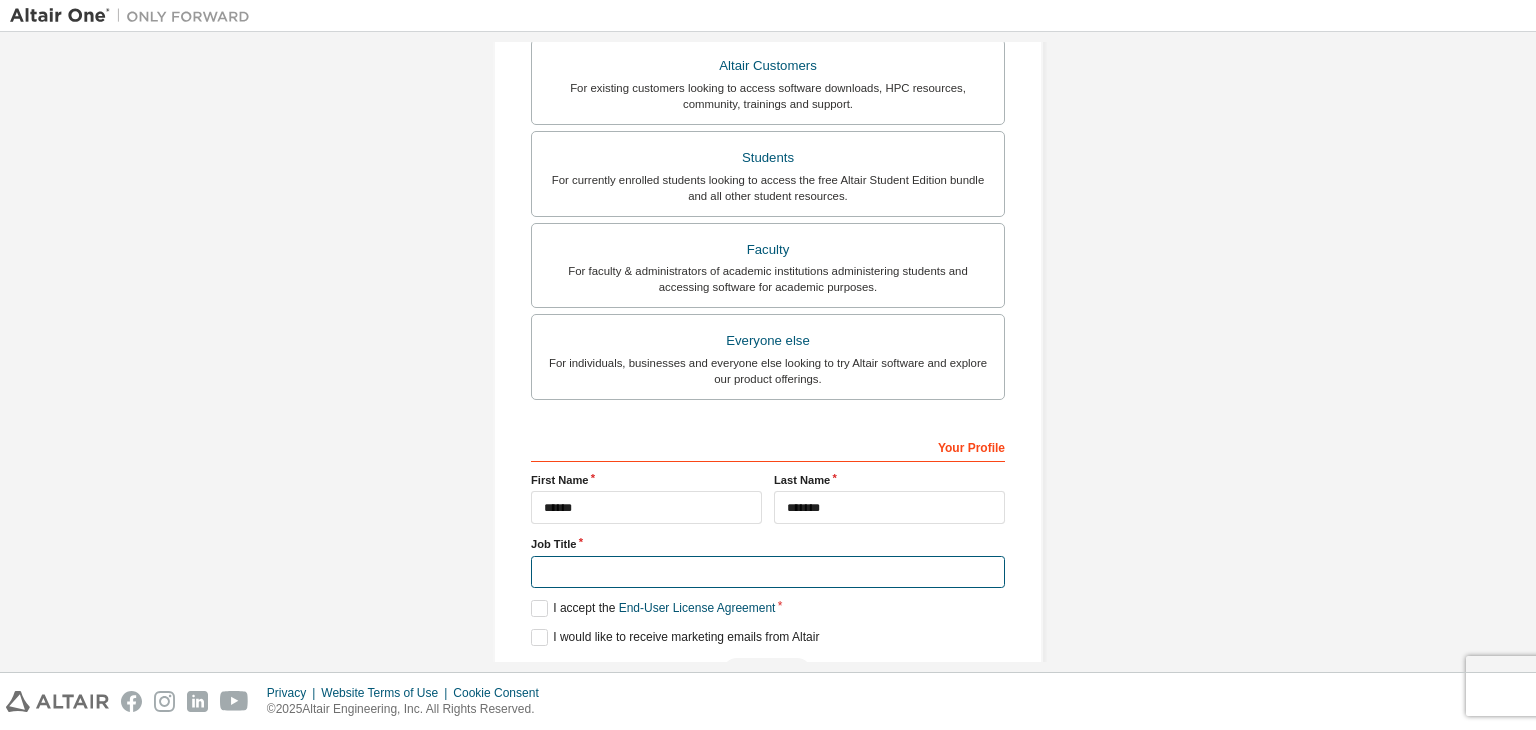 click at bounding box center [768, 572] 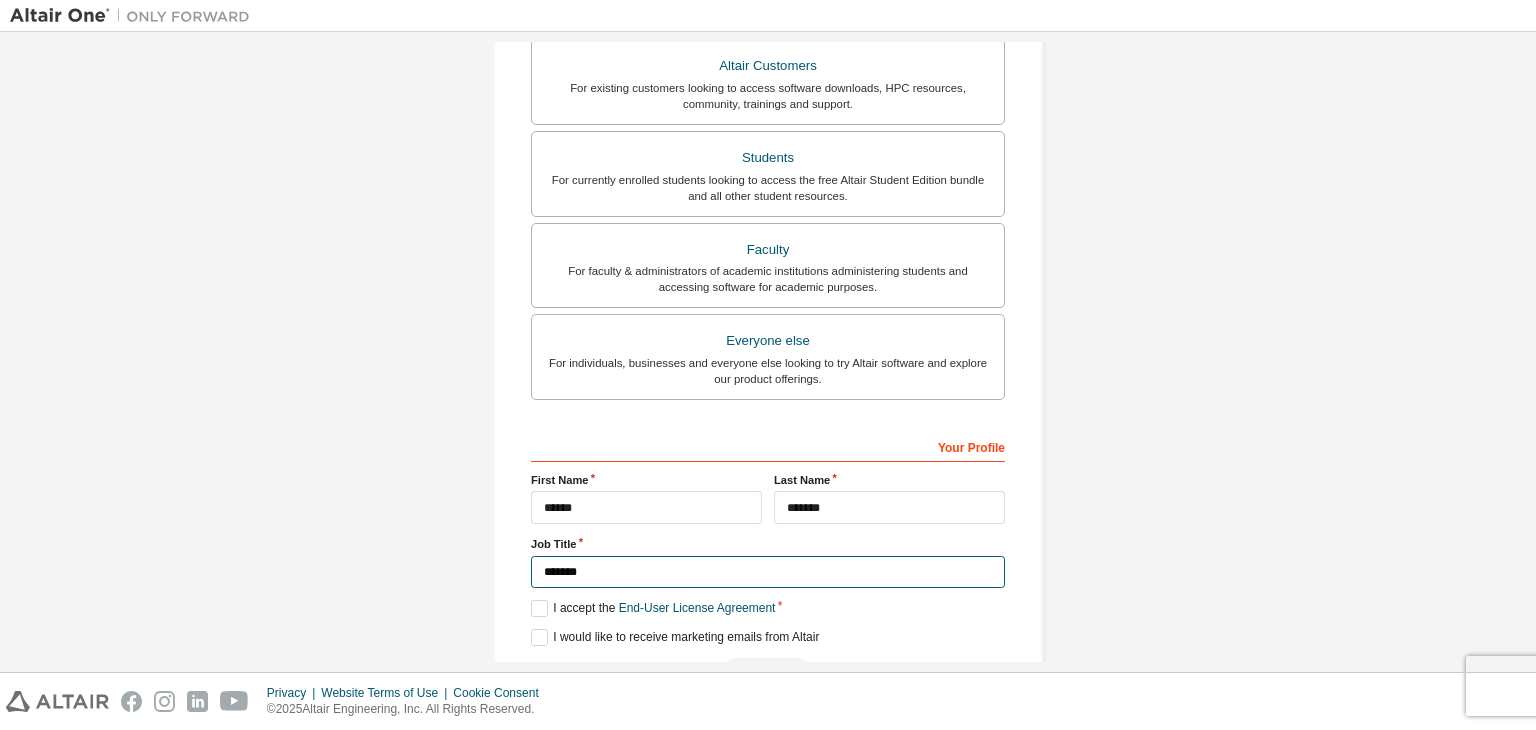 type on "*******" 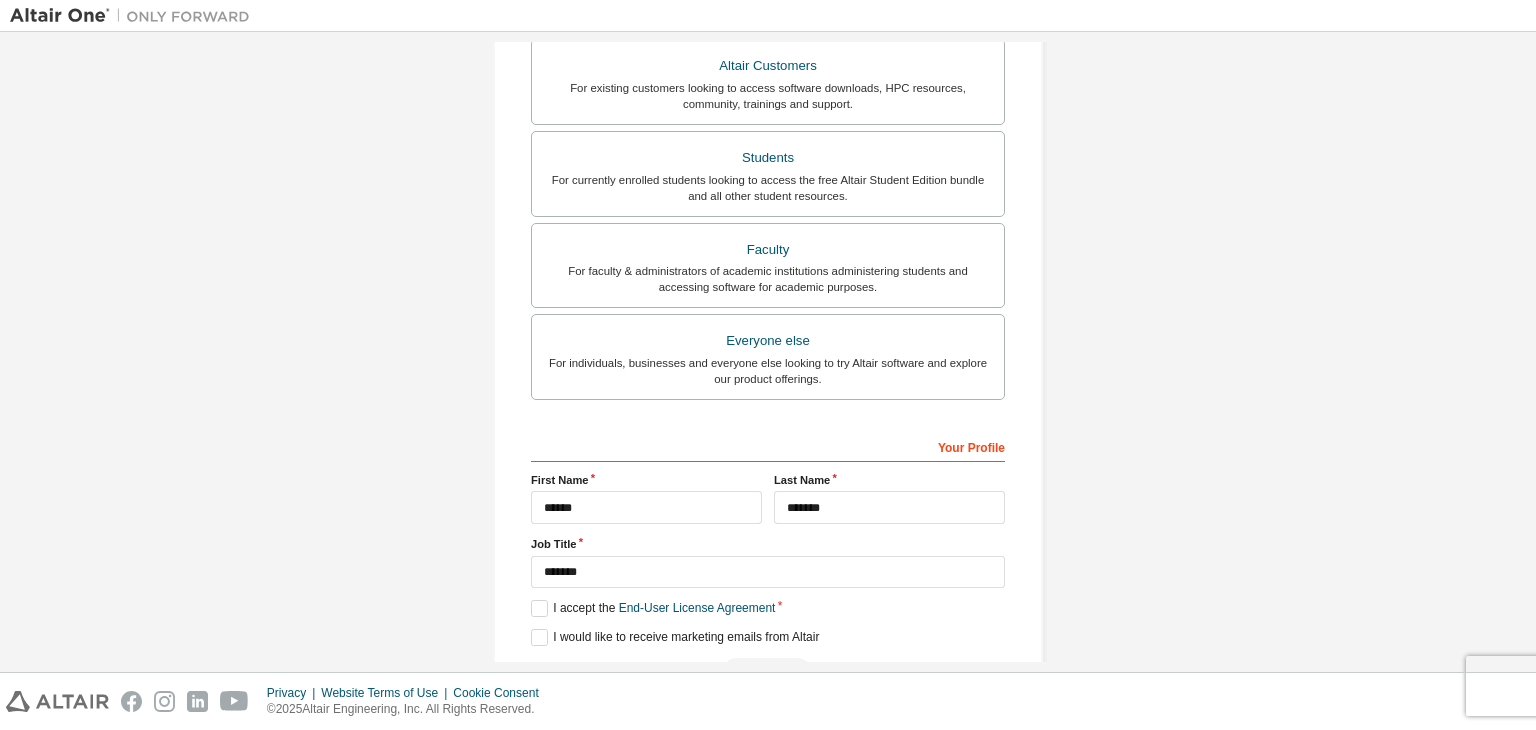 click on "**********" at bounding box center [768, 196] 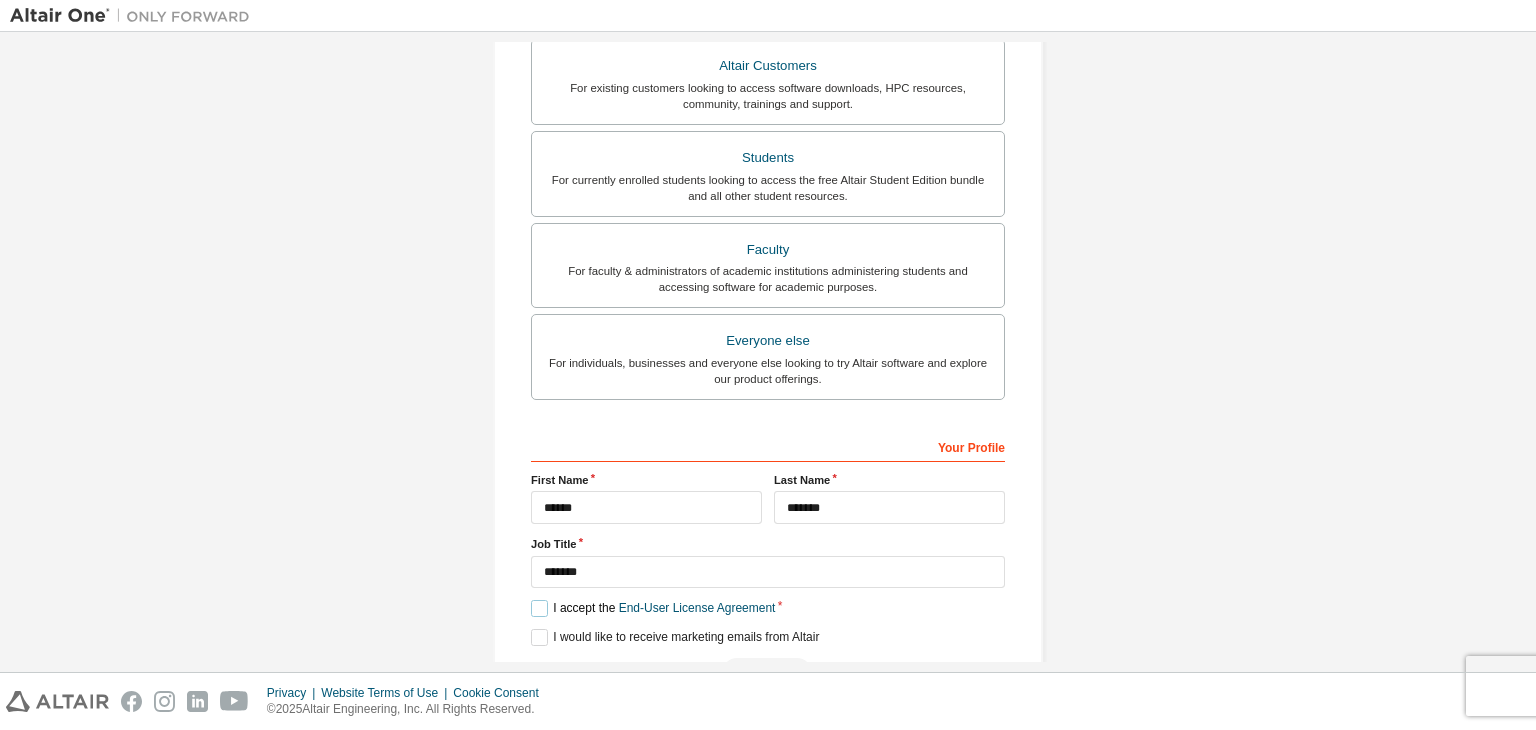 click on "I accept the    End-User License Agreement" at bounding box center [653, 608] 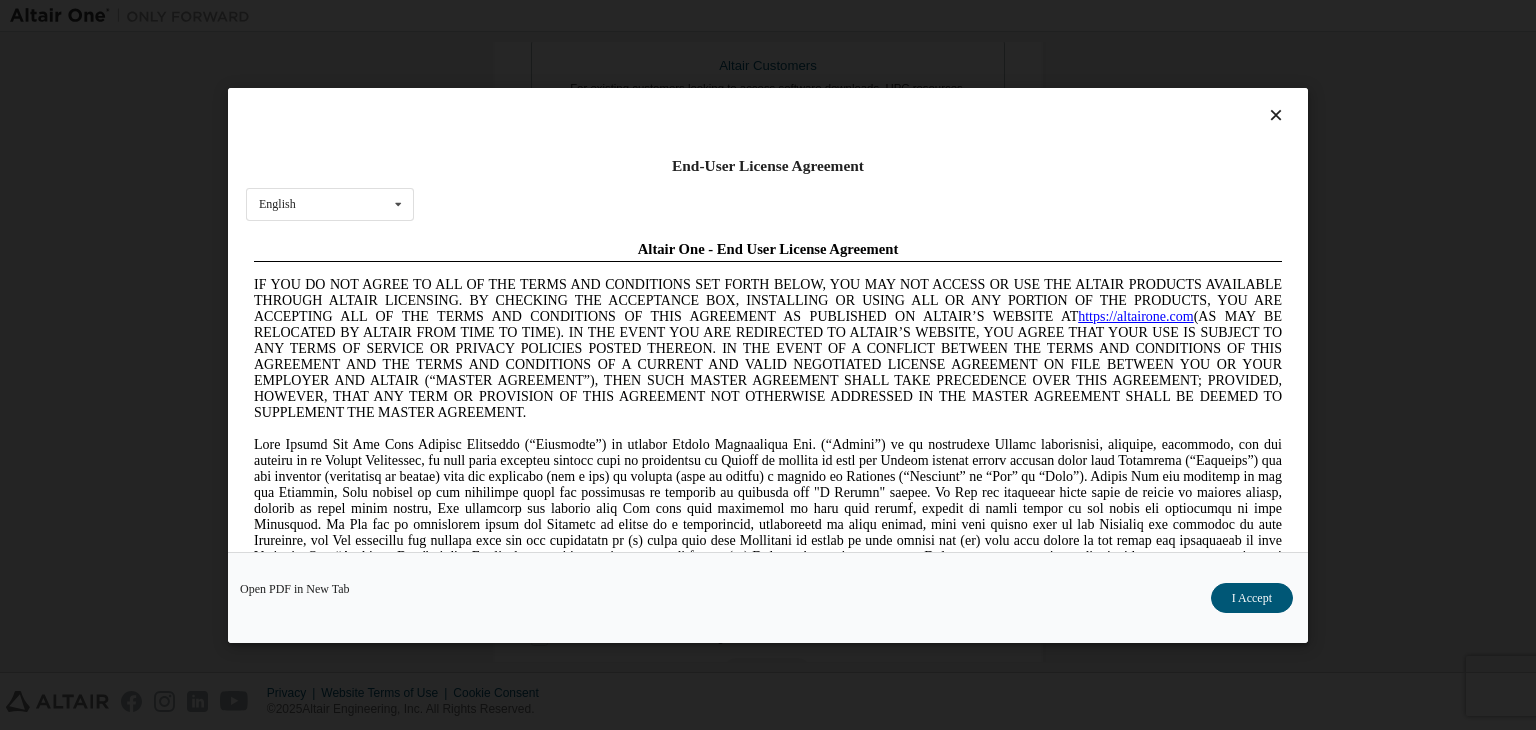 scroll, scrollTop: 0, scrollLeft: 0, axis: both 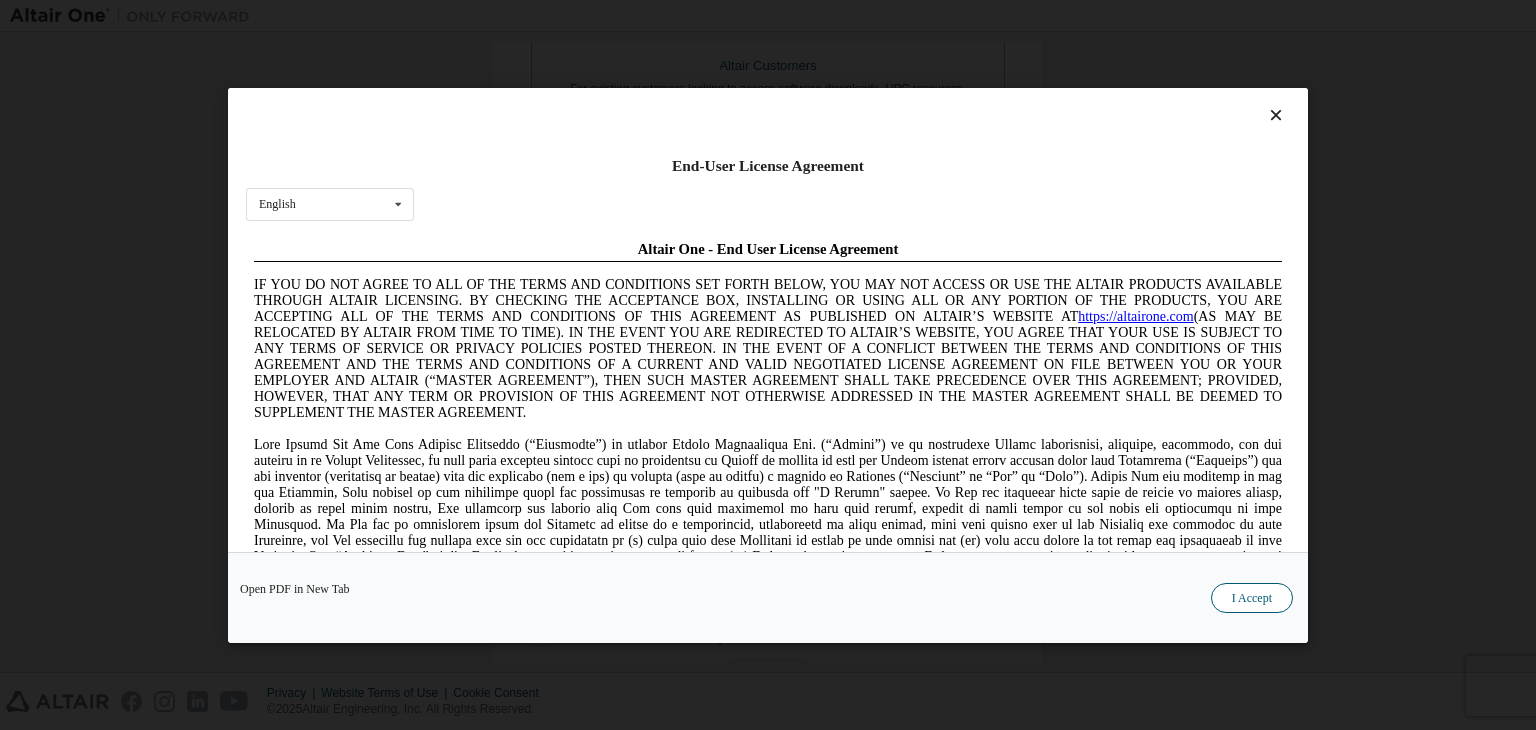 click on "I Accept" at bounding box center [1252, 598] 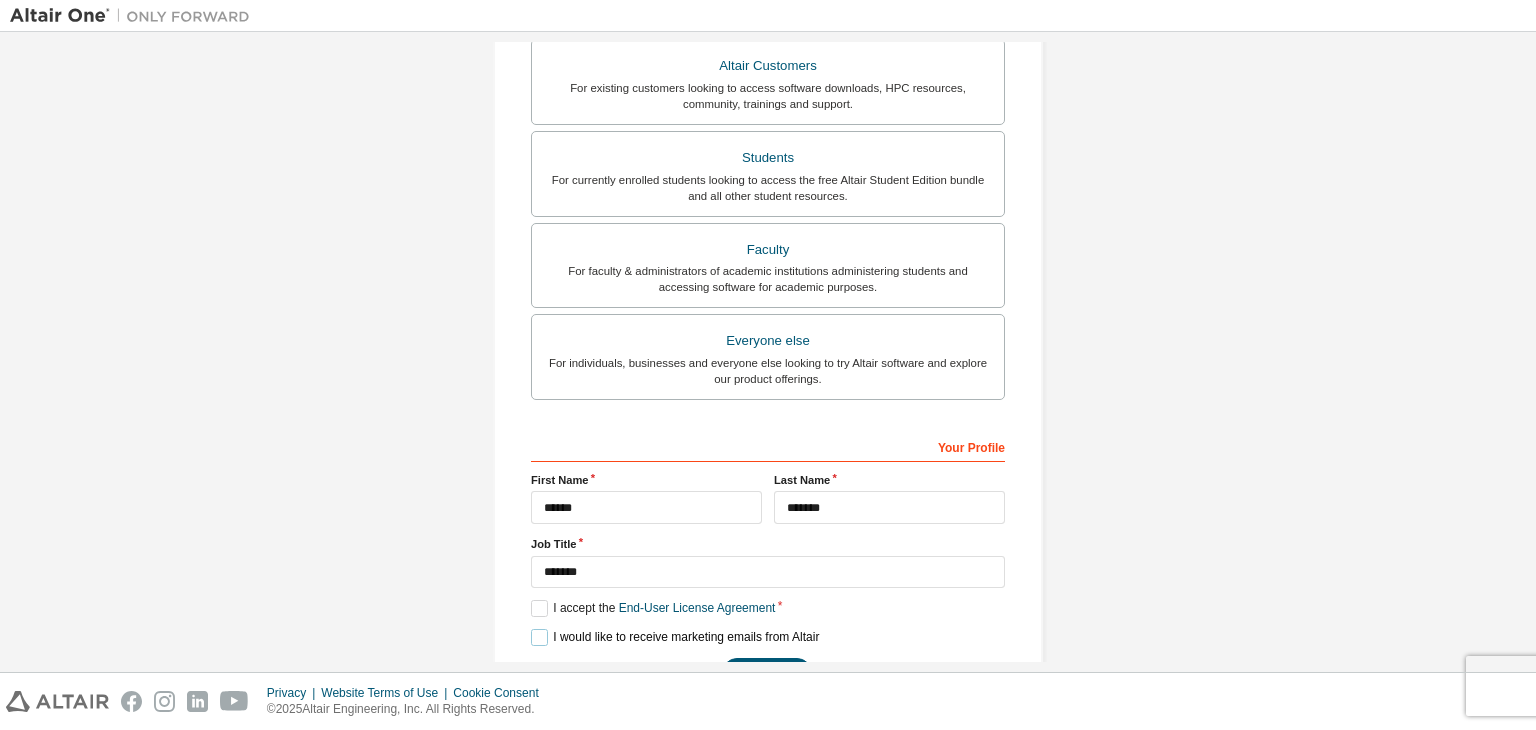 click on "I would like to receive marketing emails from Altair" at bounding box center (675, 637) 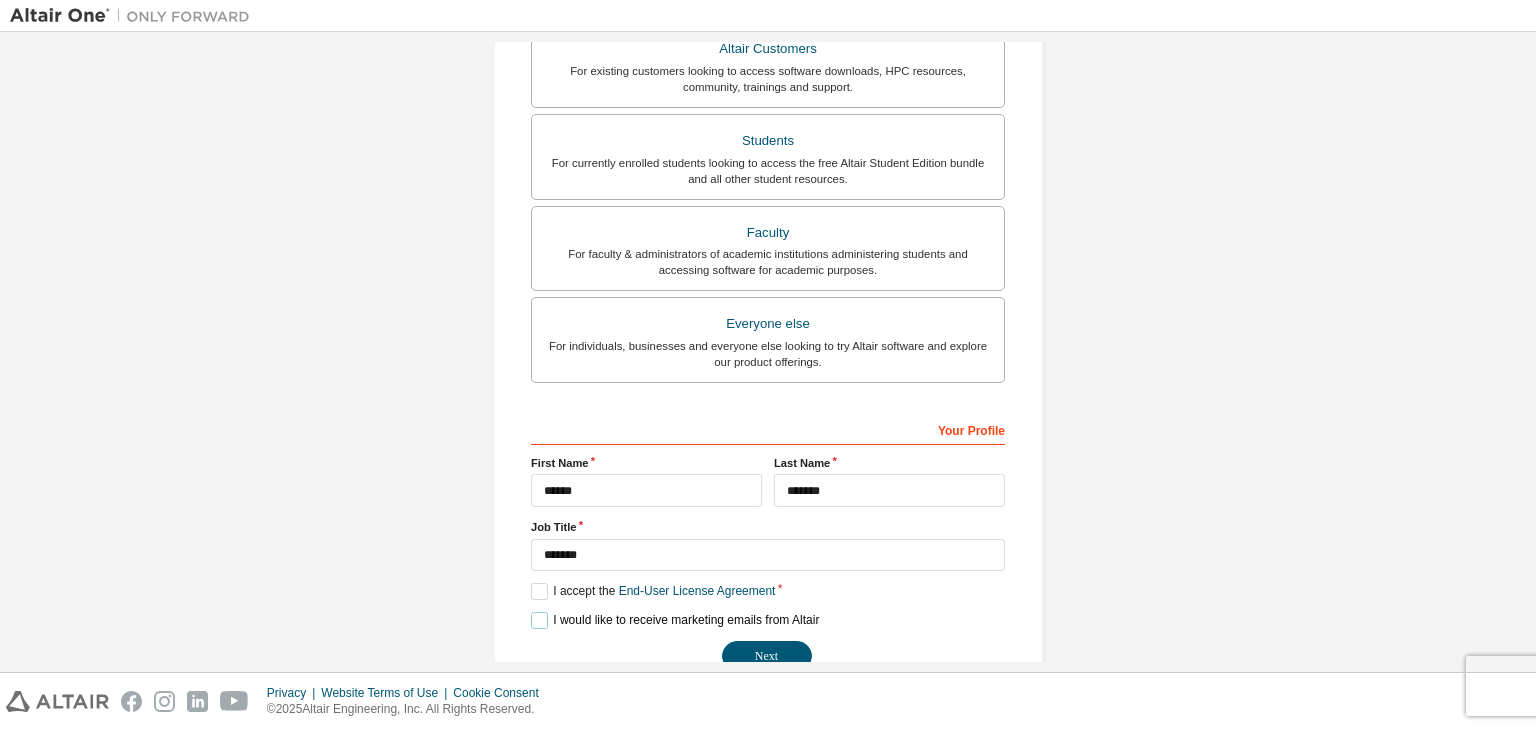 scroll, scrollTop: 435, scrollLeft: 0, axis: vertical 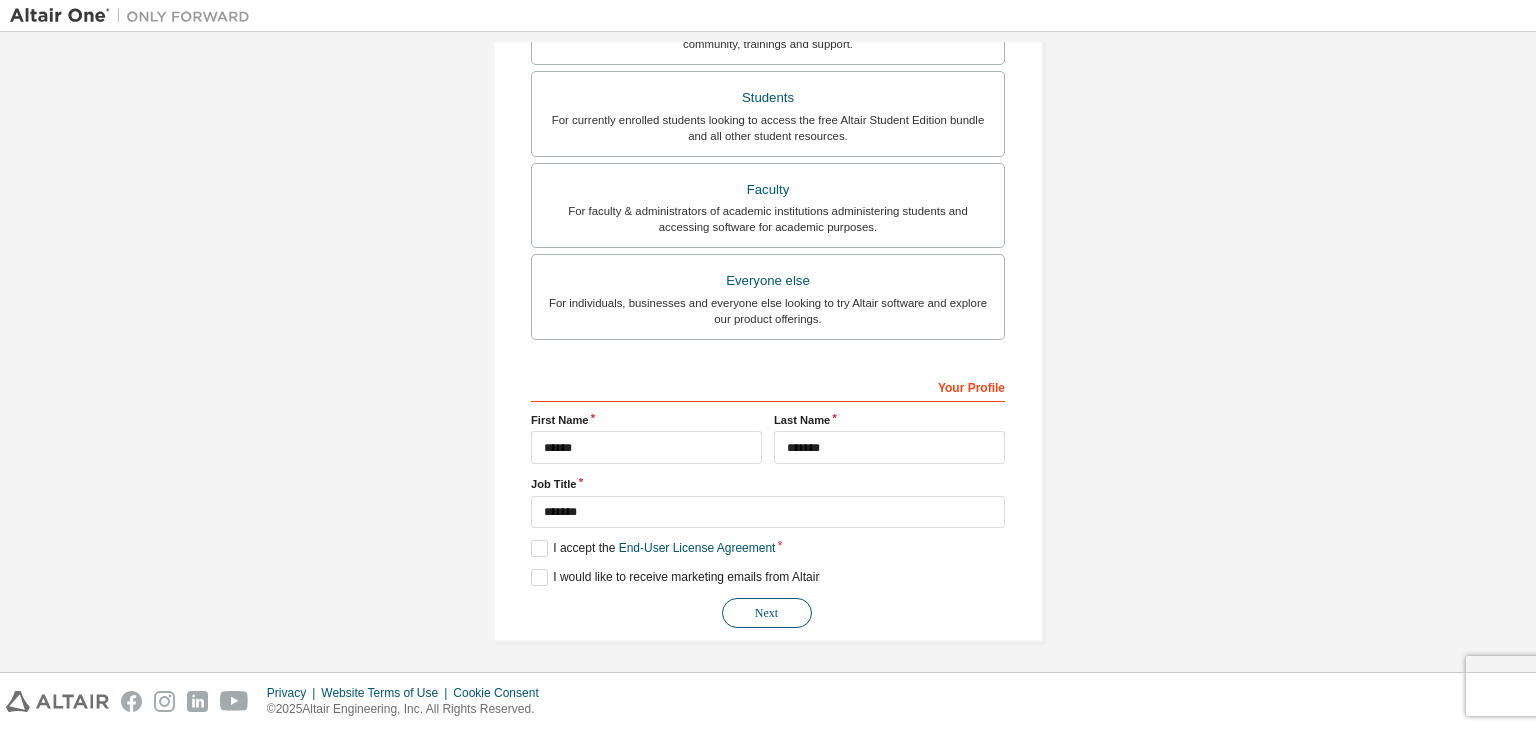 click on "Next" at bounding box center (767, 613) 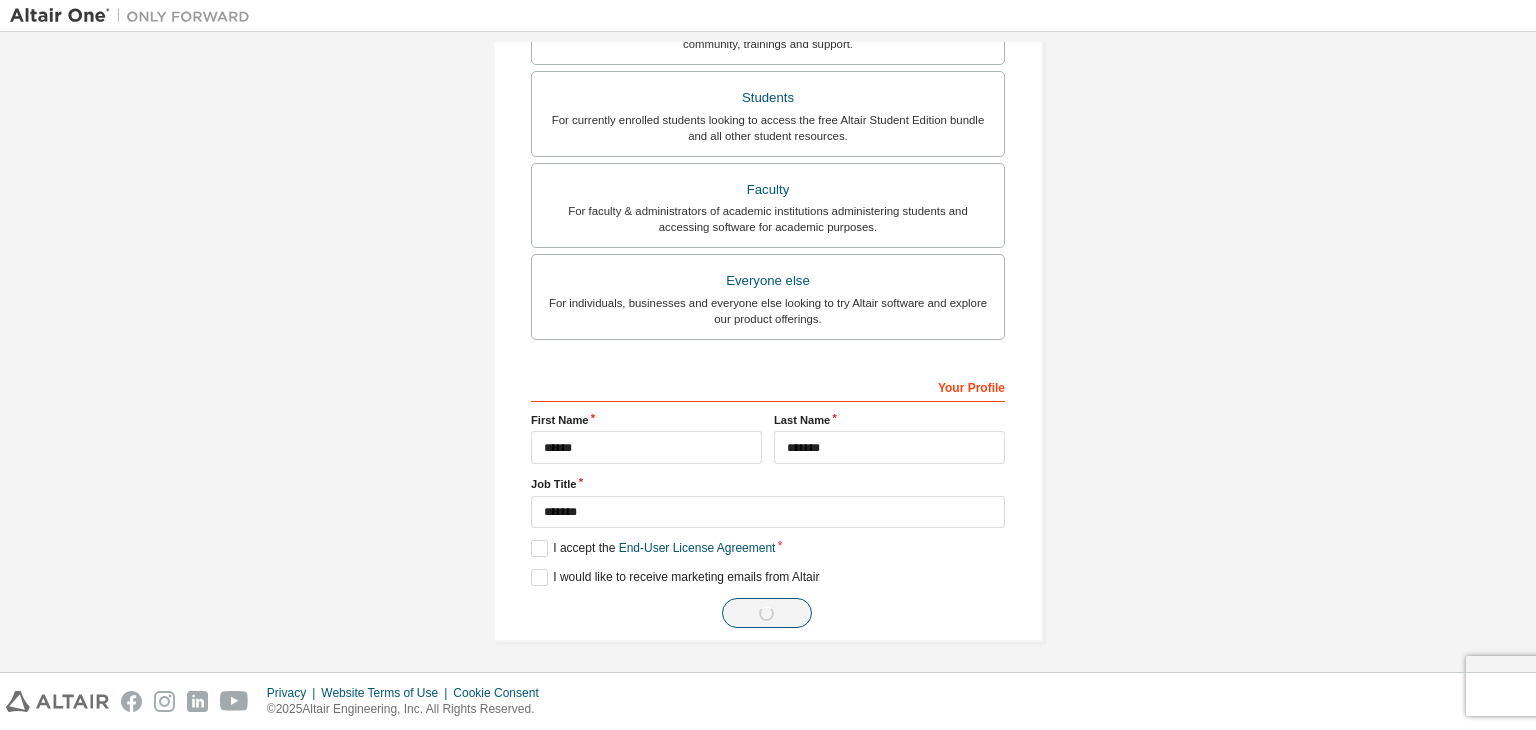 scroll, scrollTop: 0, scrollLeft: 0, axis: both 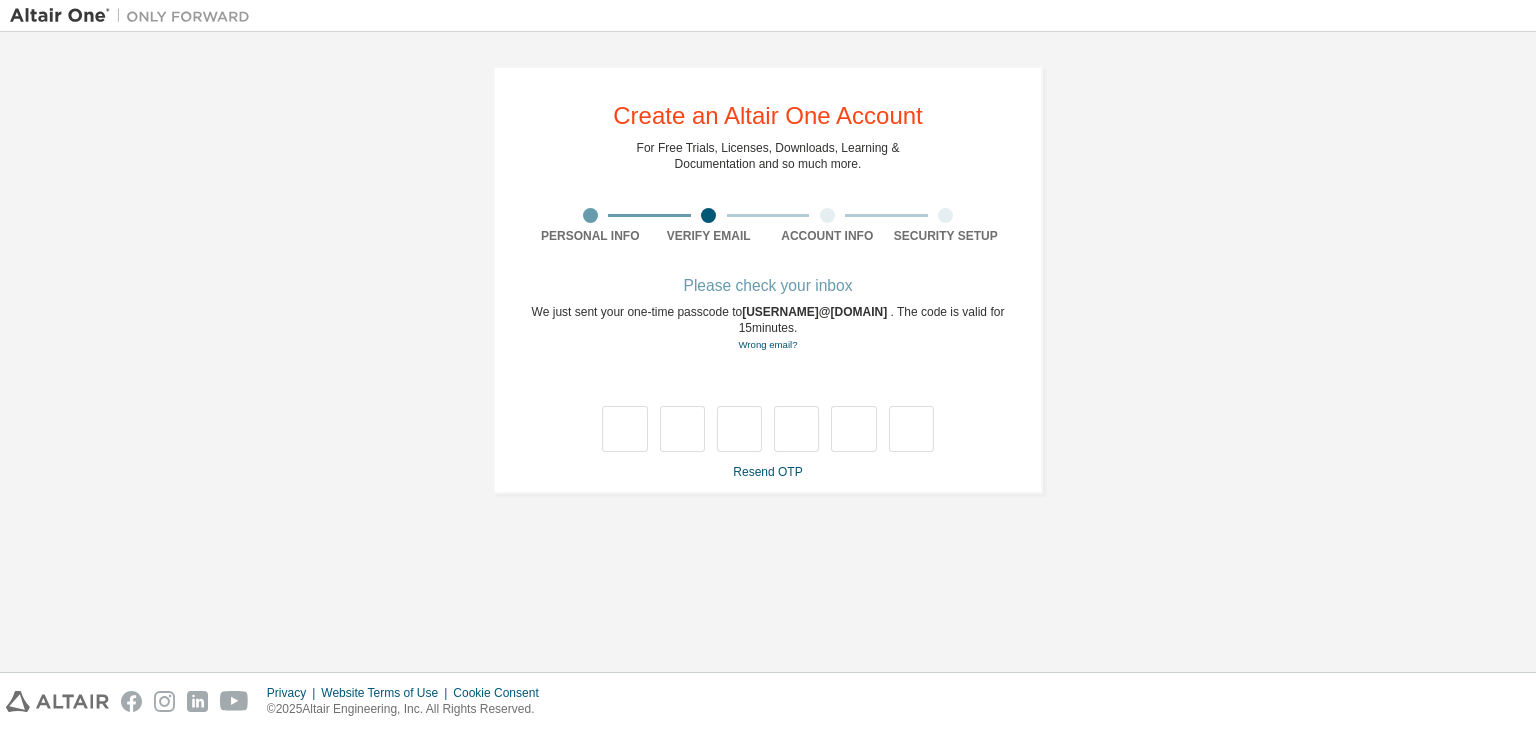 type on "*" 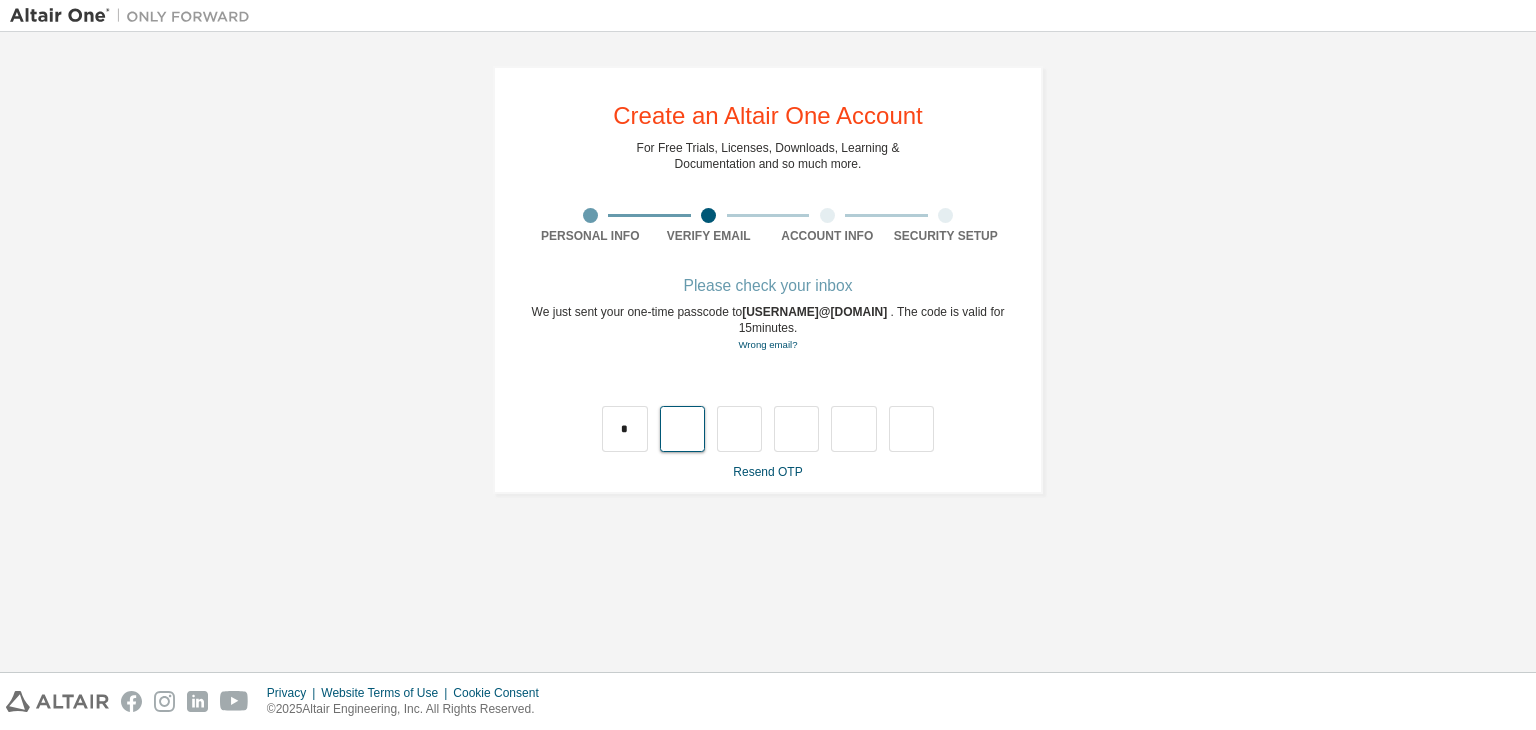 type on "*" 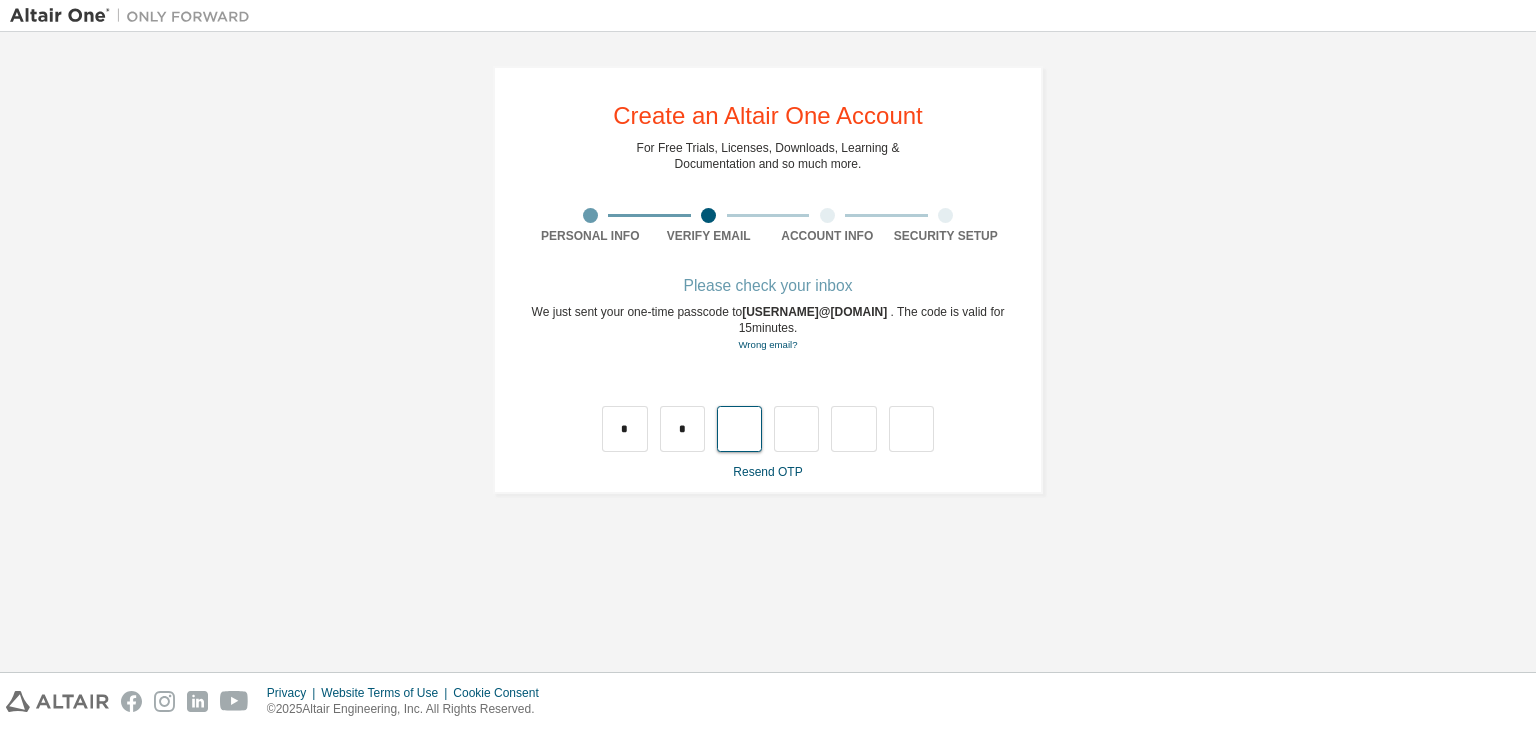 type on "*" 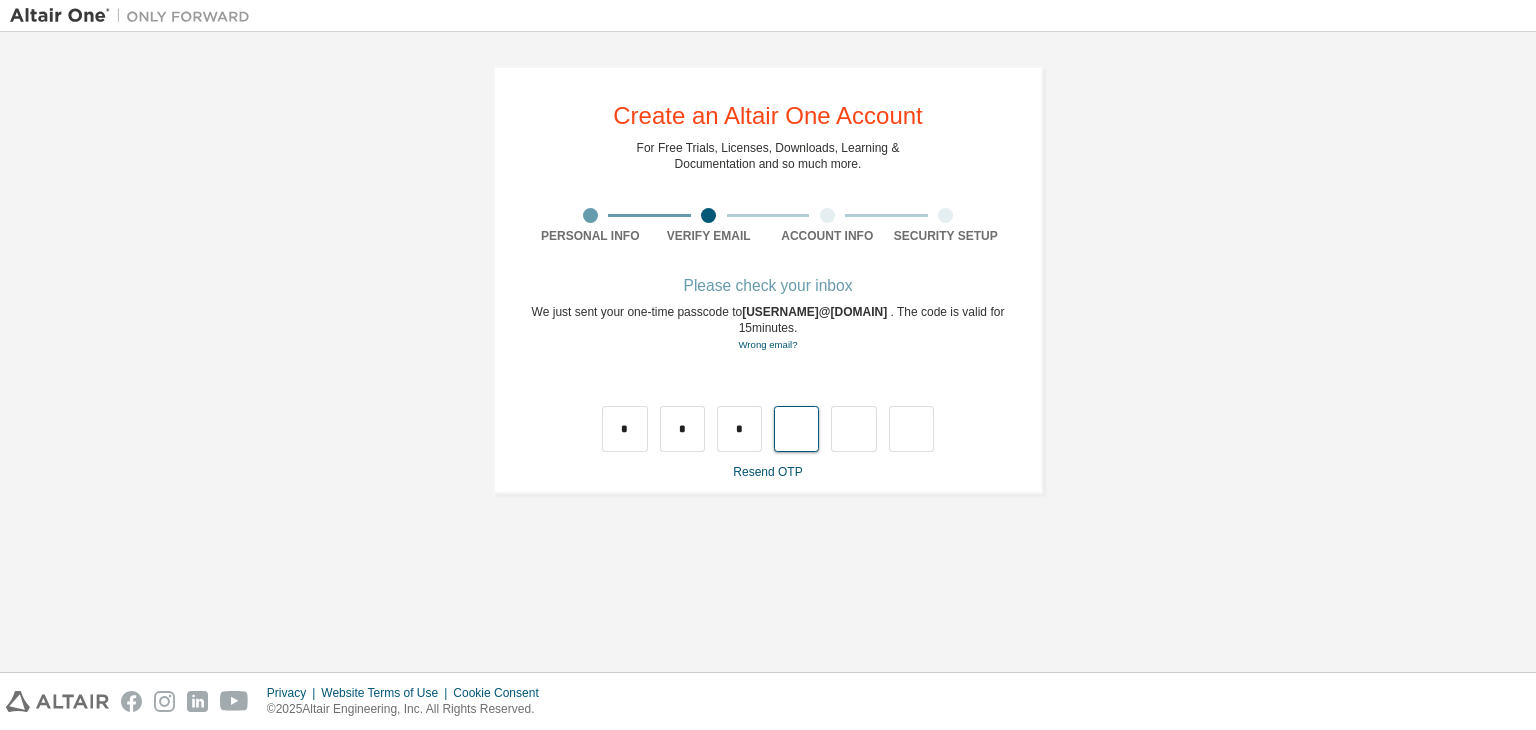type on "*" 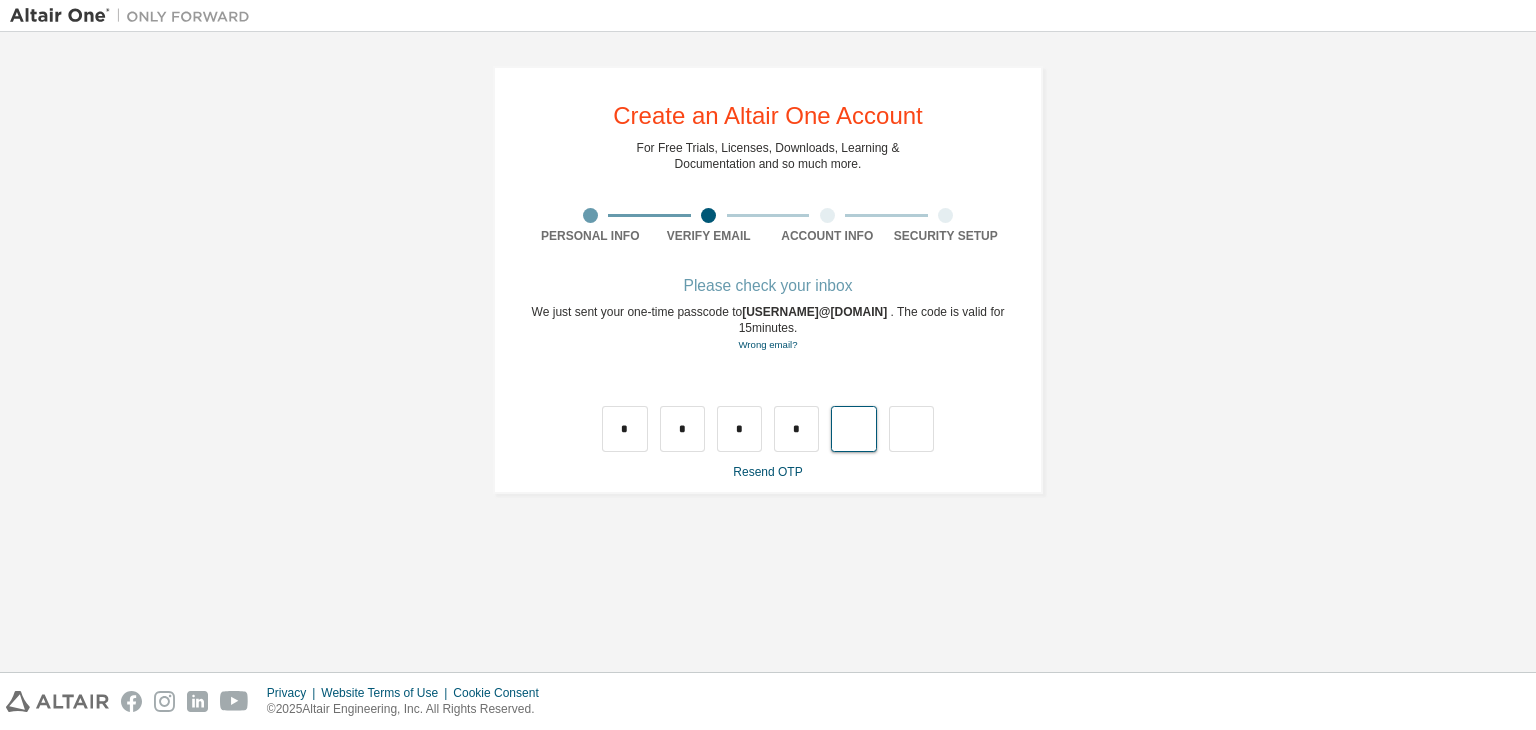 type on "*" 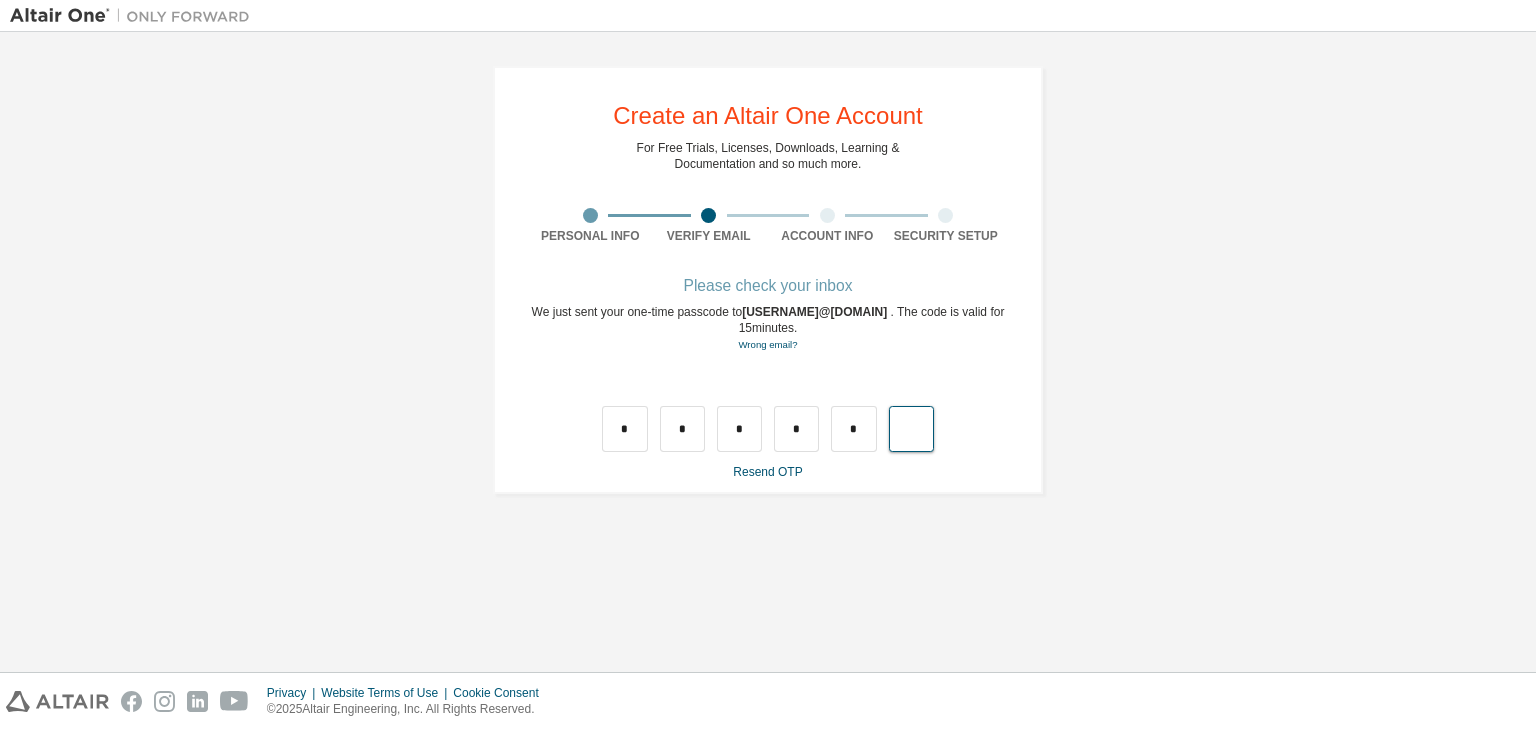 type on "*" 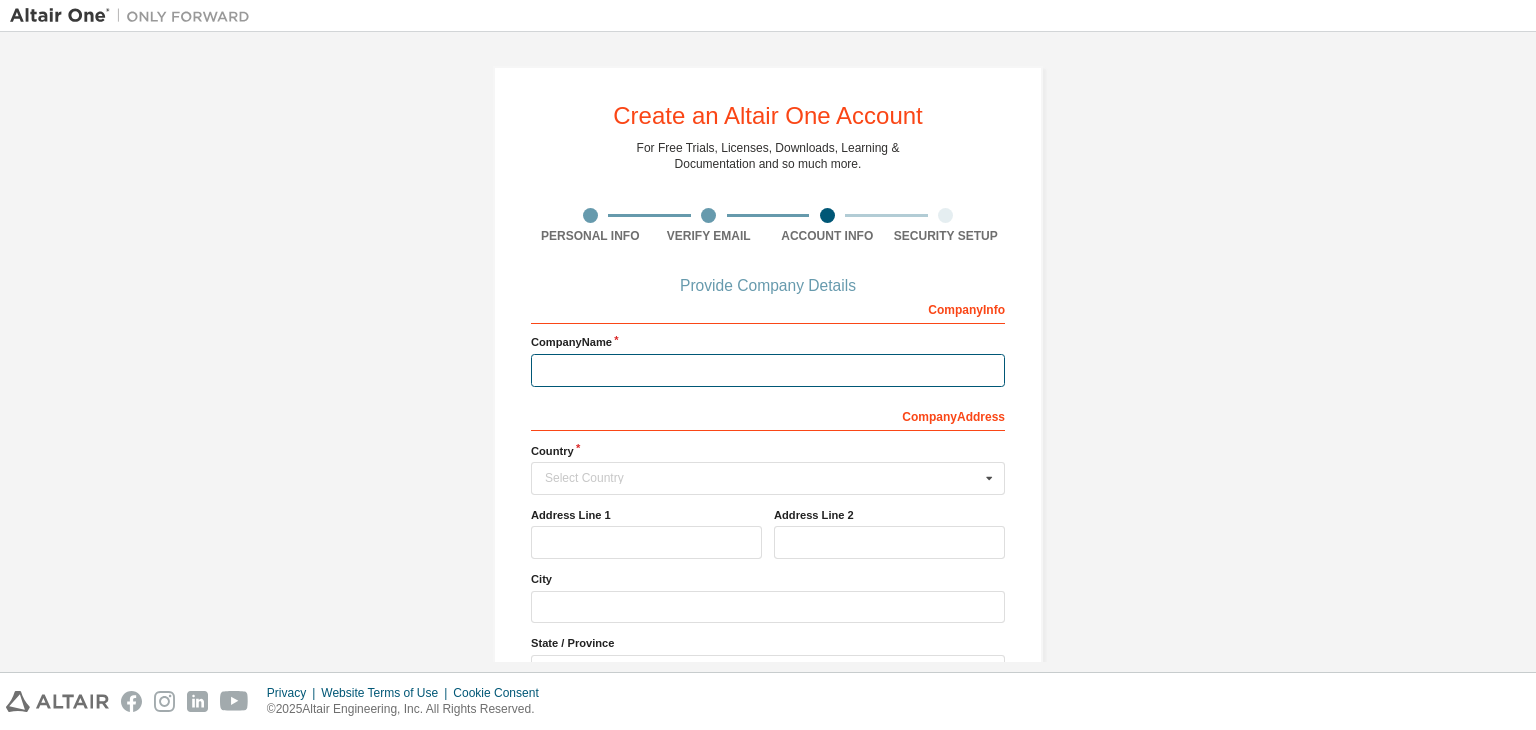 click at bounding box center [768, 370] 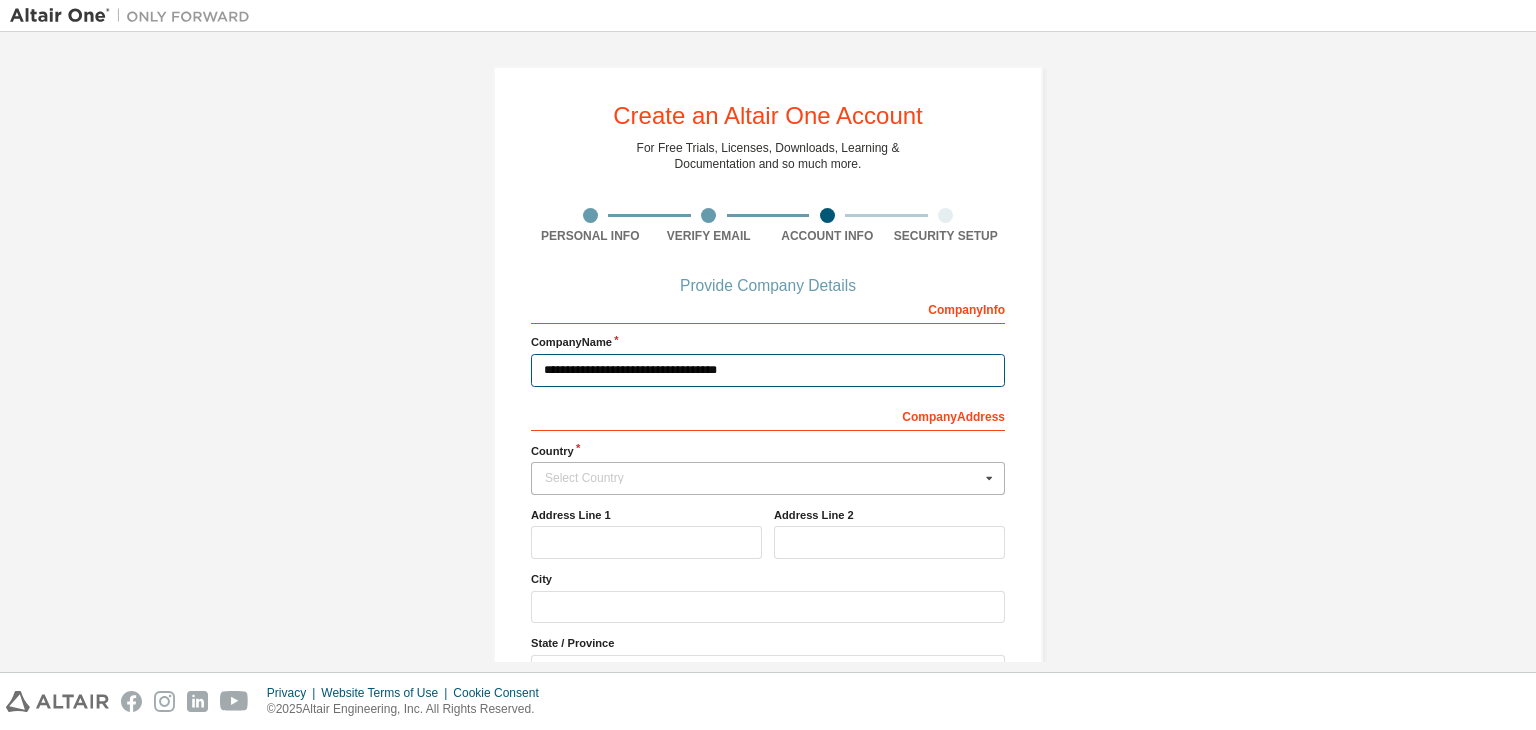 type on "**********" 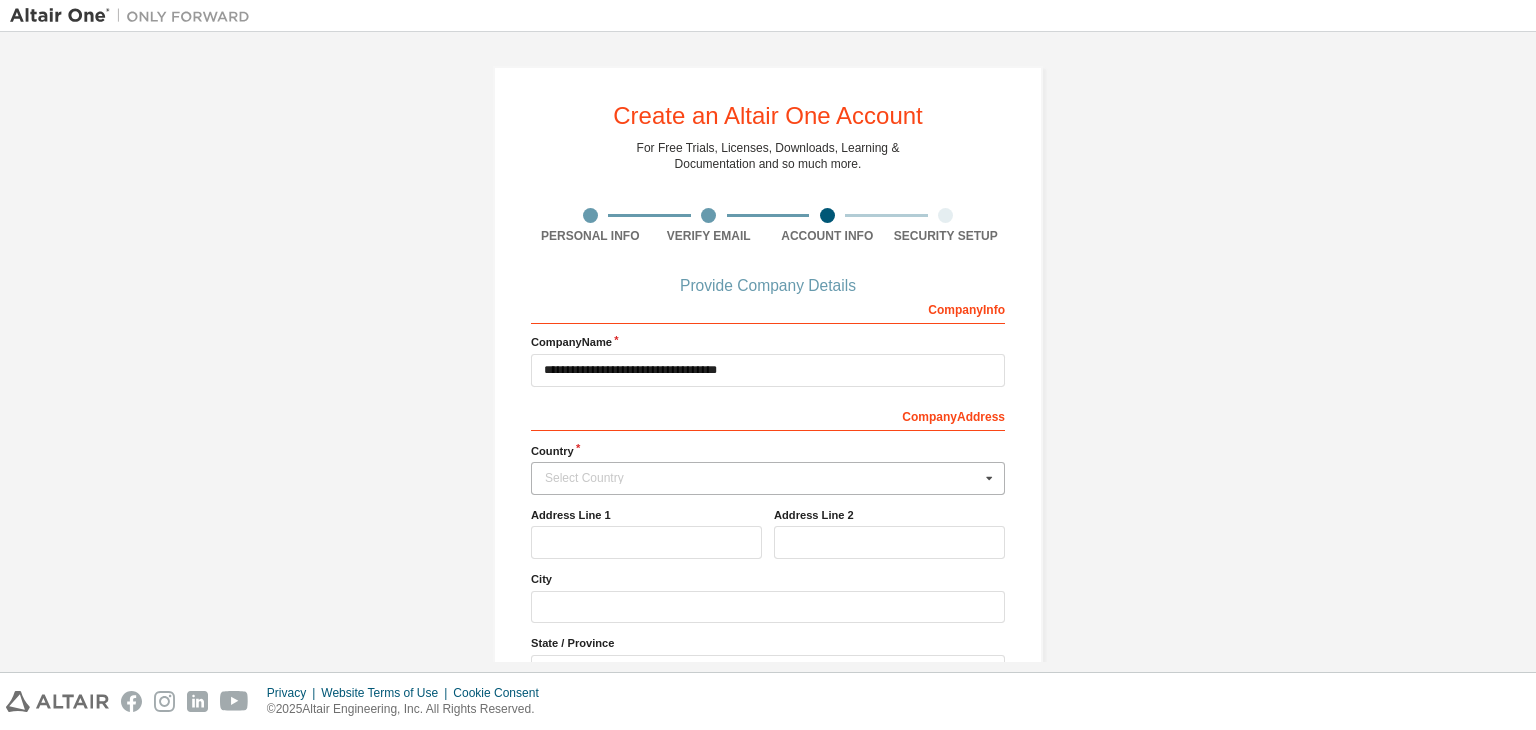 click on "Select Country" at bounding box center [762, 478] 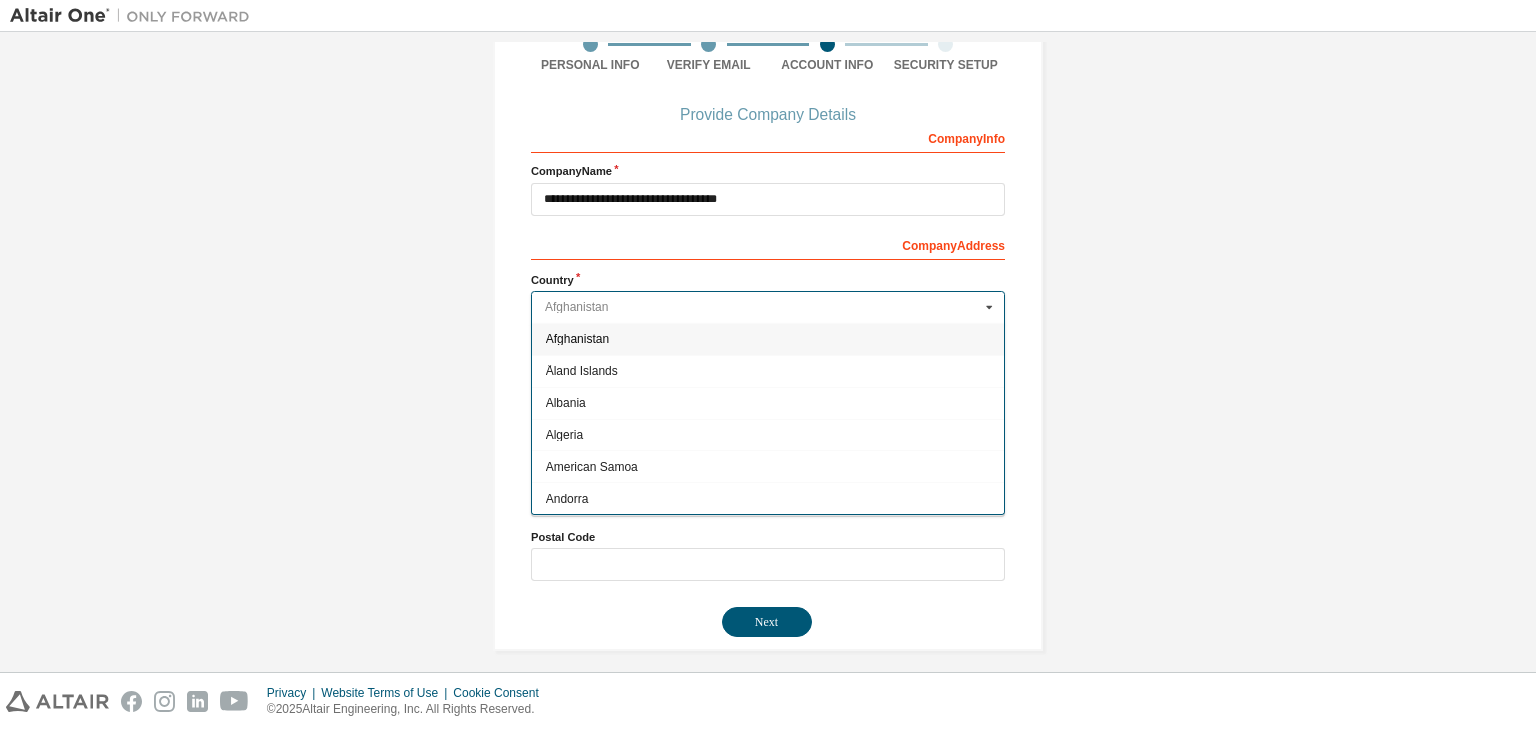 scroll, scrollTop: 180, scrollLeft: 0, axis: vertical 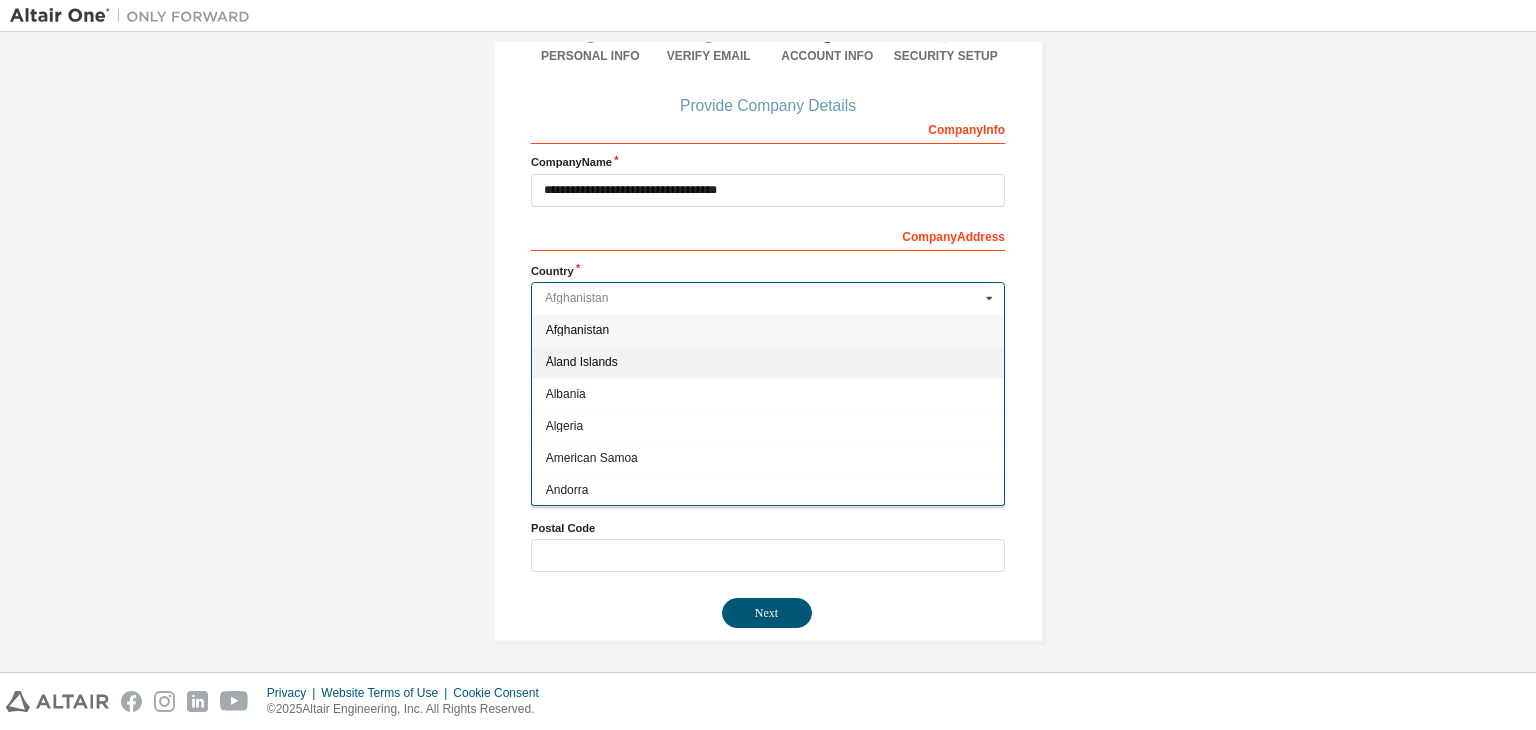 type on "*" 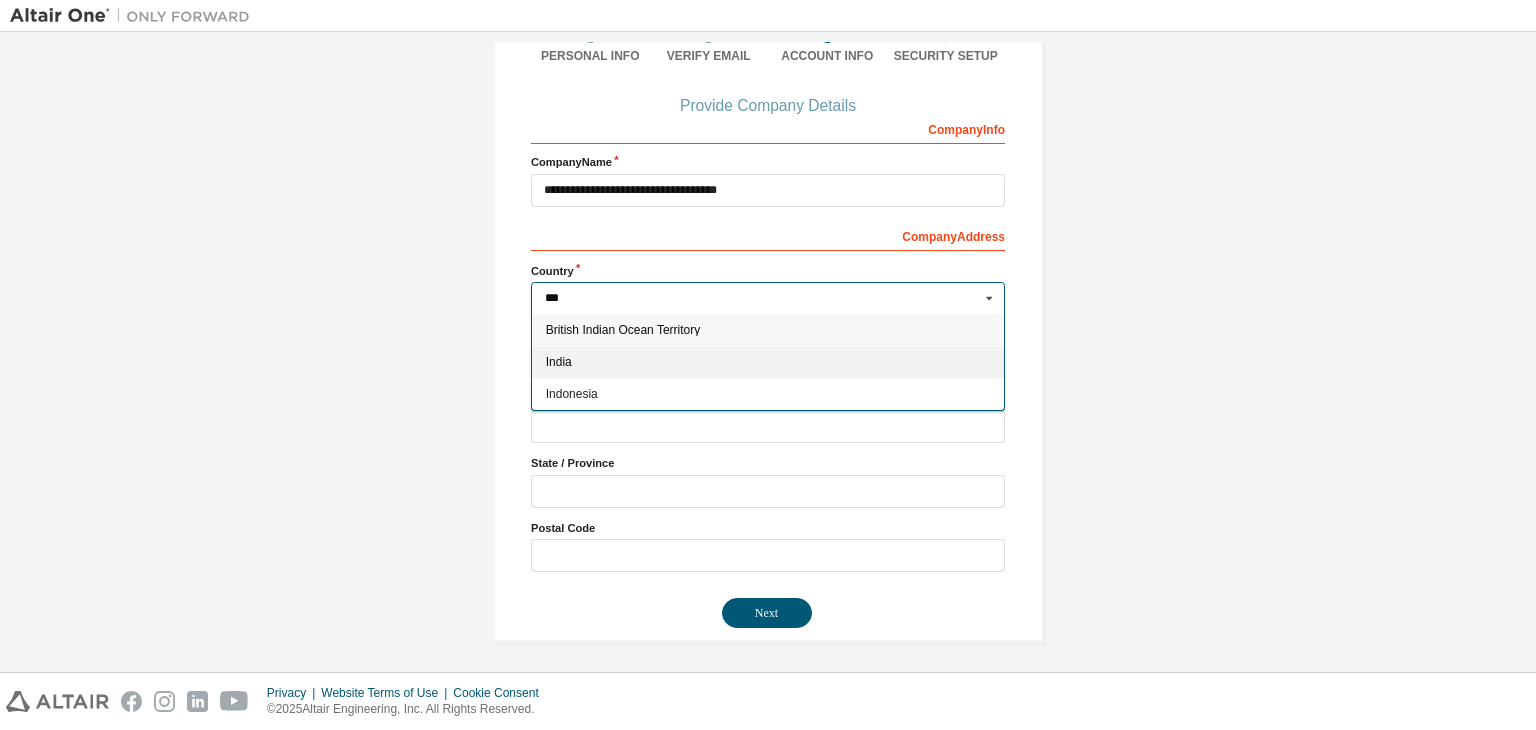type on "***" 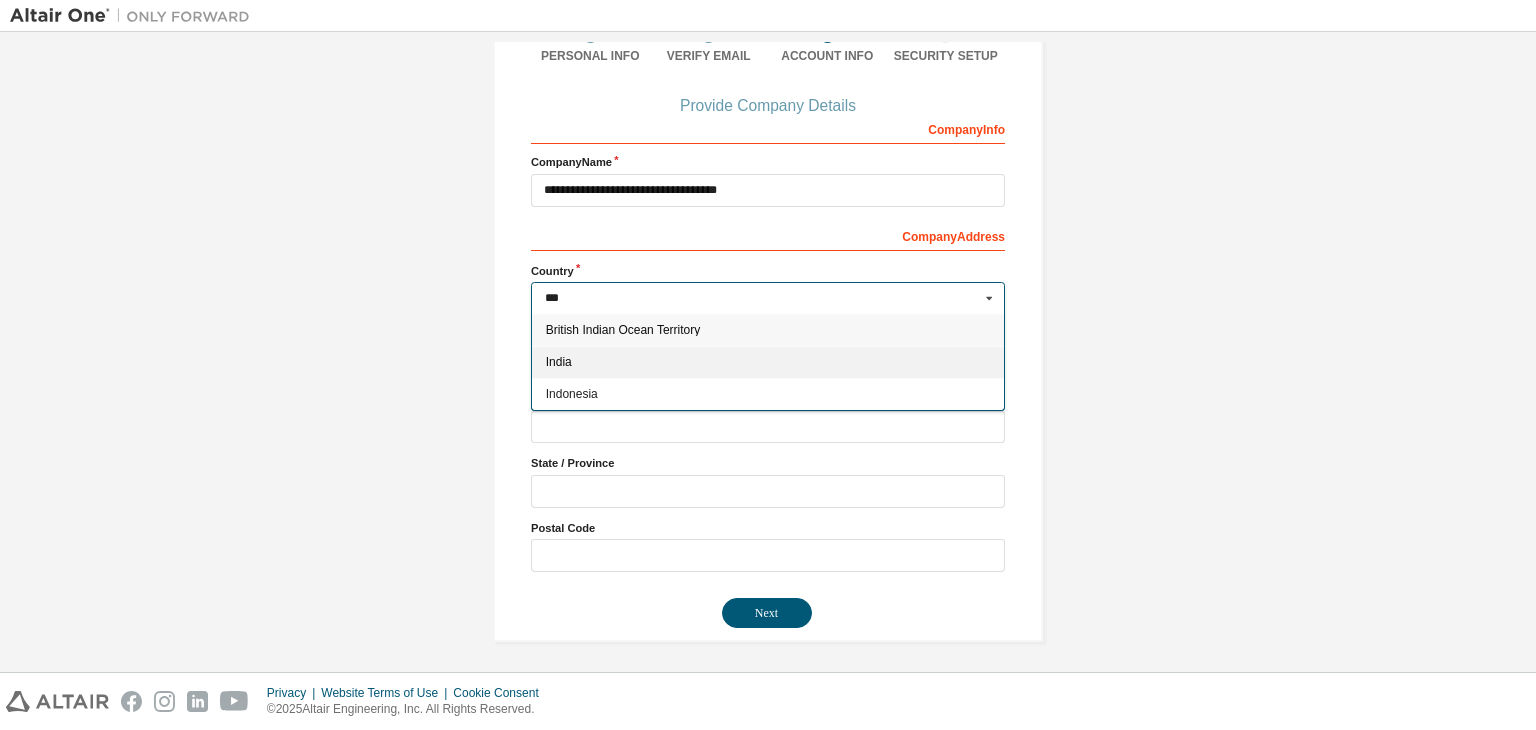 click on "India" at bounding box center [768, 362] 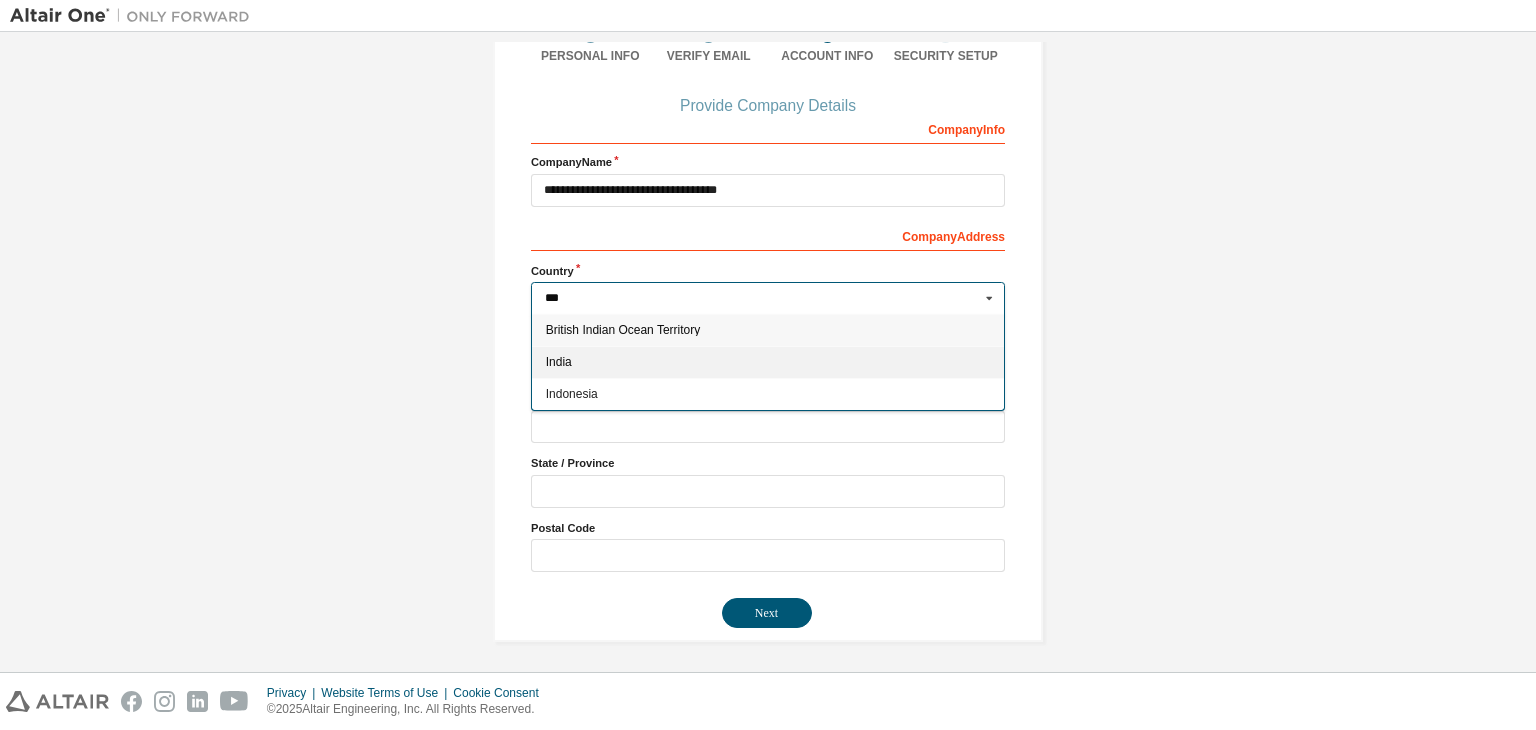 type on "***" 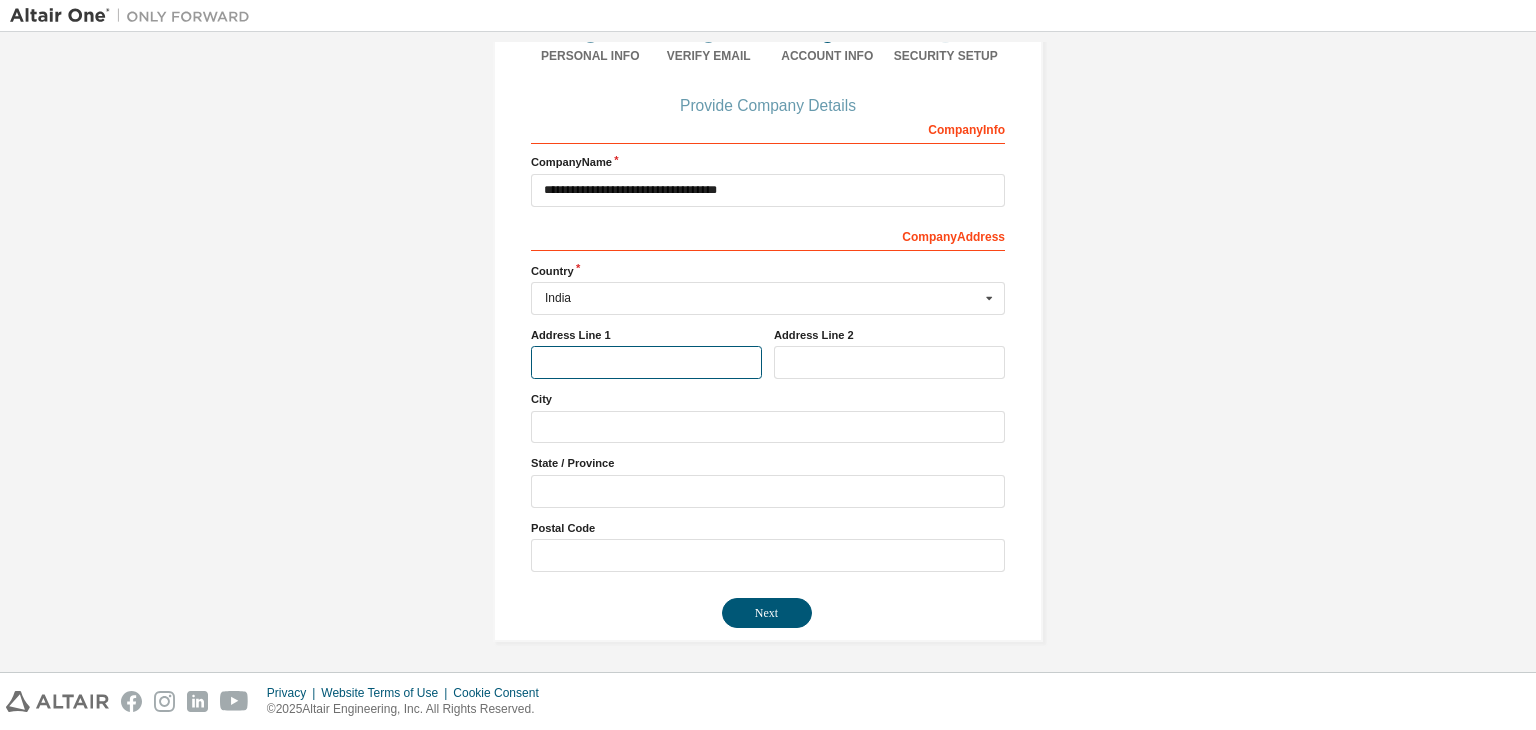 click at bounding box center (646, 362) 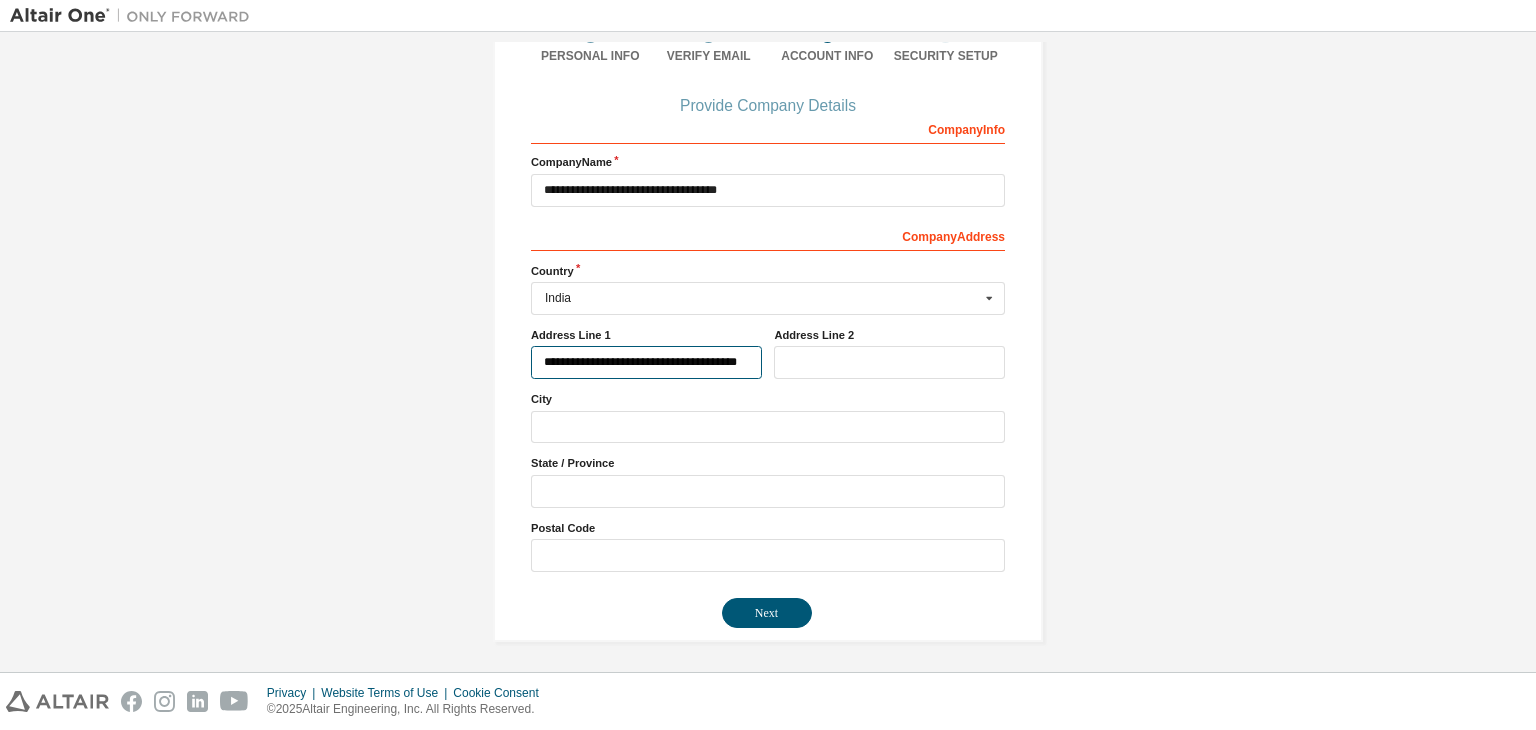 scroll, scrollTop: 0, scrollLeft: 12, axis: horizontal 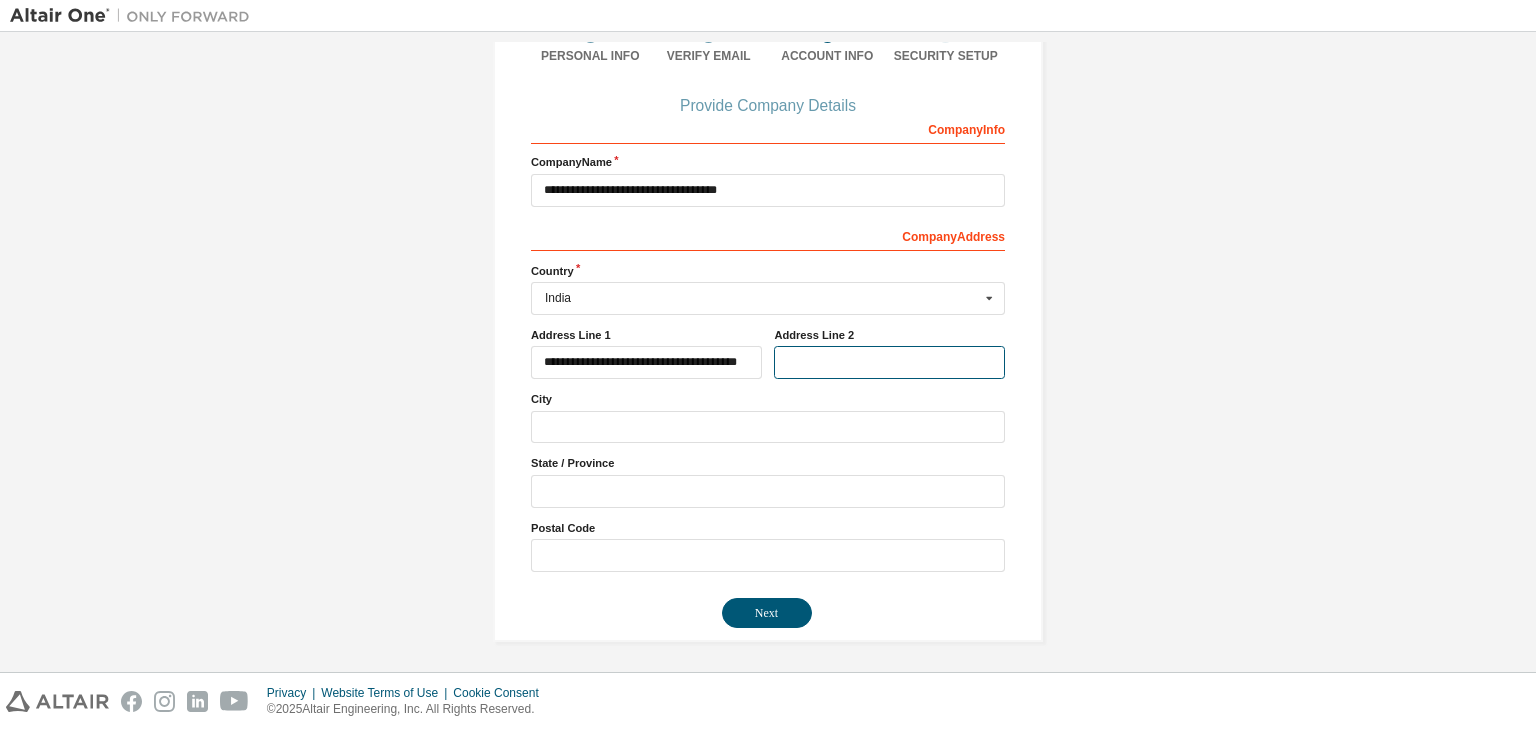 click at bounding box center (889, 362) 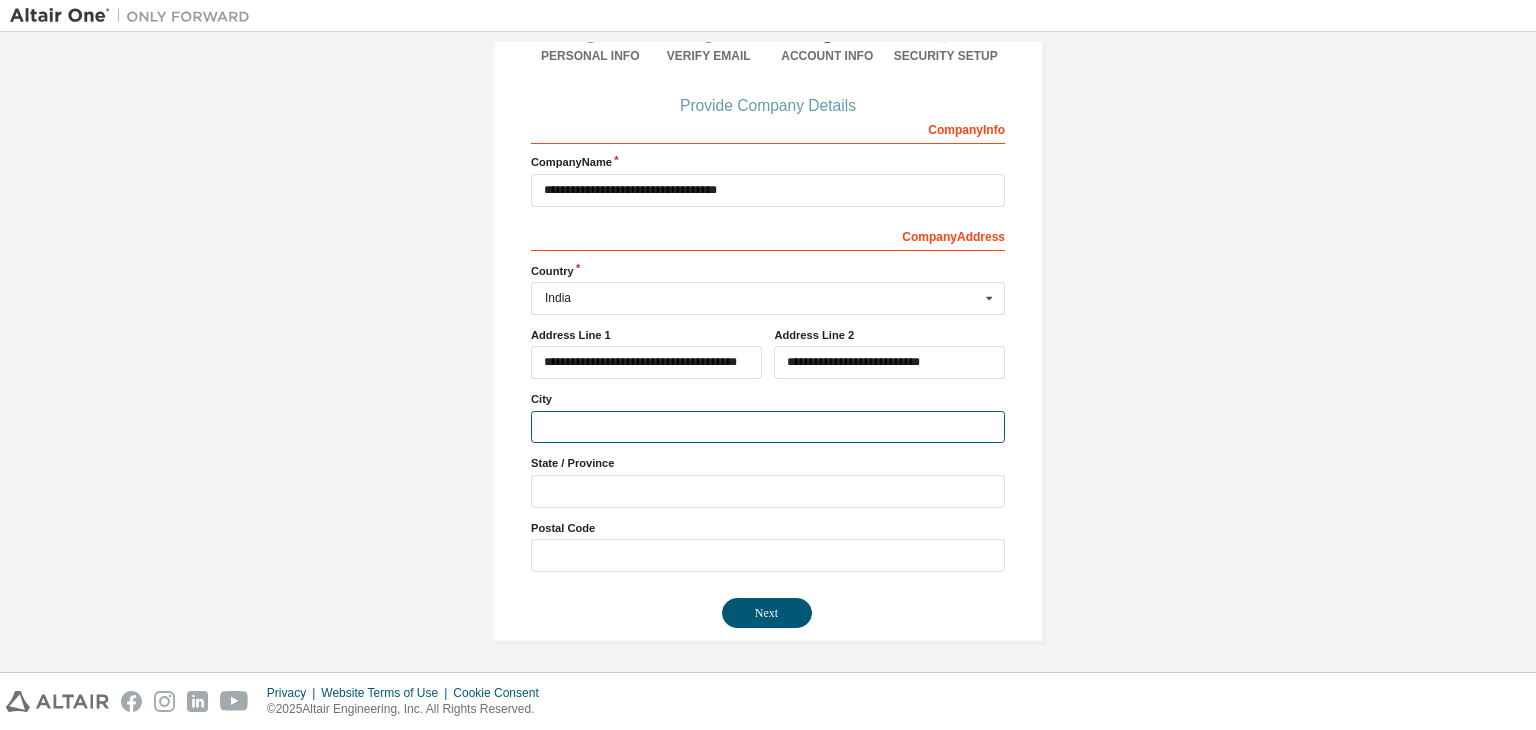 click at bounding box center (768, 427) 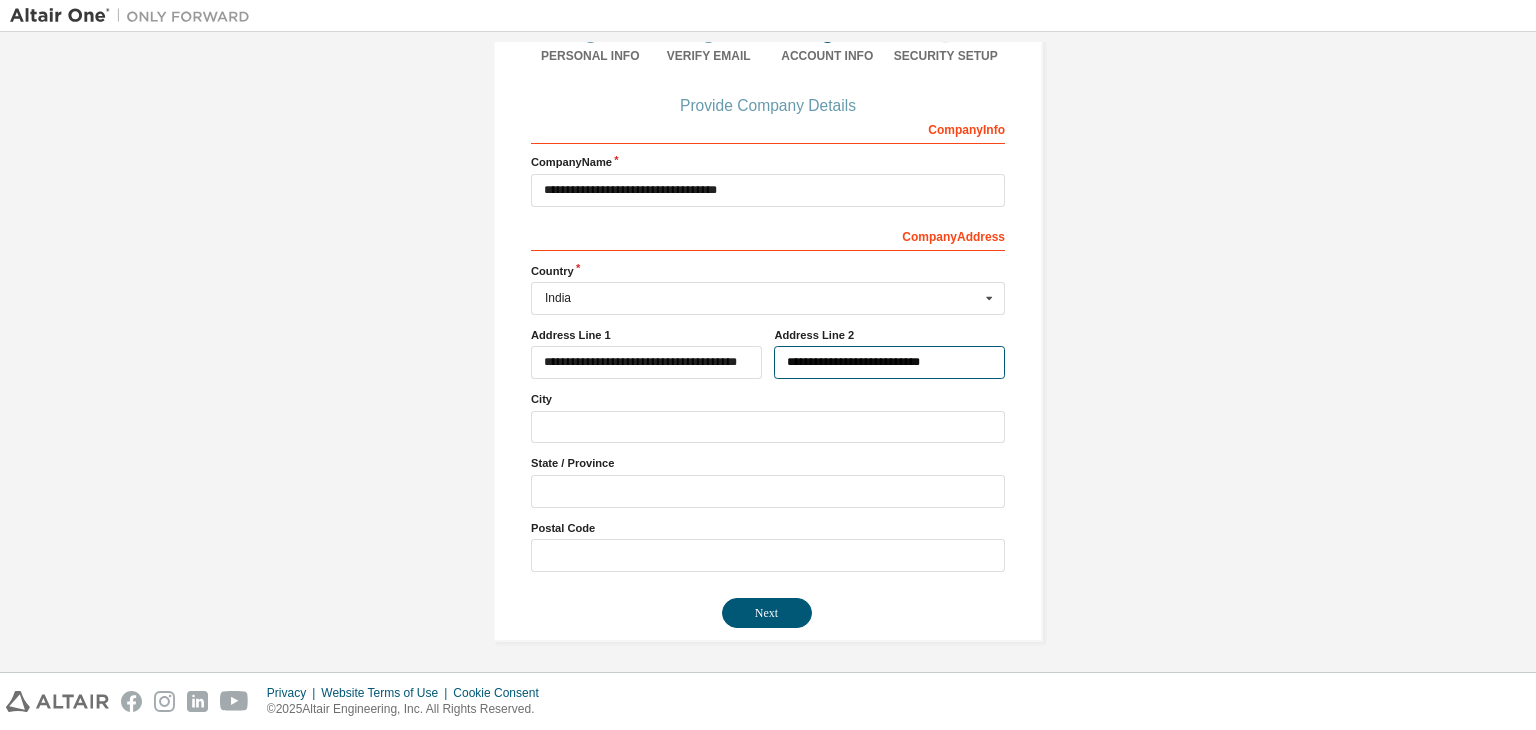 click on "**********" at bounding box center (889, 362) 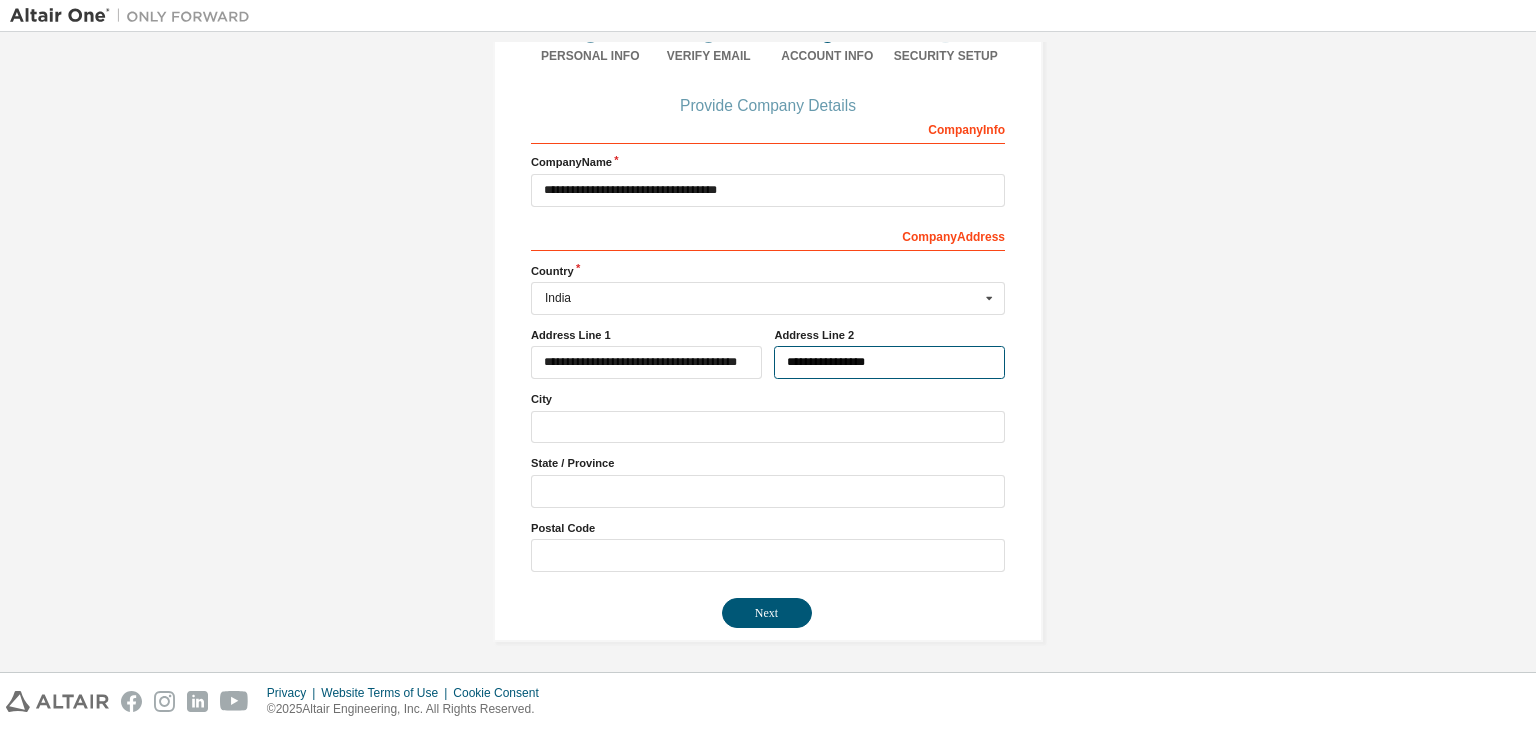 type on "**********" 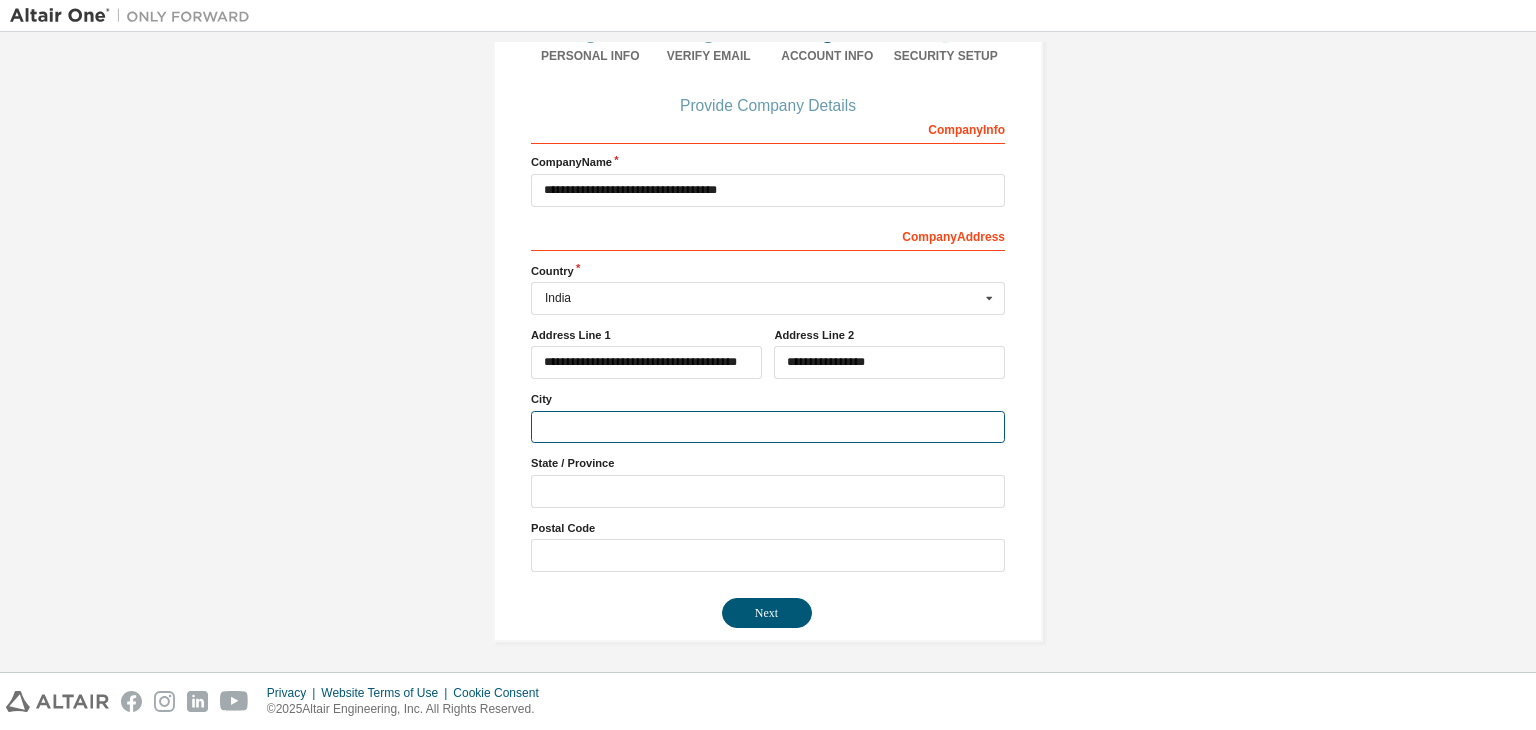 click at bounding box center [768, 427] 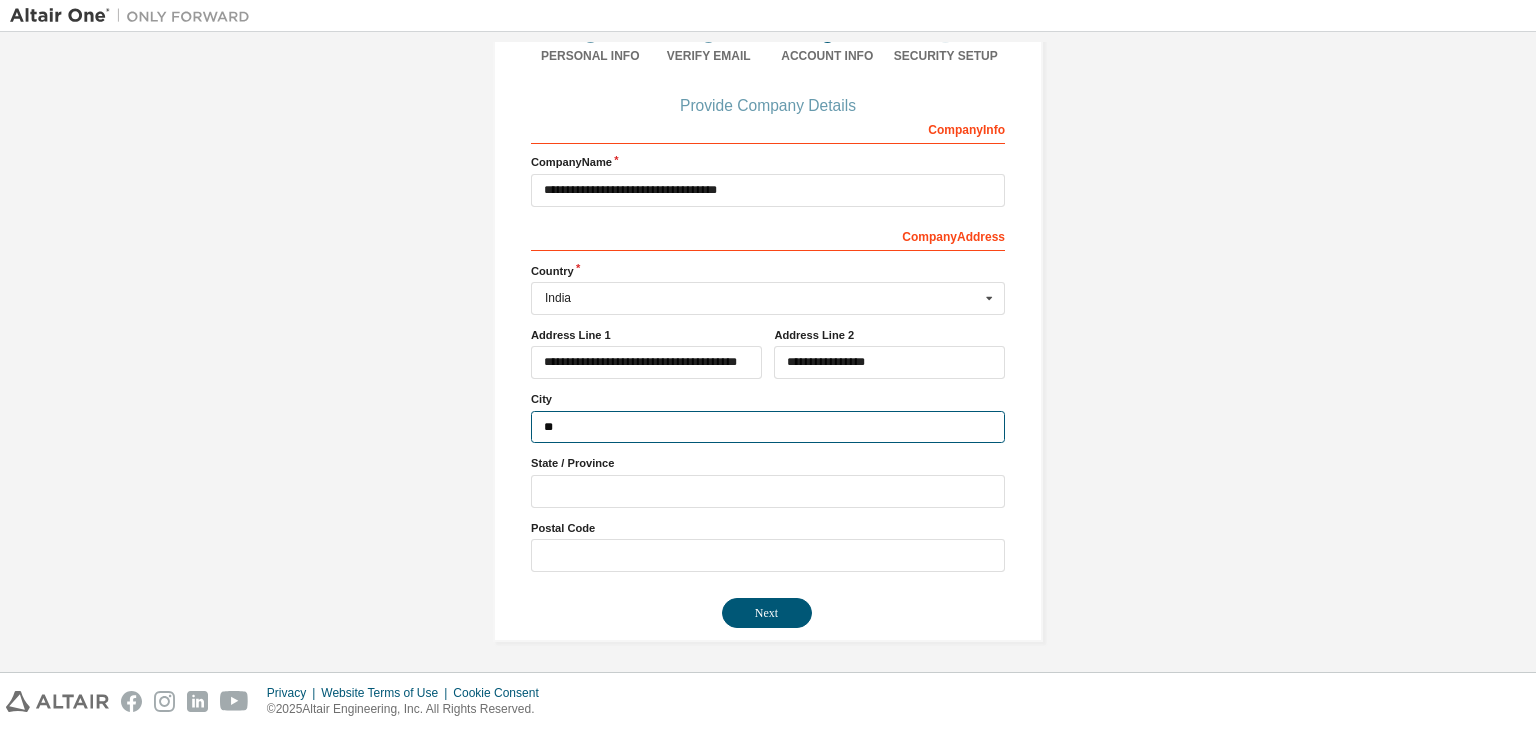 type on "*" 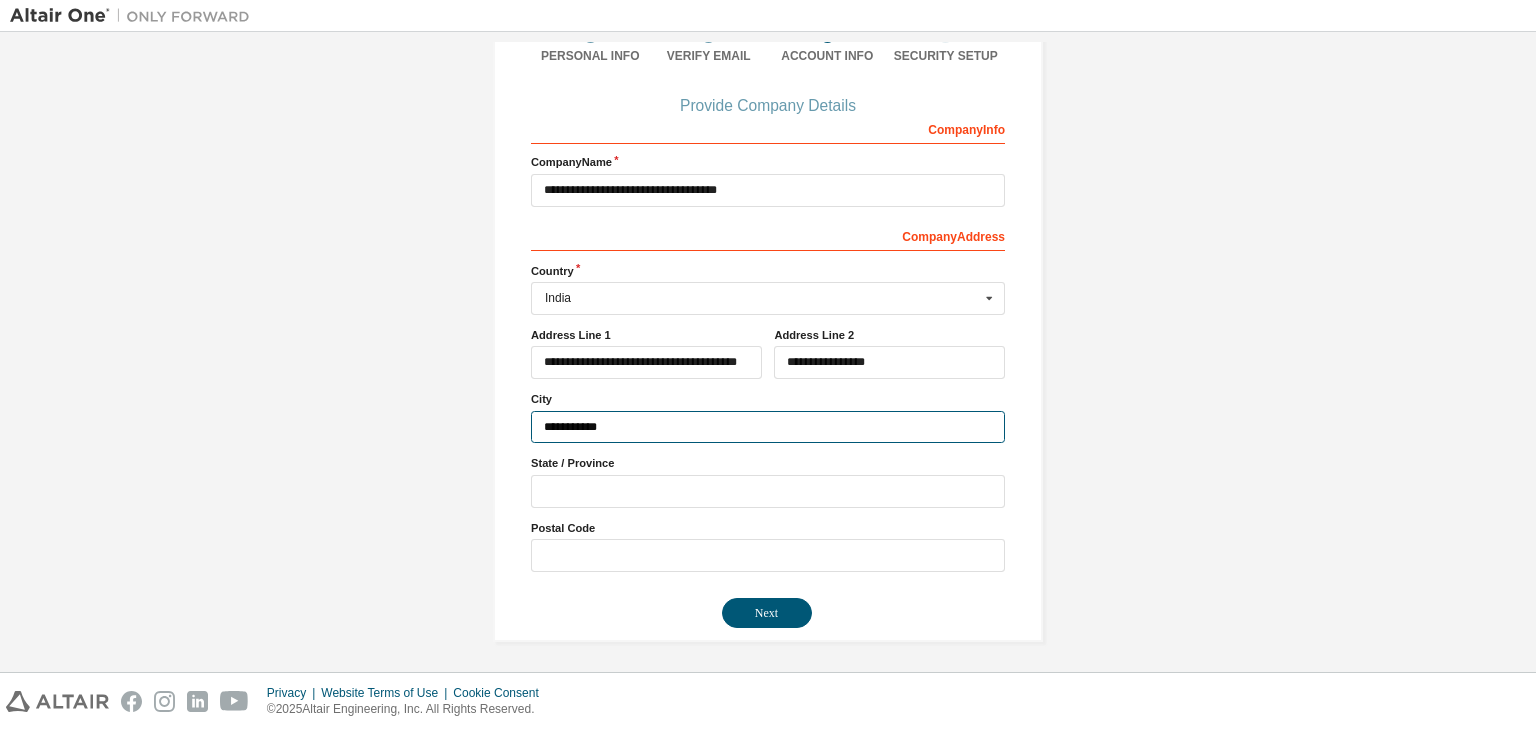 type on "**********" 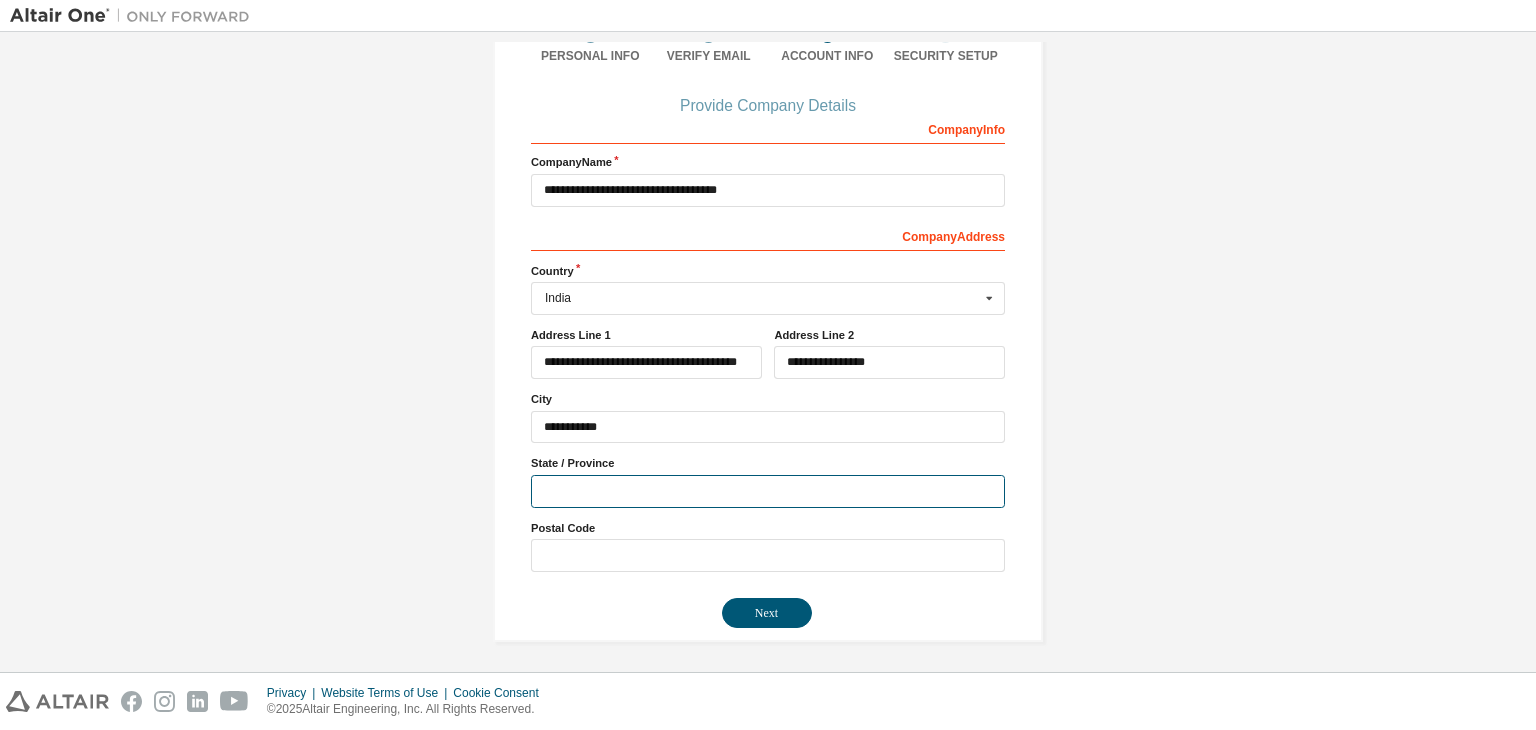 click at bounding box center (768, 491) 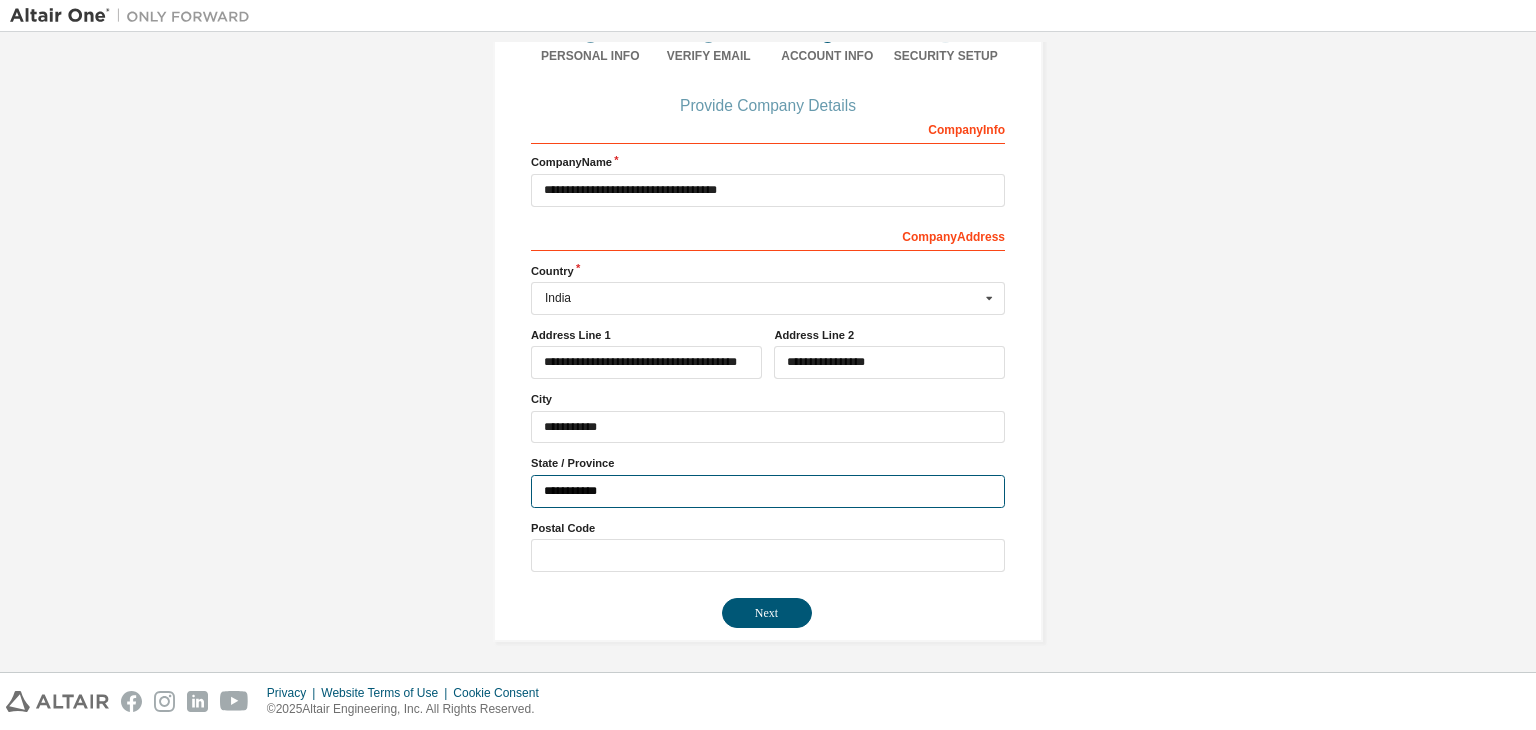 type on "**********" 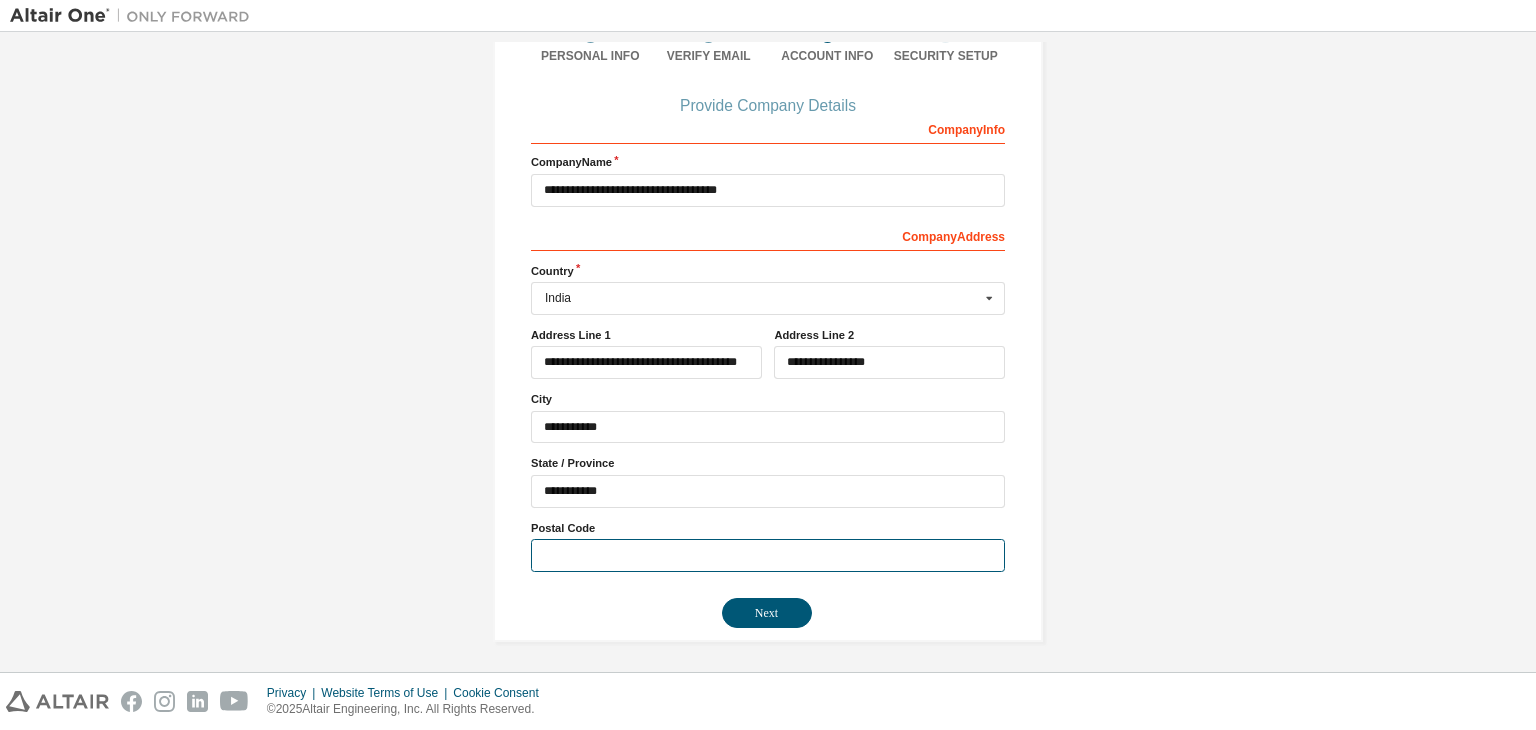 click at bounding box center (768, 555) 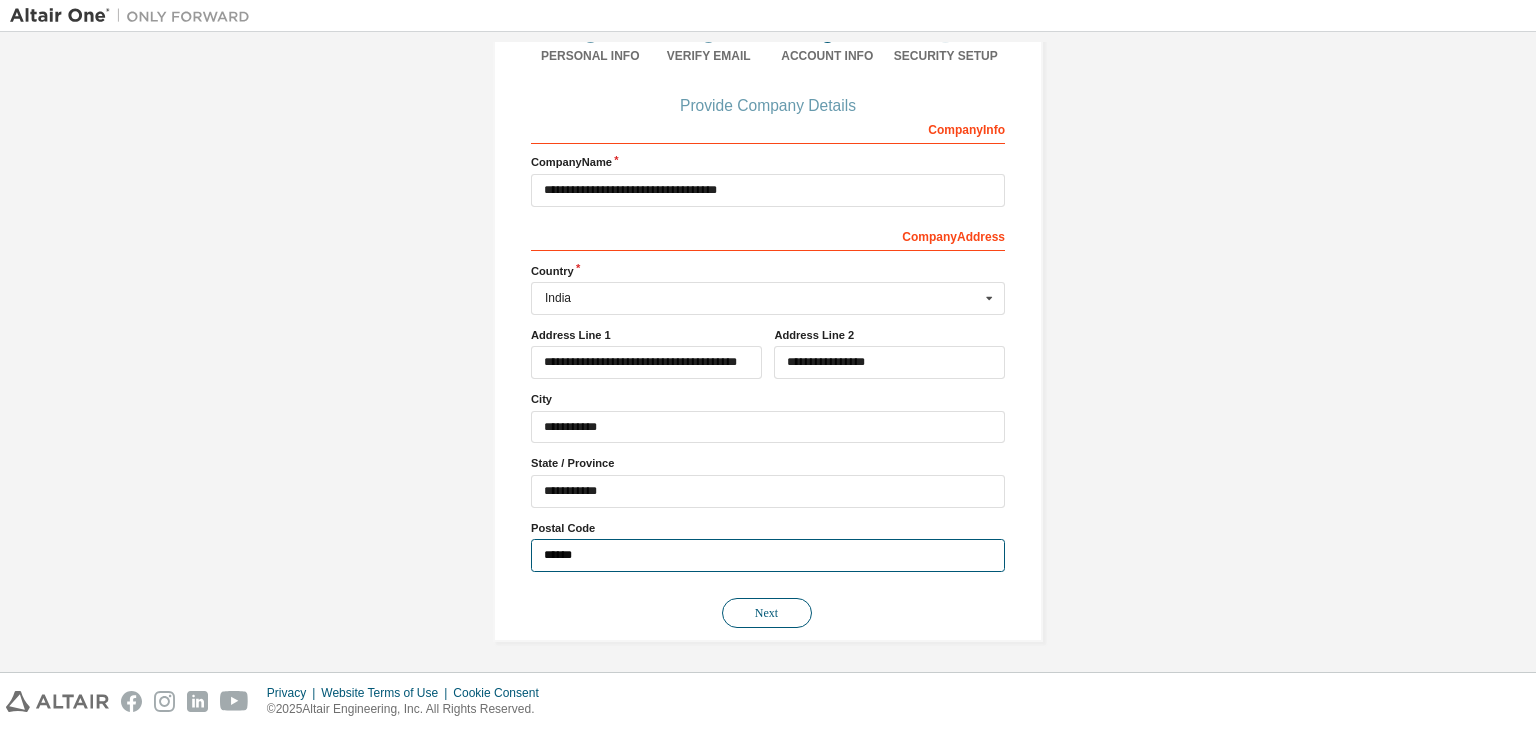 type on "******" 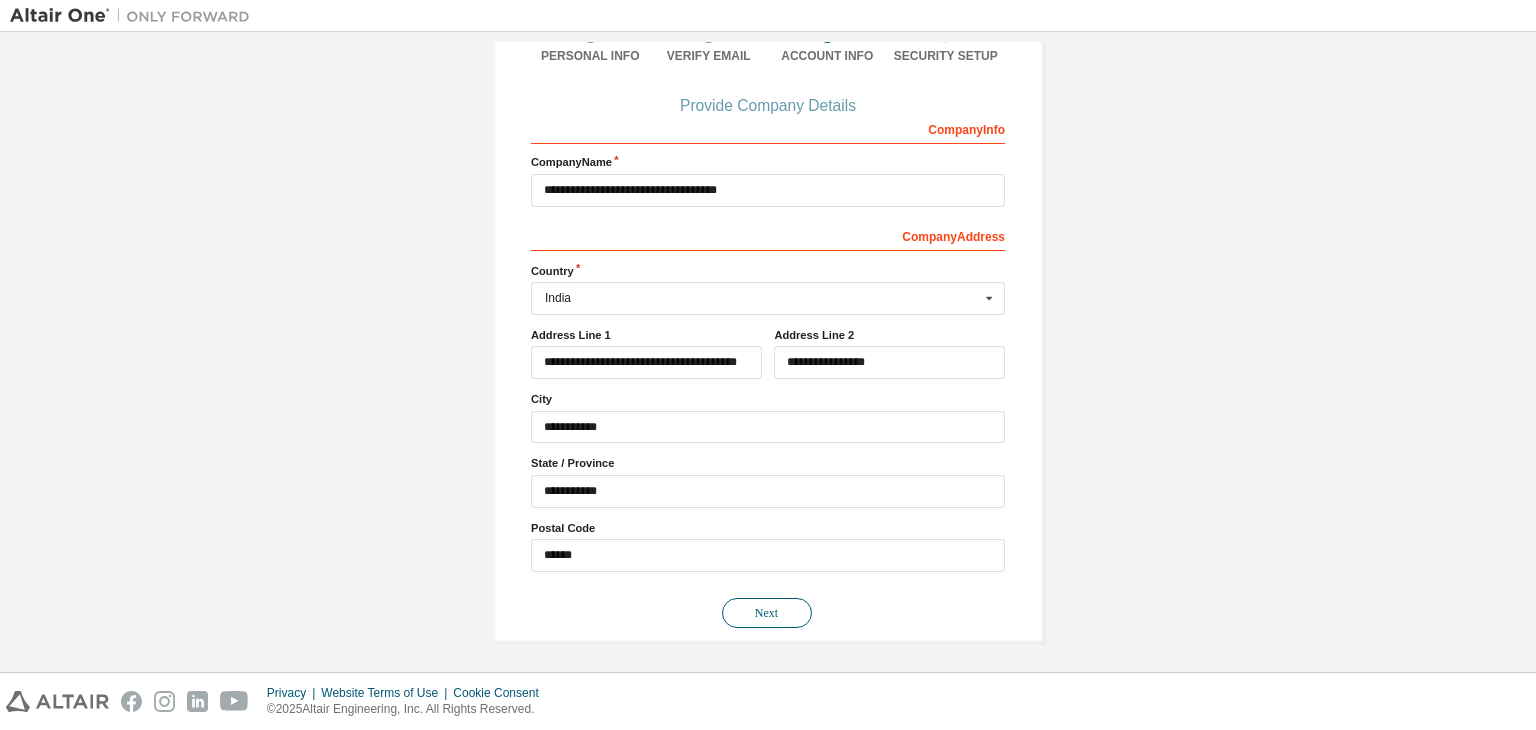 click on "Next" at bounding box center (767, 613) 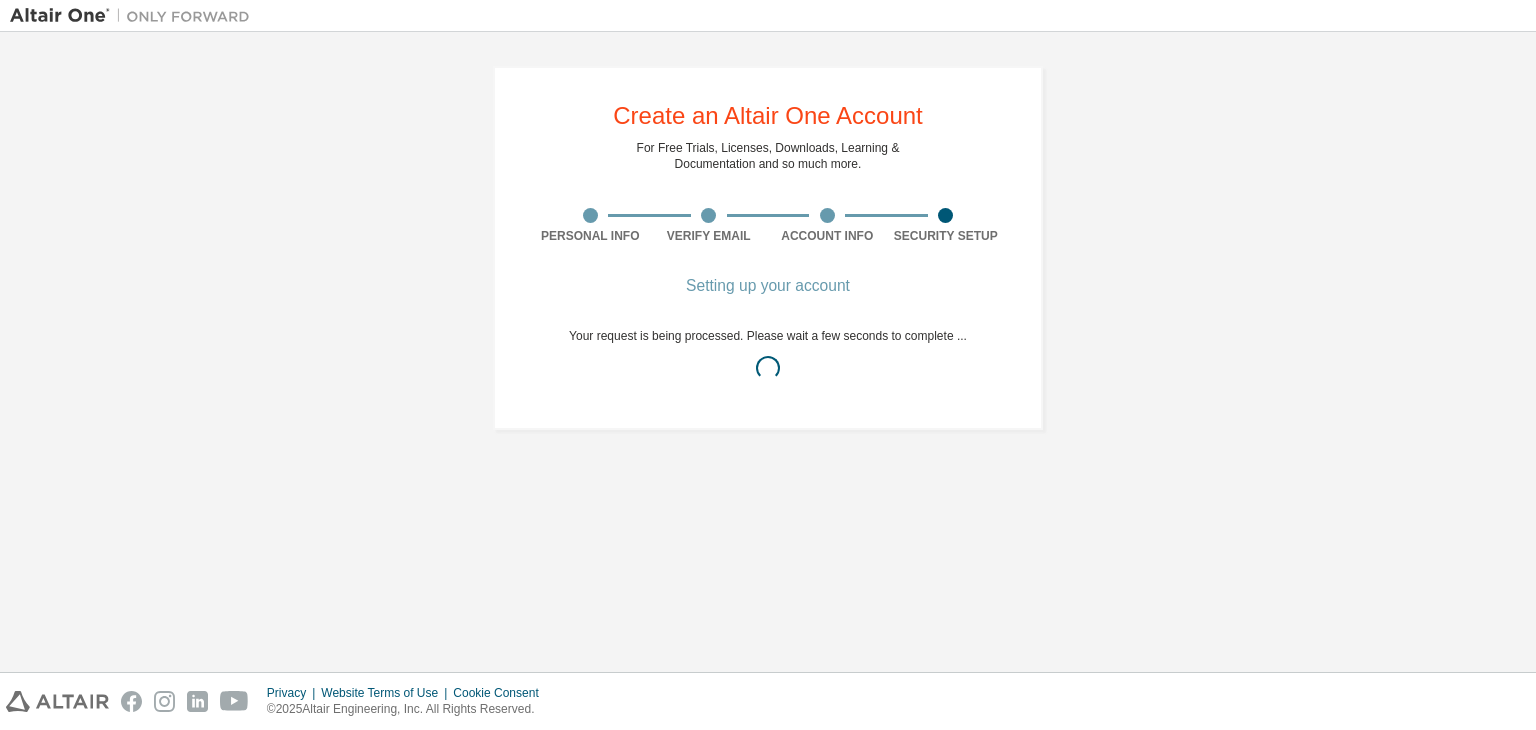 scroll, scrollTop: 0, scrollLeft: 0, axis: both 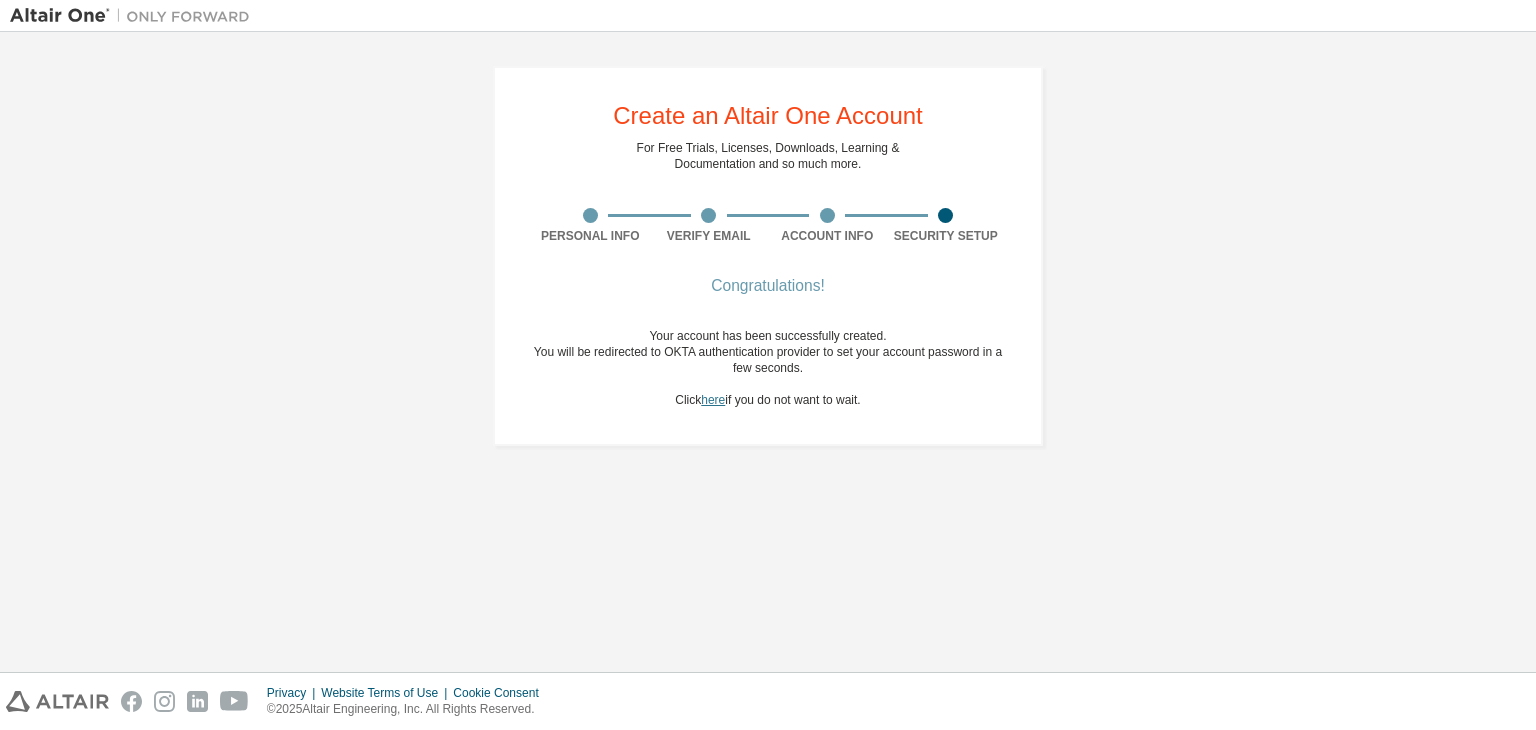 click on "here" at bounding box center (713, 400) 